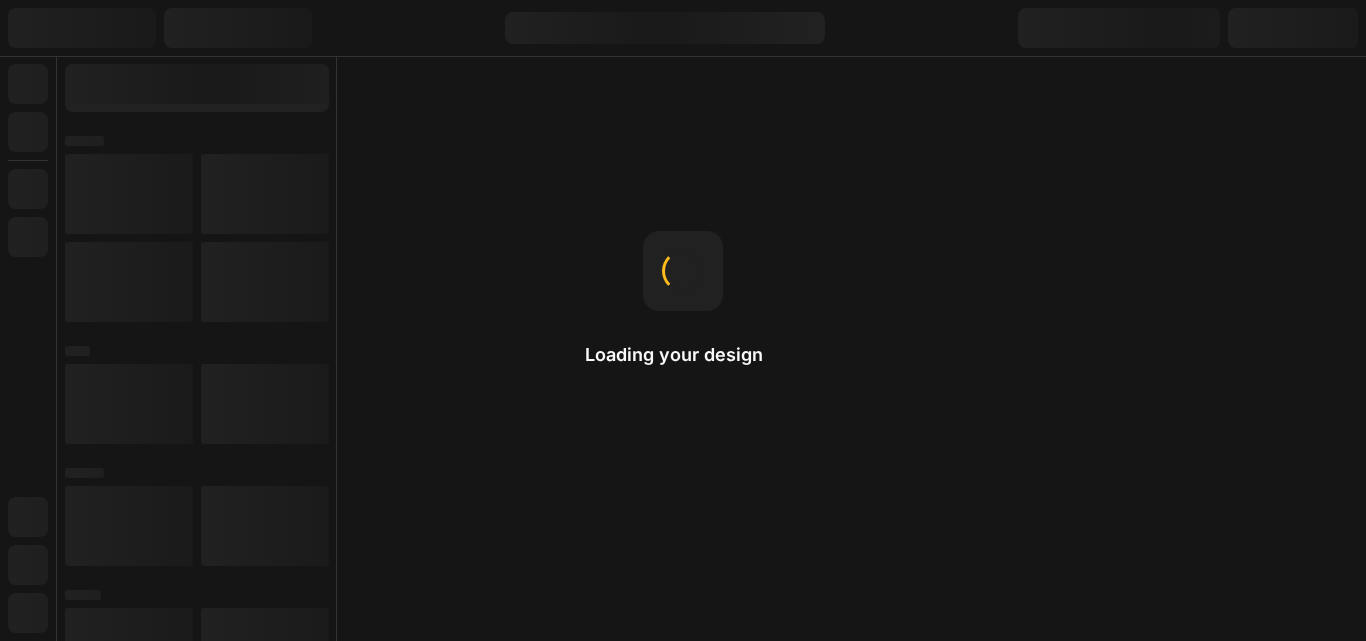 scroll, scrollTop: 0, scrollLeft: 0, axis: both 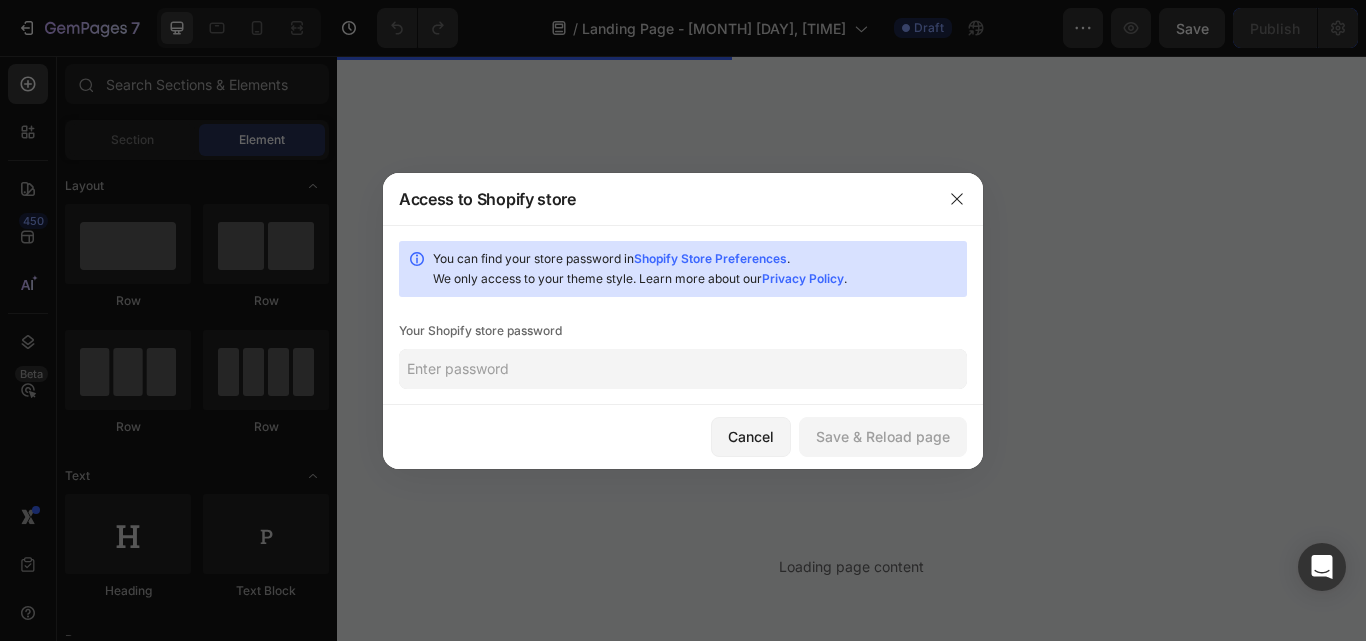 click 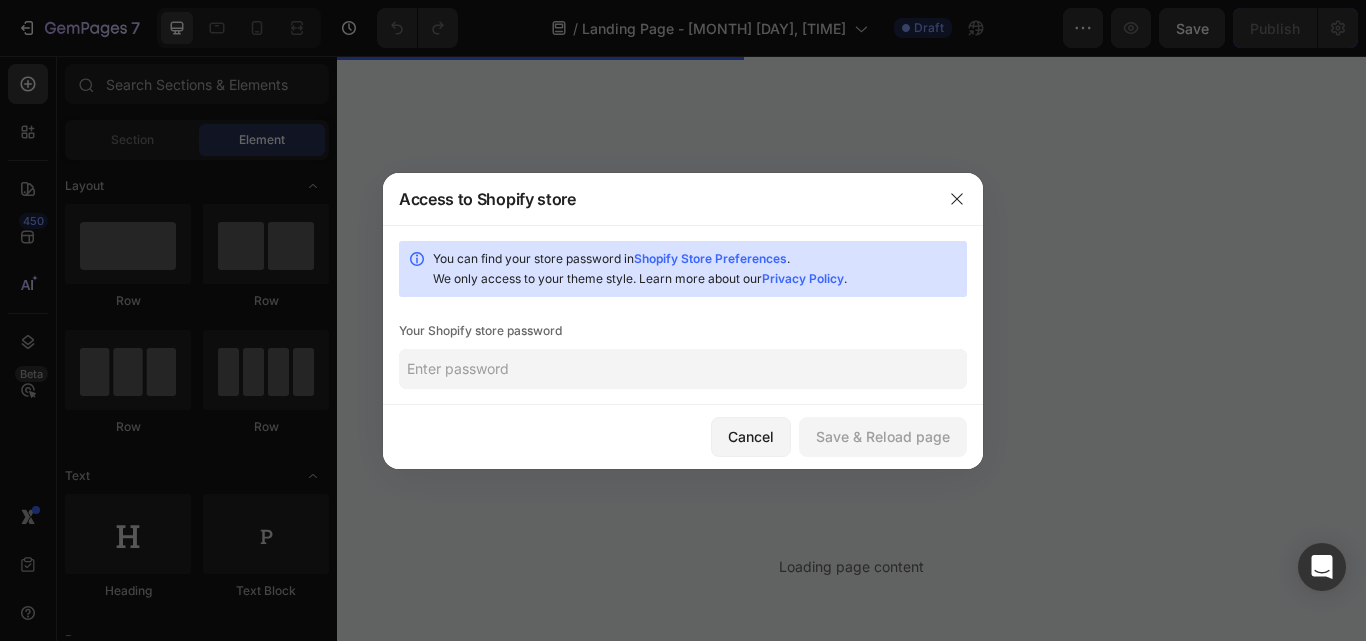 scroll, scrollTop: 0, scrollLeft: 0, axis: both 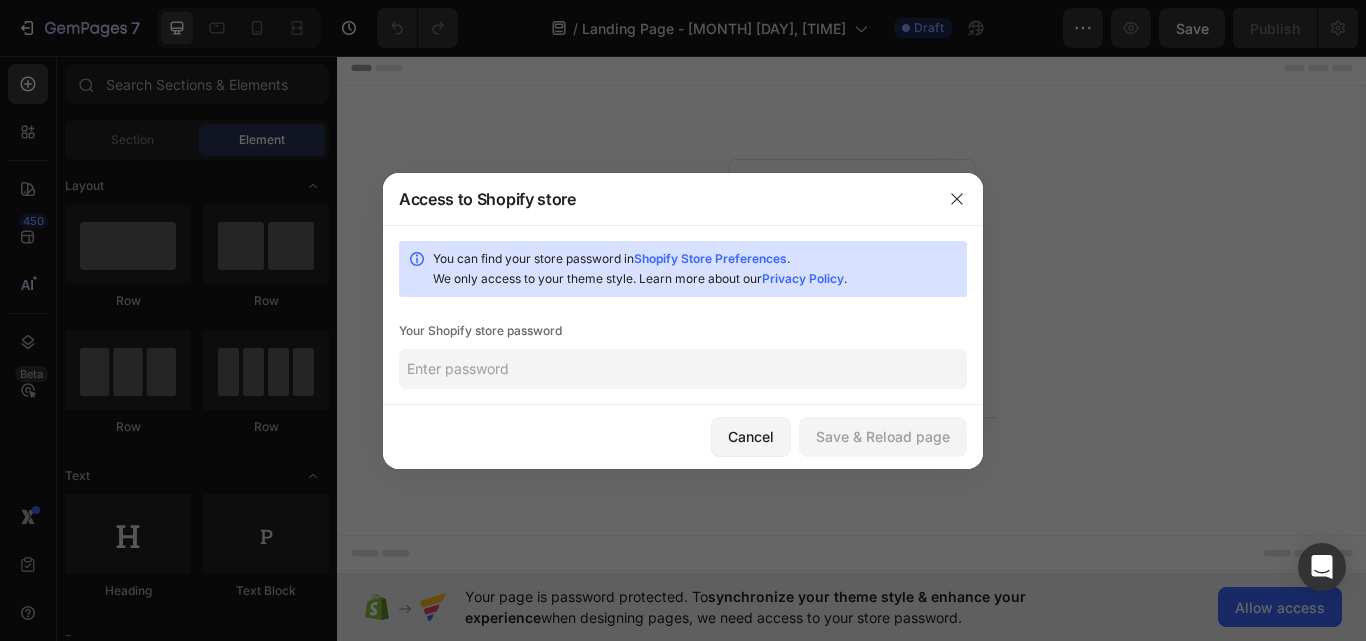 paste on "panein" 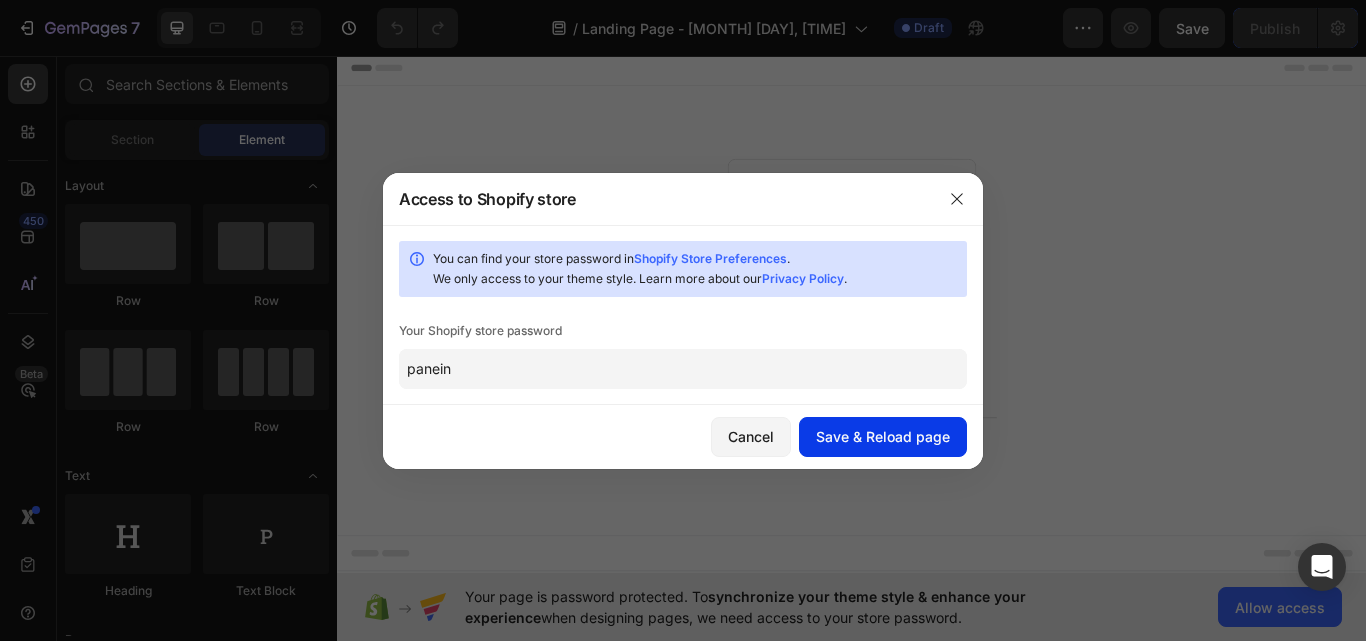 type on "panein" 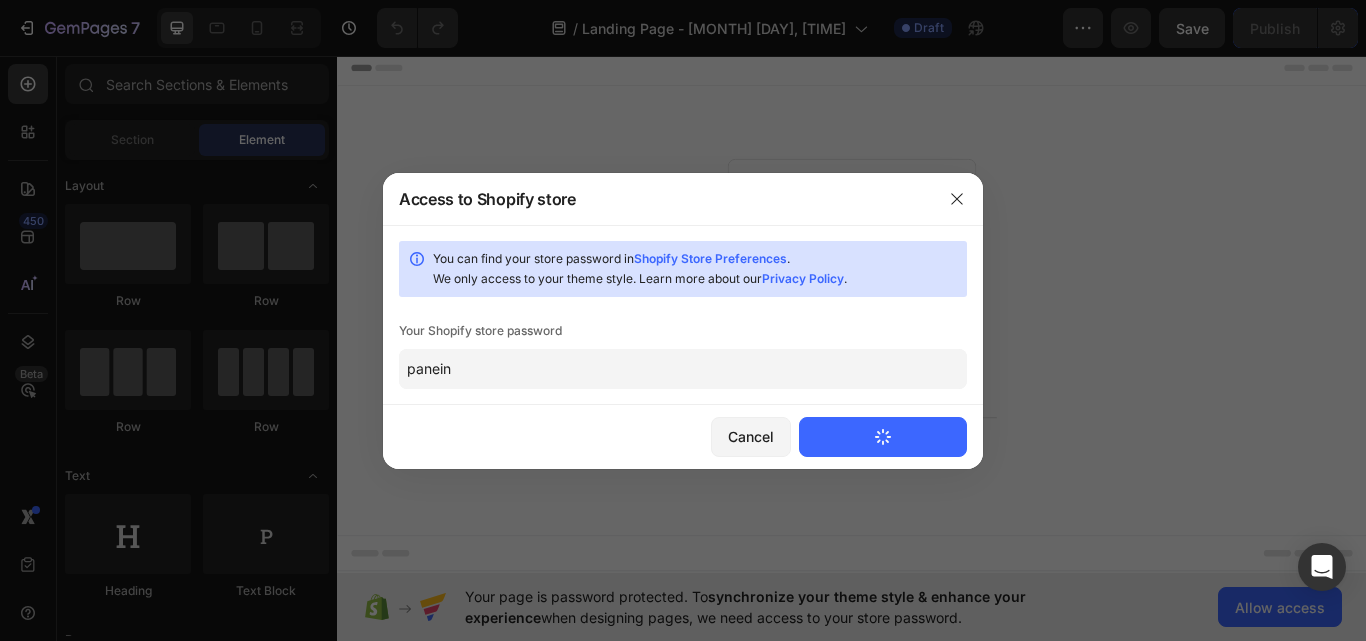 type 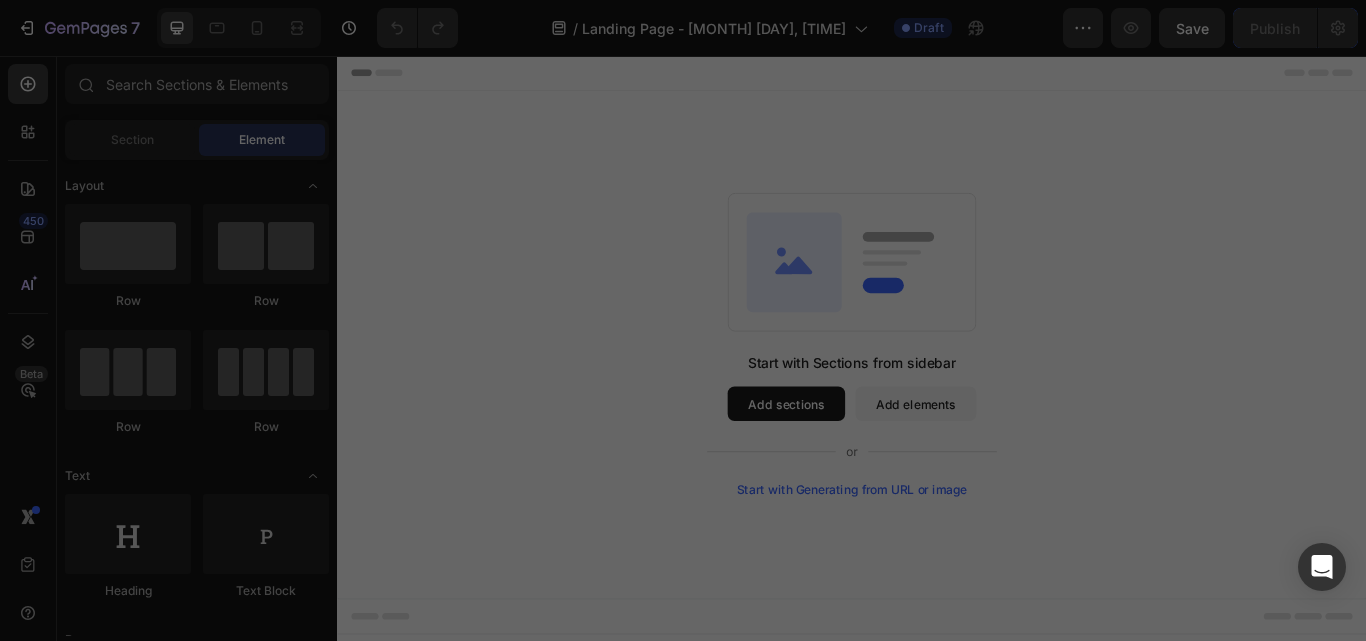 scroll, scrollTop: 0, scrollLeft: 0, axis: both 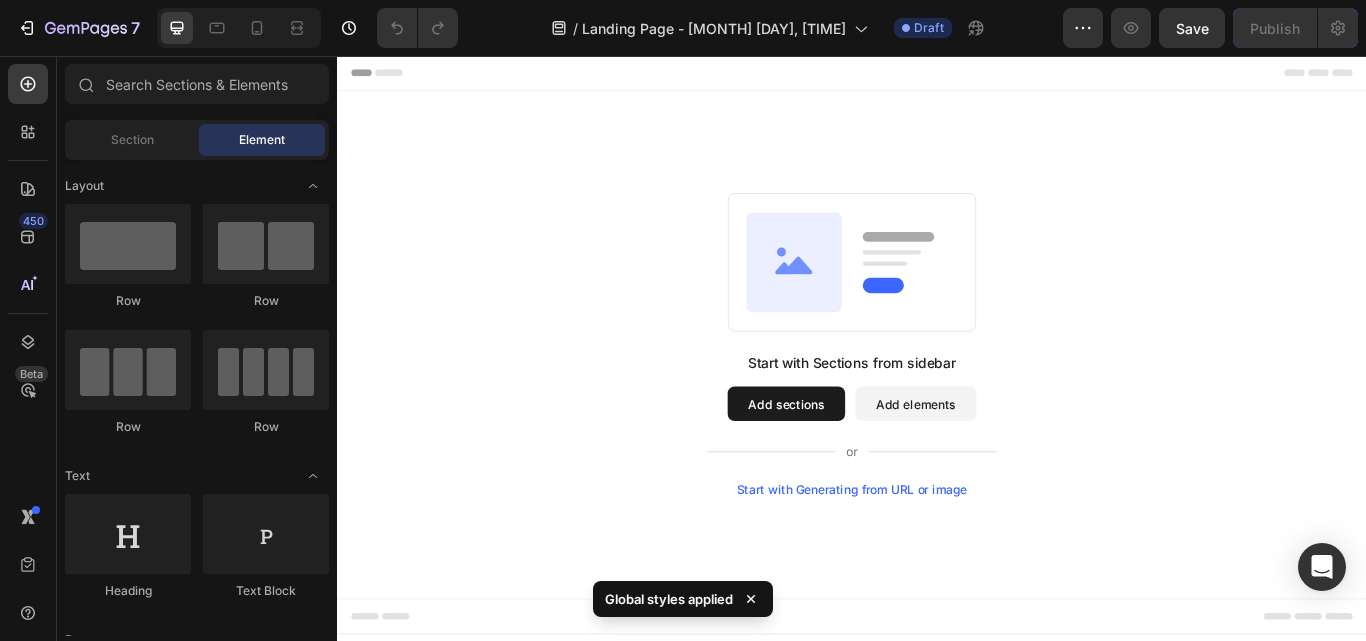 click on "Add sections" at bounding box center [860, 462] 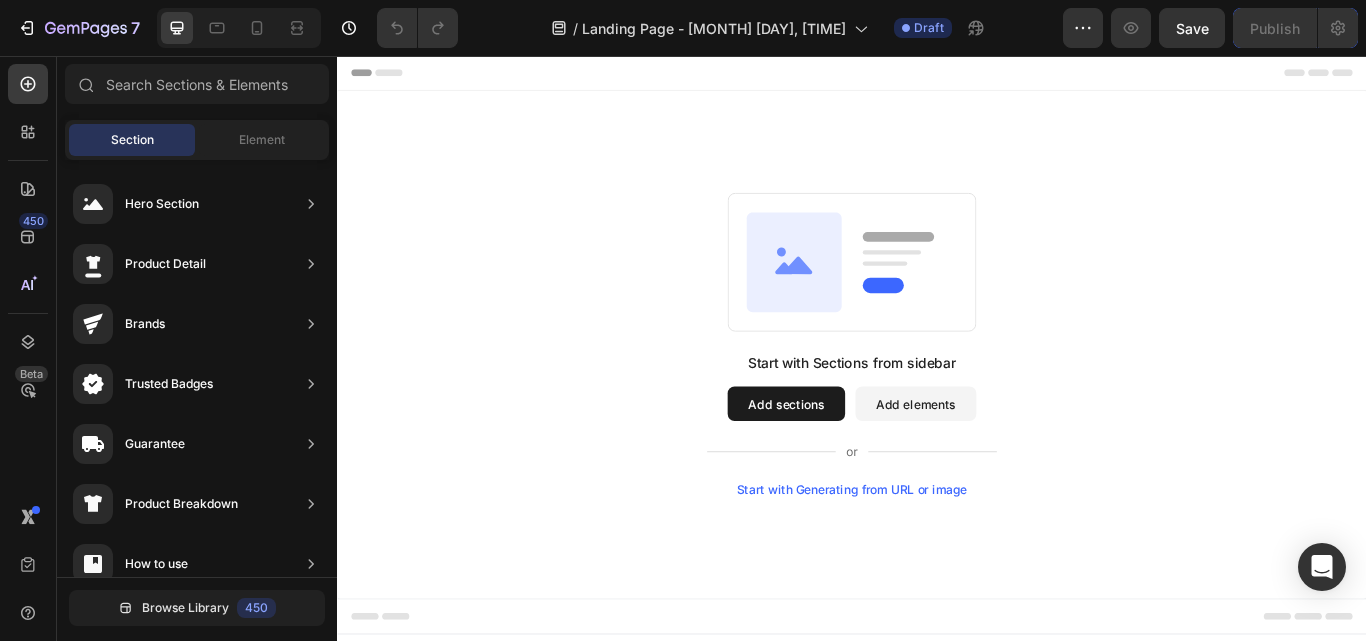 click on "Add sections" at bounding box center [860, 462] 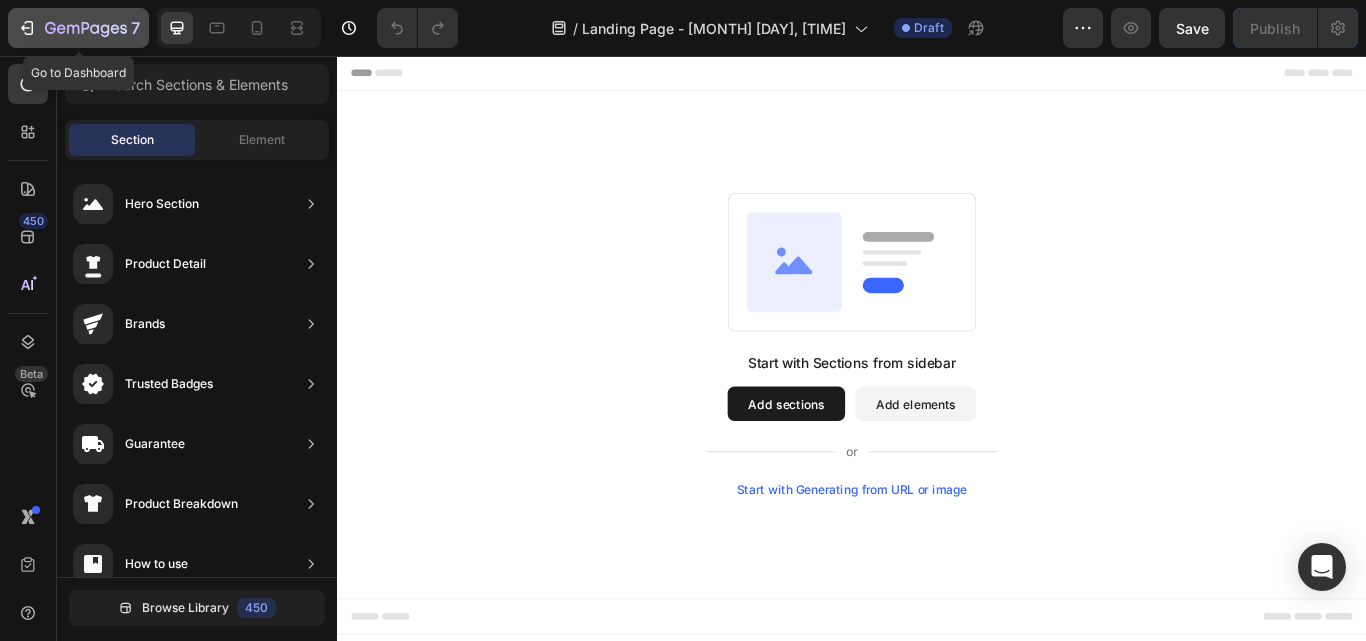 click on "7" 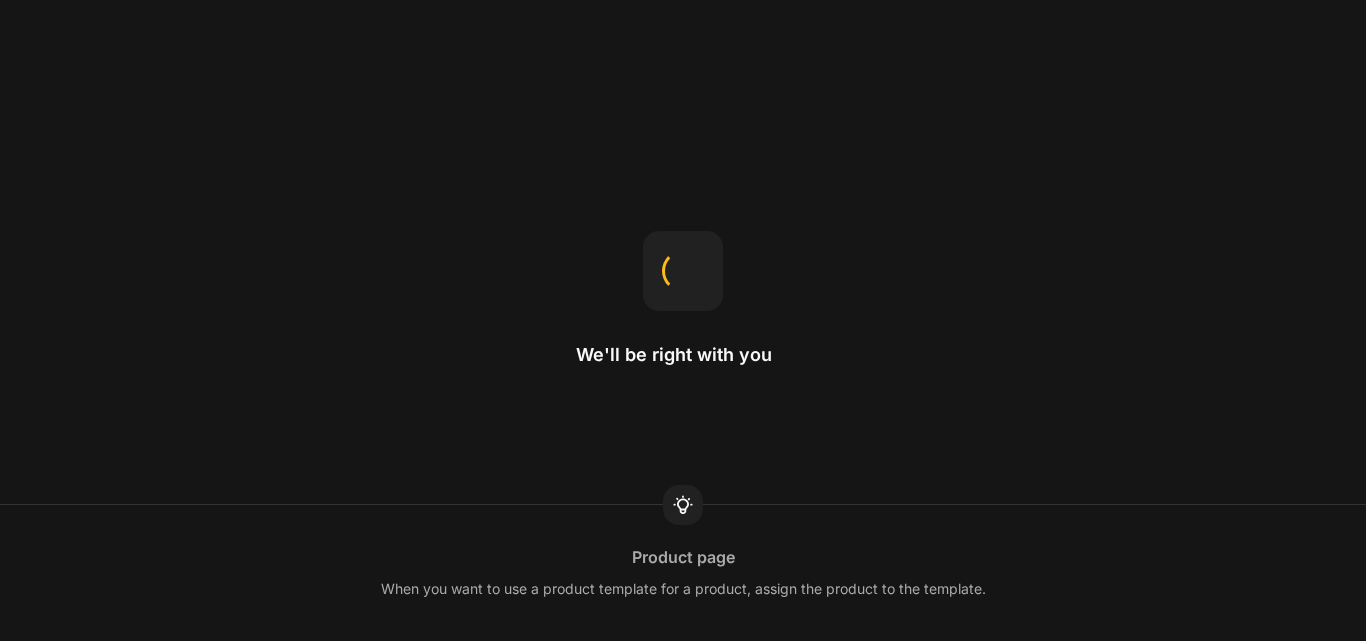 scroll, scrollTop: 0, scrollLeft: 0, axis: both 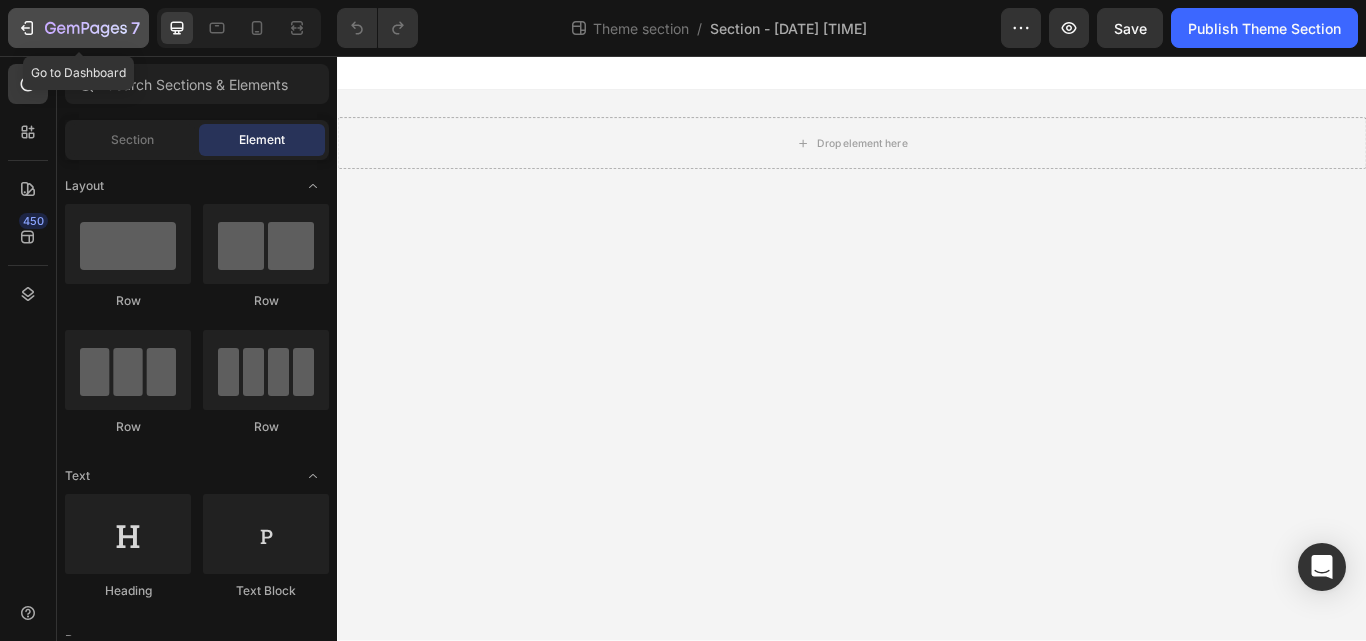 click 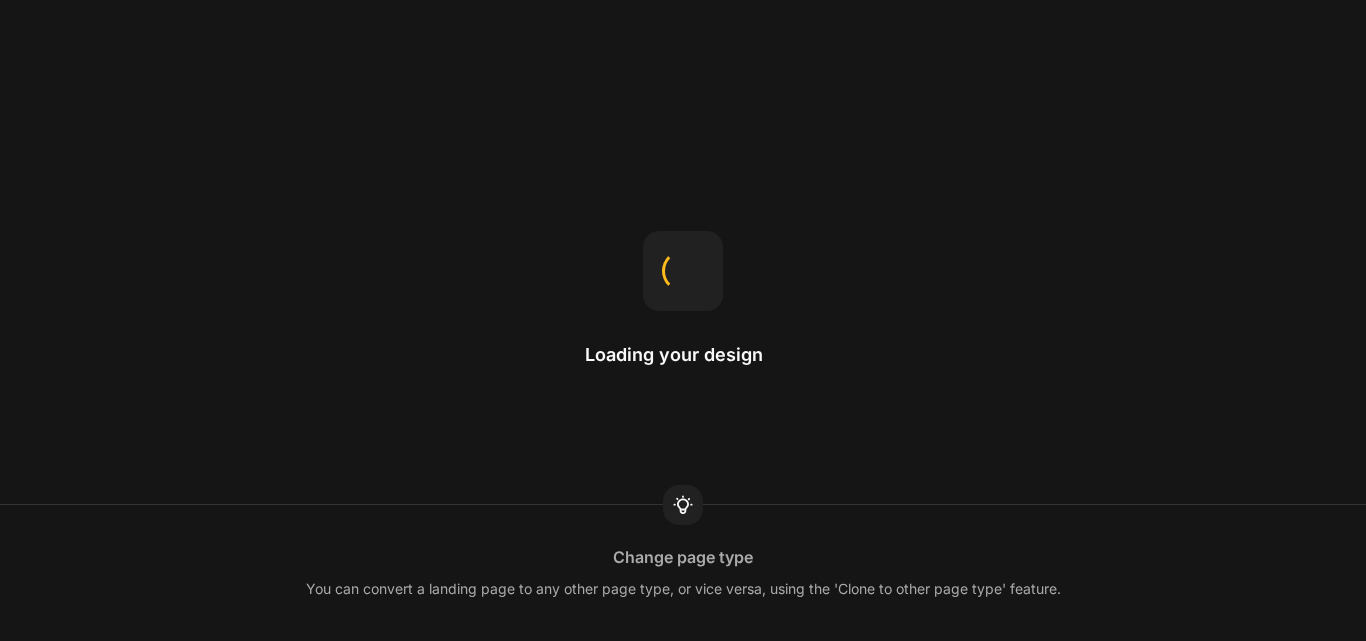 scroll, scrollTop: 0, scrollLeft: 0, axis: both 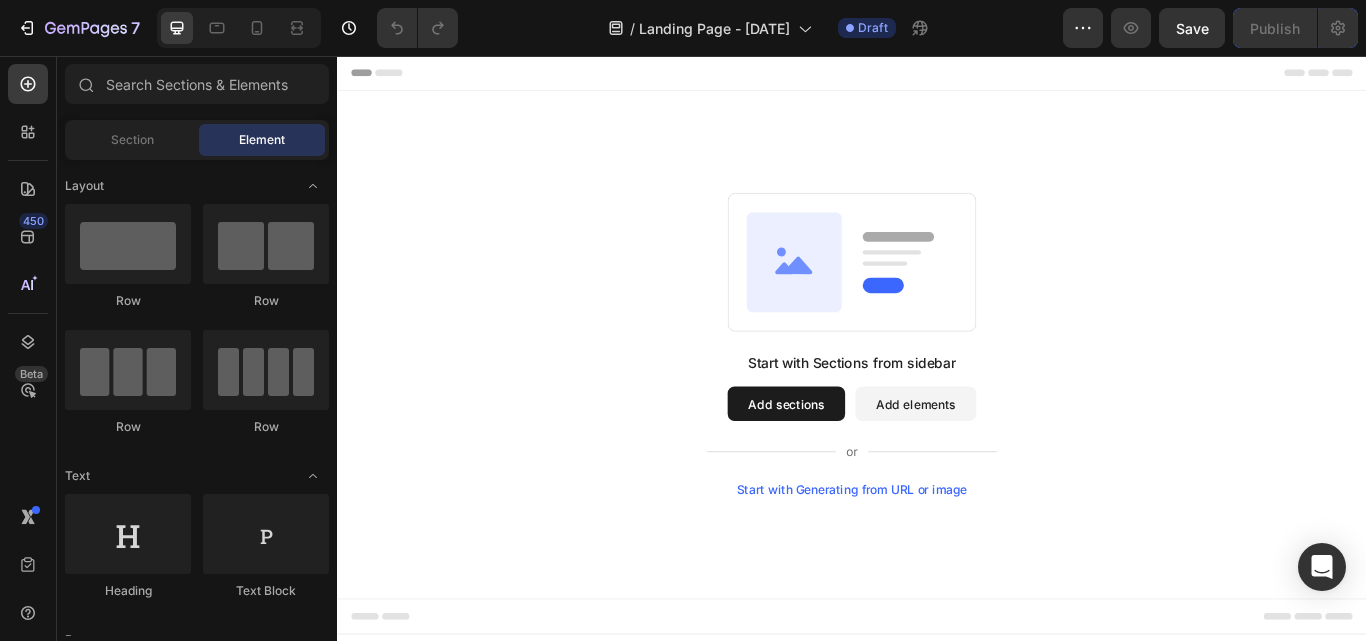 click on "Add sections" at bounding box center (860, 462) 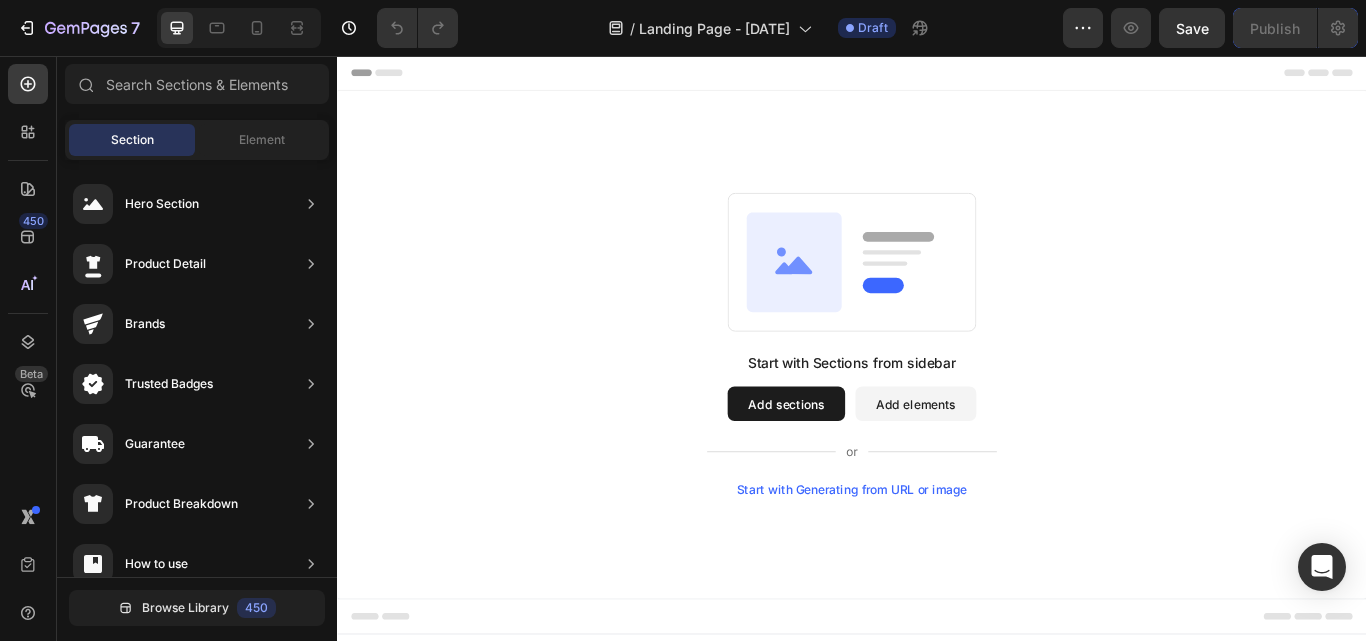 click on "Add elements" at bounding box center (1011, 462) 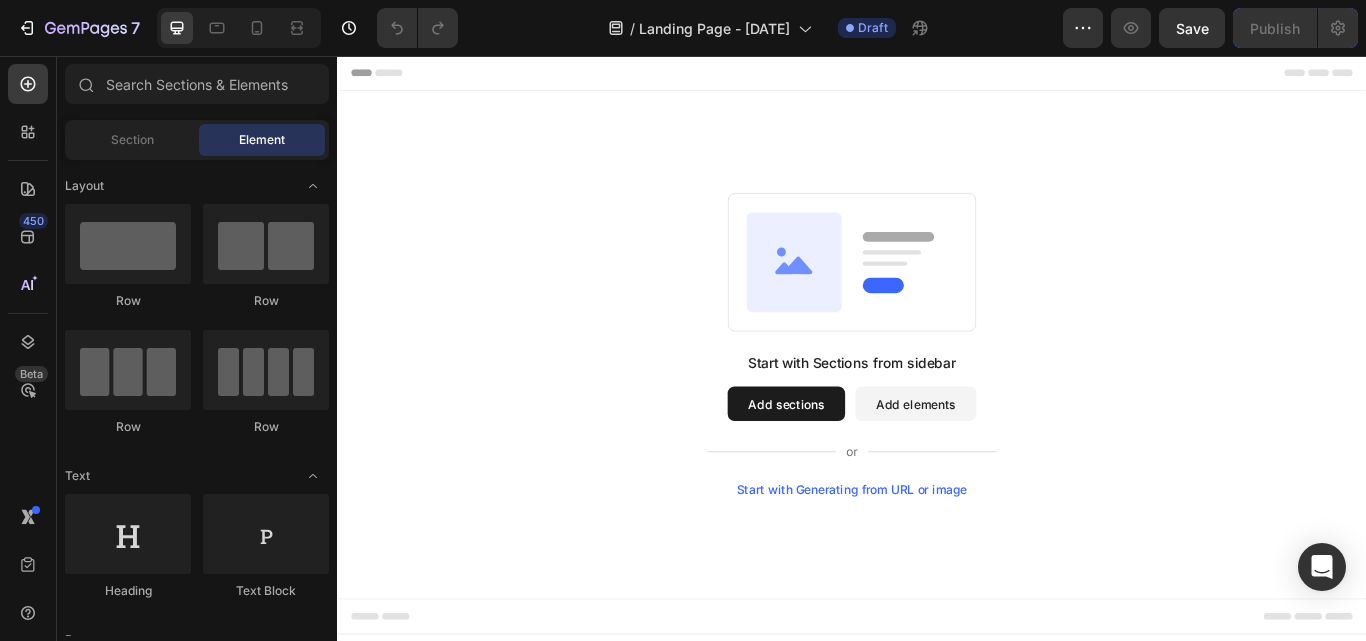 click on "Add sections" at bounding box center (860, 462) 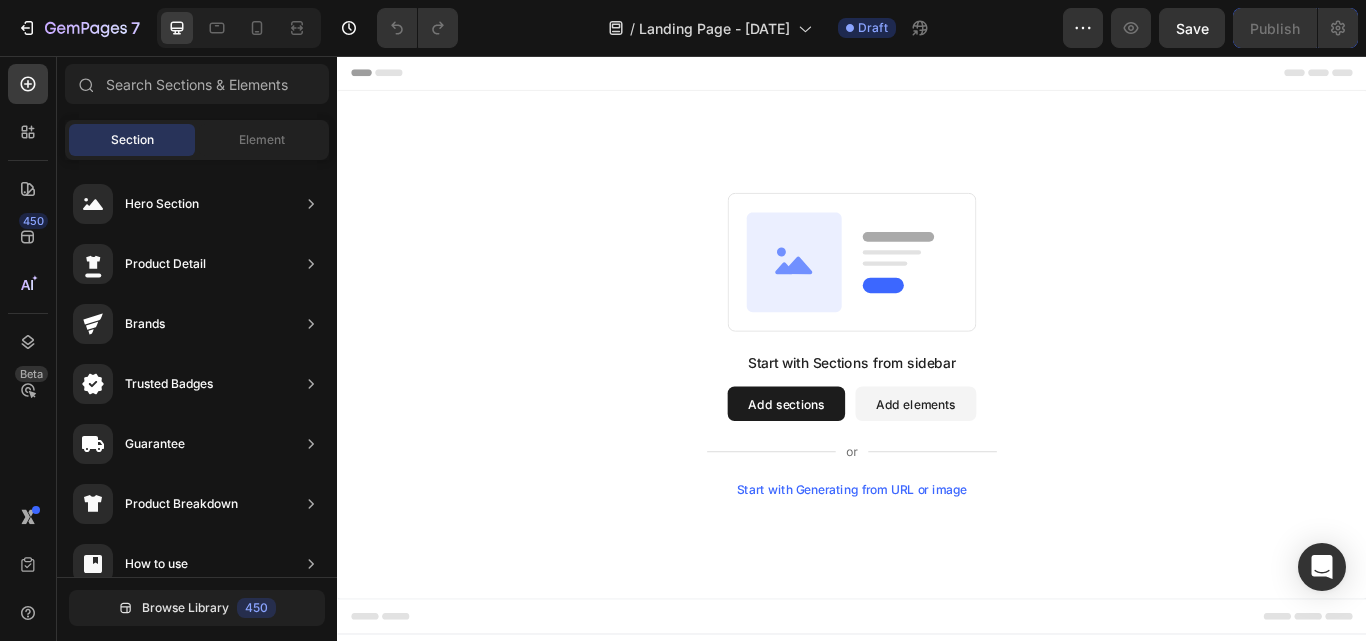 click on "Start with Generating from URL or image" at bounding box center [937, 562] 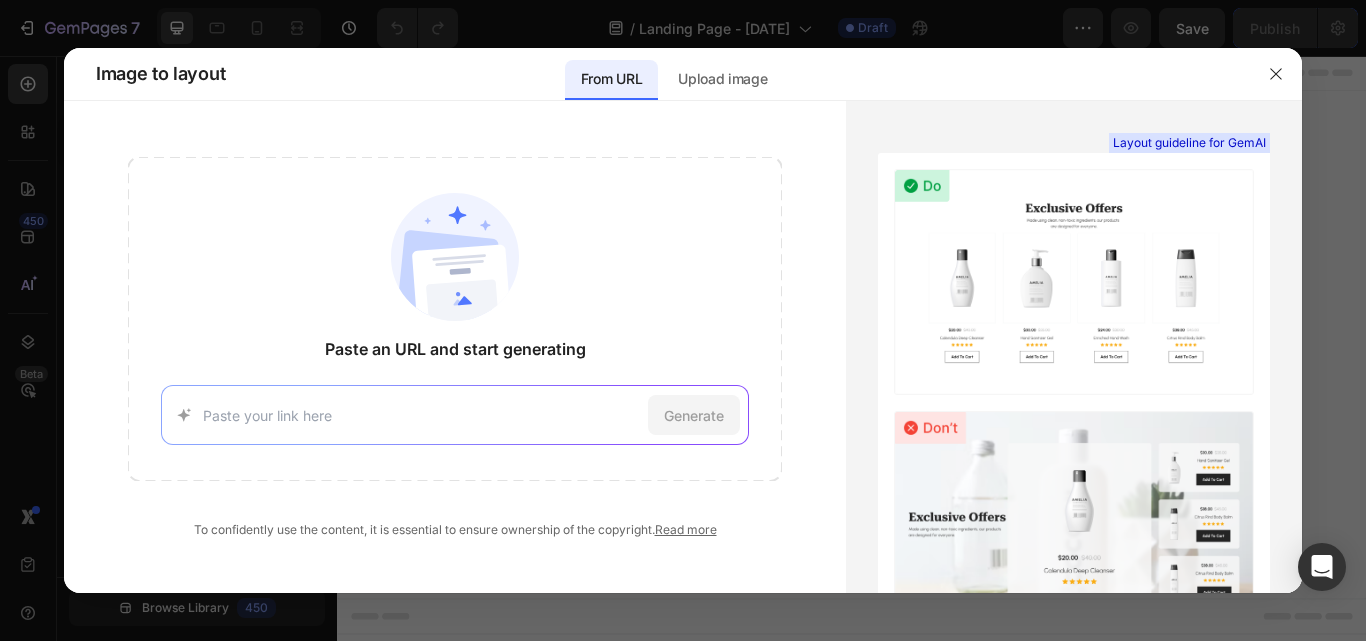 paste on "https://www.elaracraft.com/products/magnetic-lashes?selling_plan=690843844913" 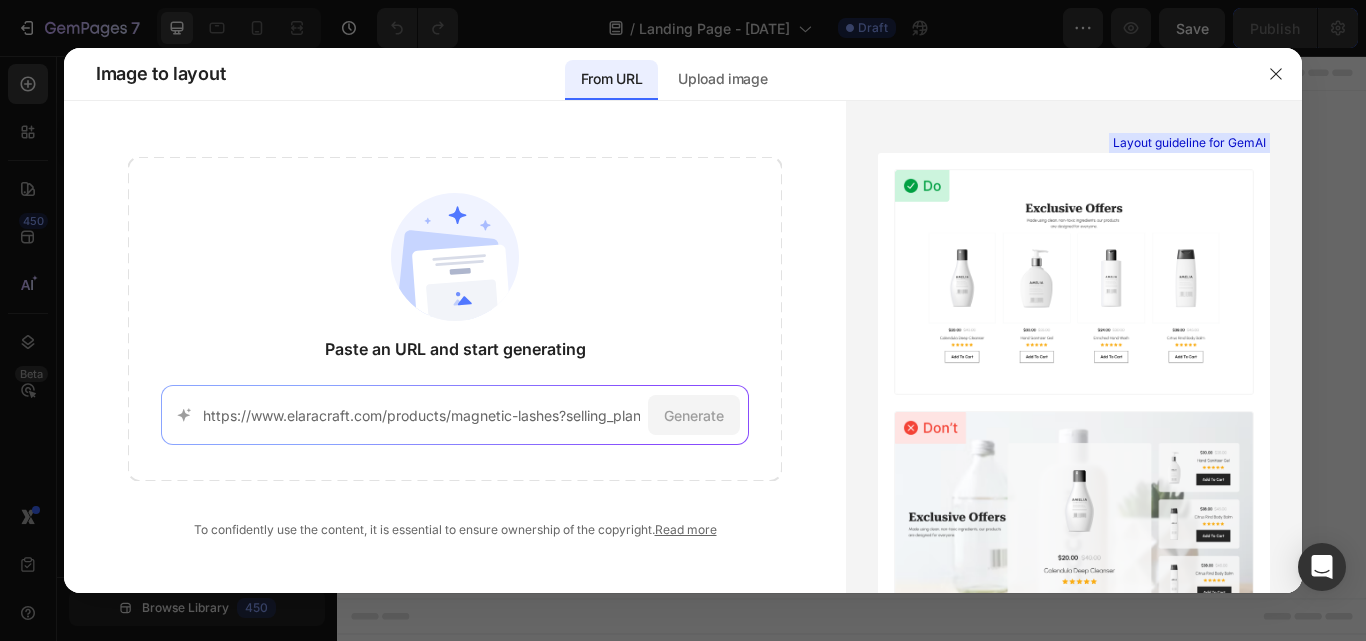 scroll, scrollTop: 0, scrollLeft: 119, axis: horizontal 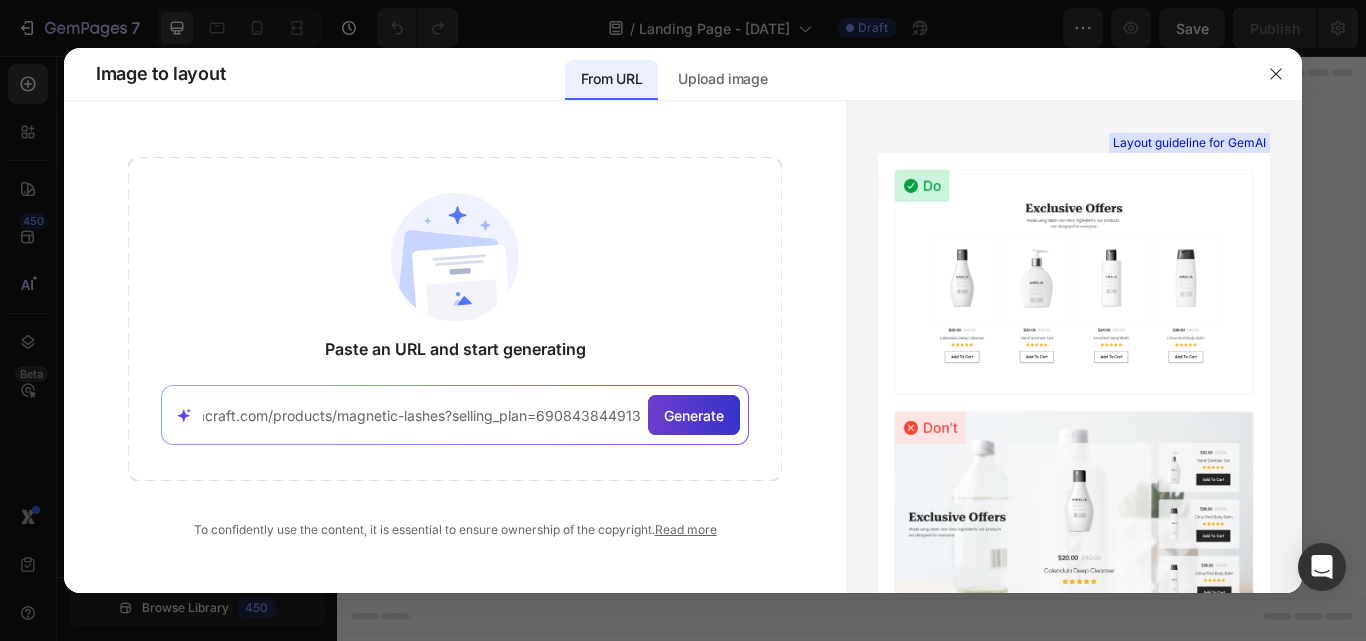 type on "https://www.elaracraft.com/products/magnetic-lashes?selling_plan=690843844913" 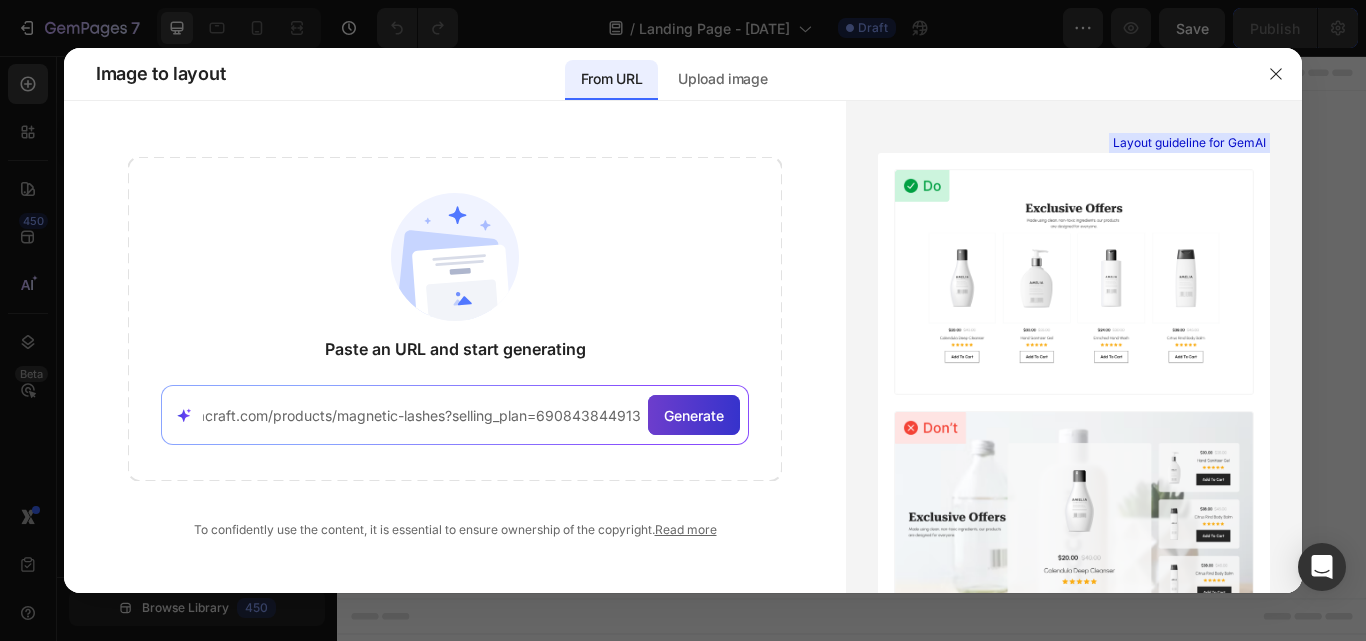 click on "Generate" 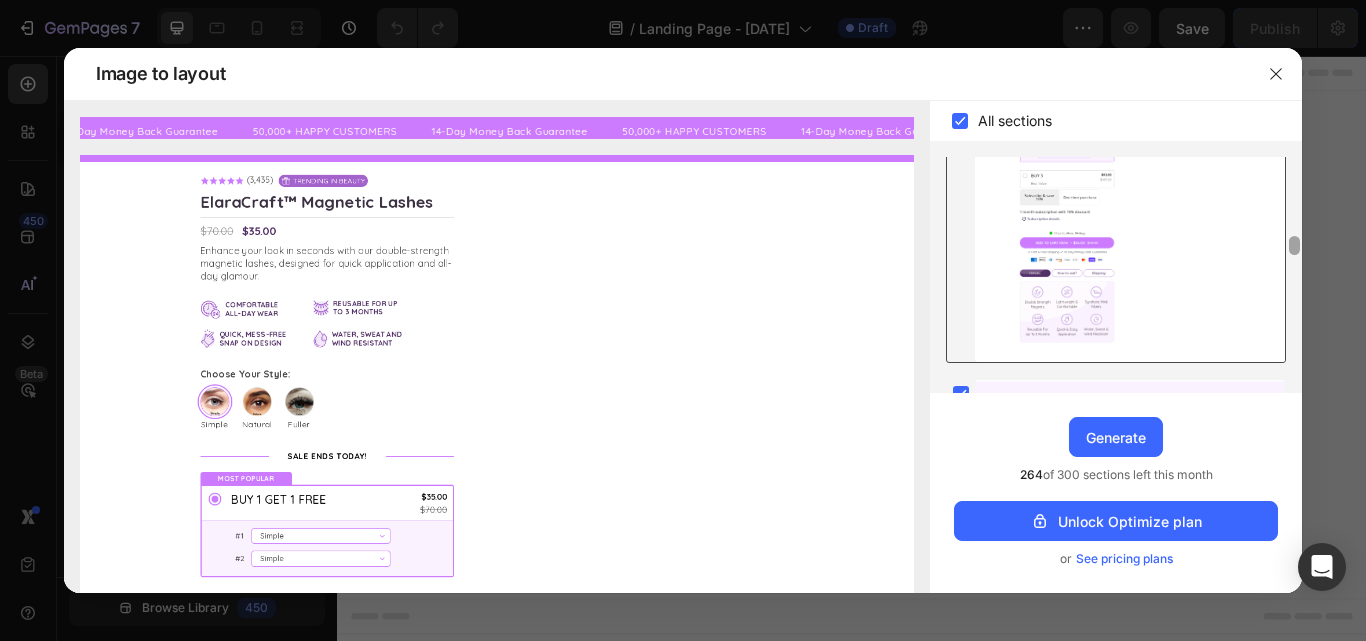 scroll, scrollTop: 58, scrollLeft: 0, axis: vertical 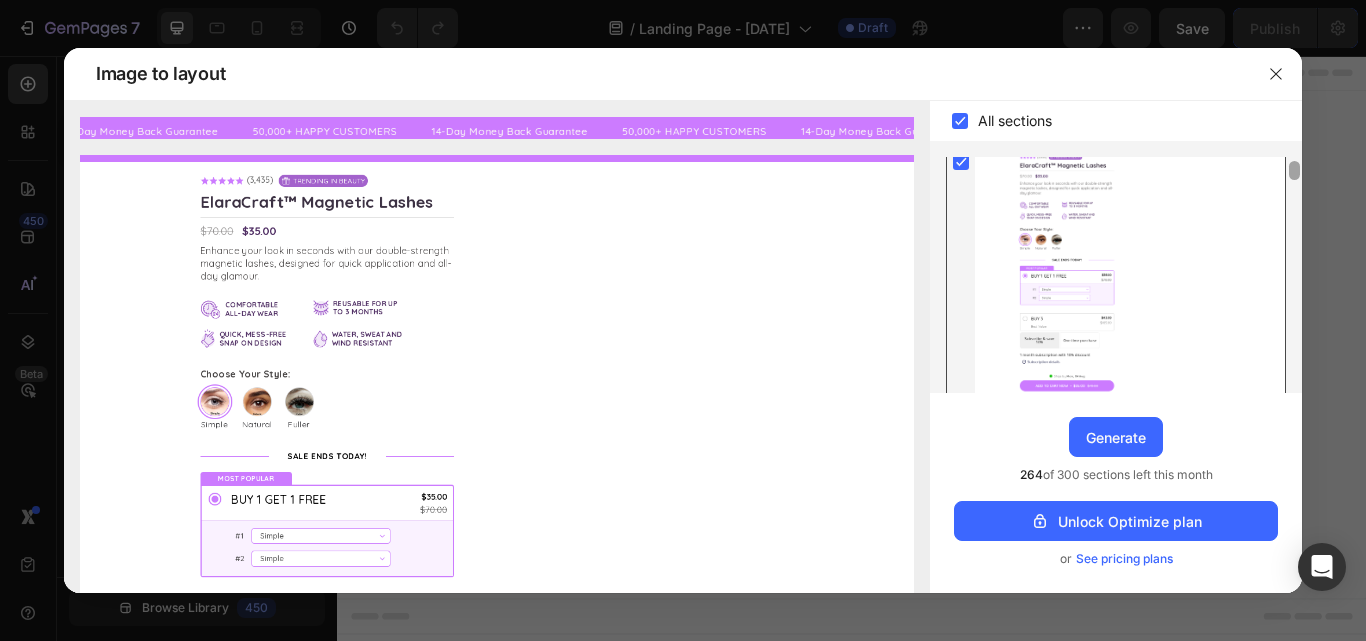 drag, startPoint x: 1295, startPoint y: 196, endPoint x: 1279, endPoint y: 212, distance: 22.627417 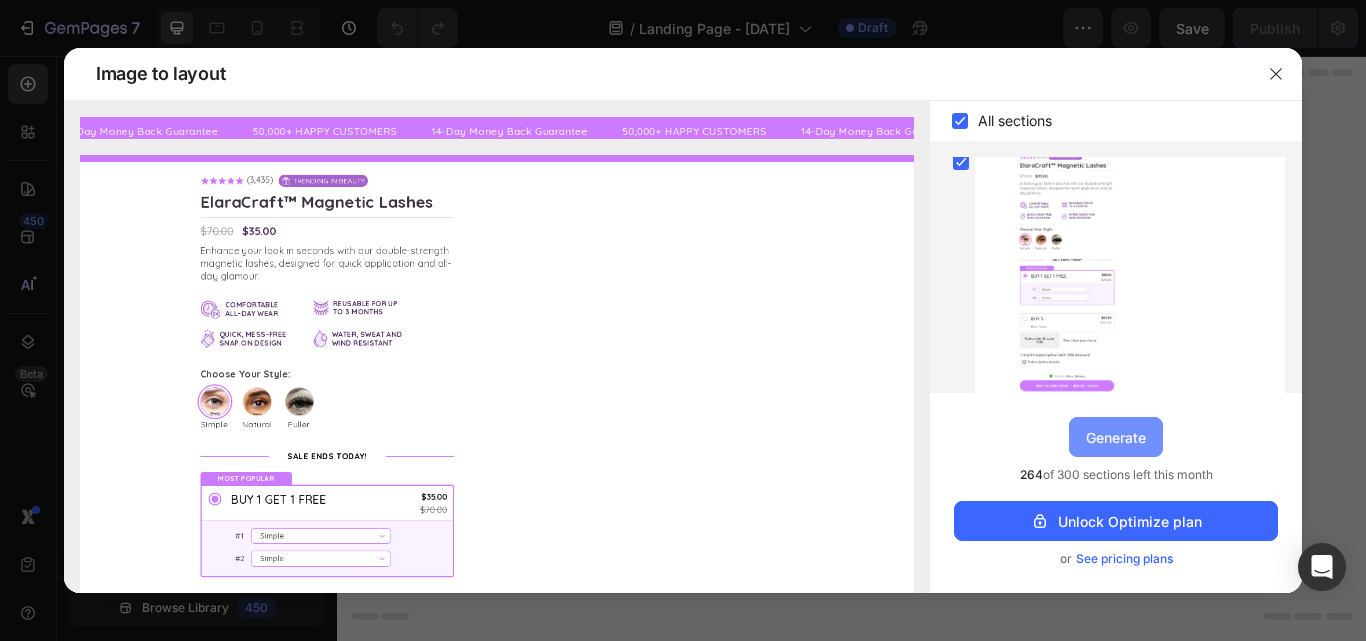 click on "Generate" at bounding box center (1116, 437) 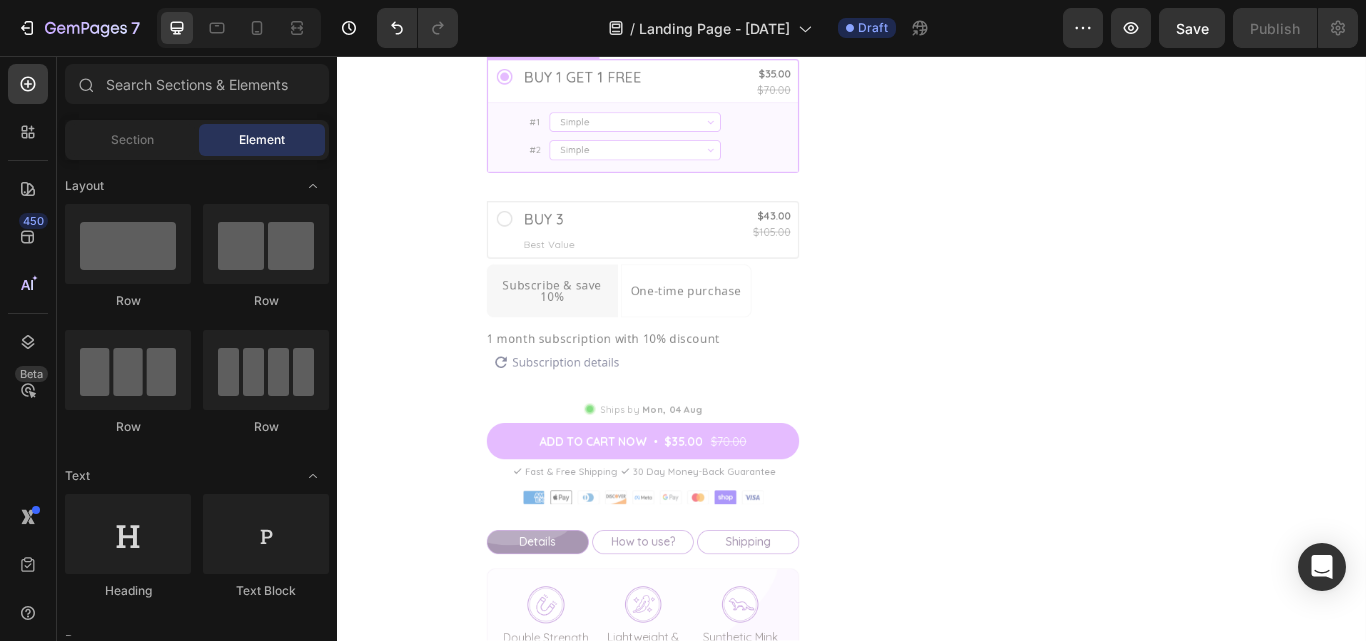 scroll, scrollTop: 10191, scrollLeft: 0, axis: vertical 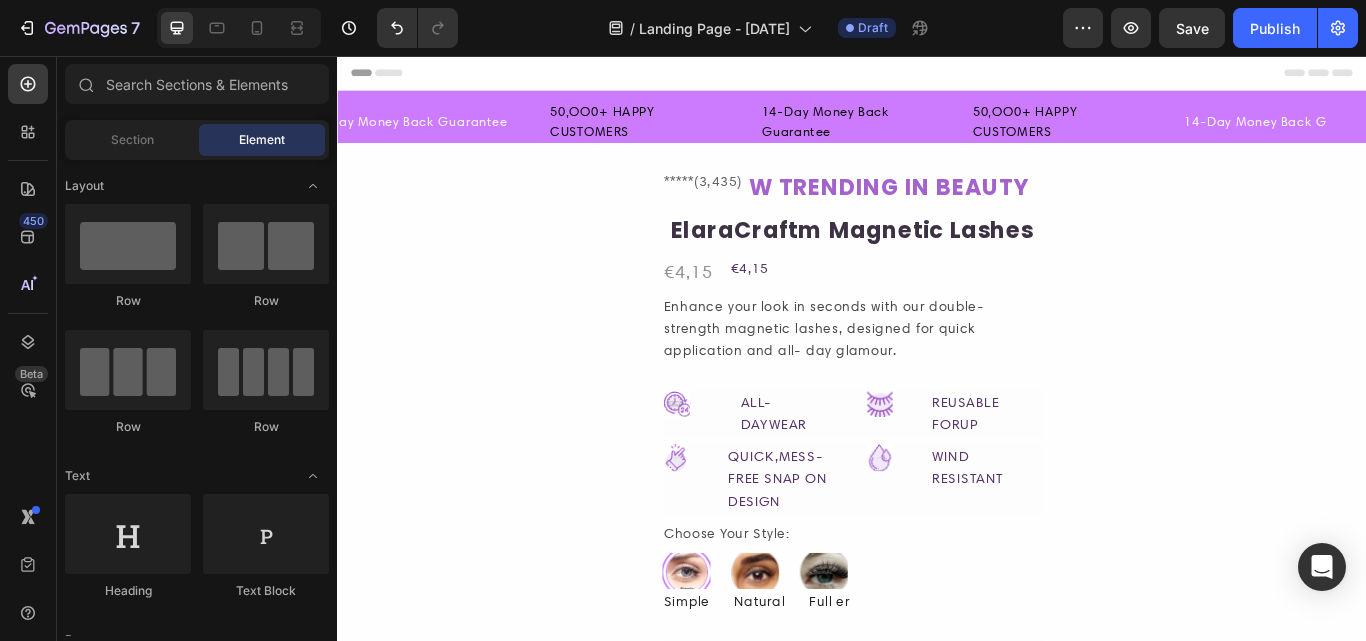 drag, startPoint x: 1533, startPoint y: 695, endPoint x: 1635, endPoint y: 91, distance: 612.55206 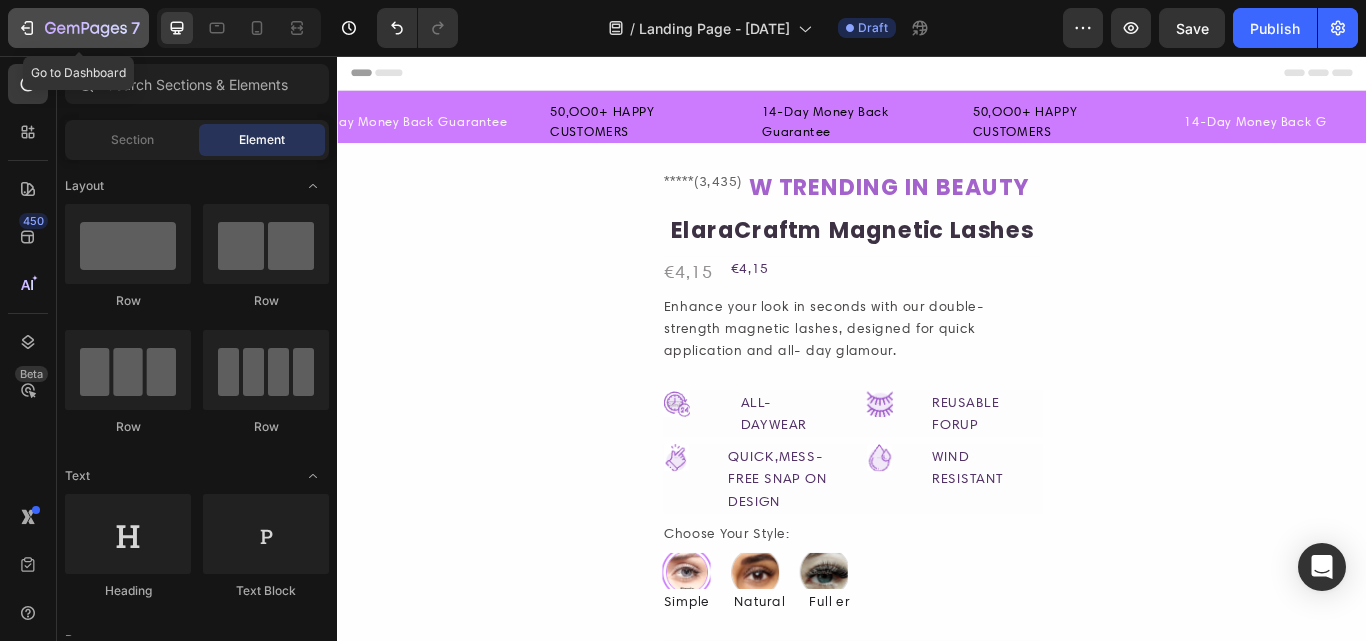 click 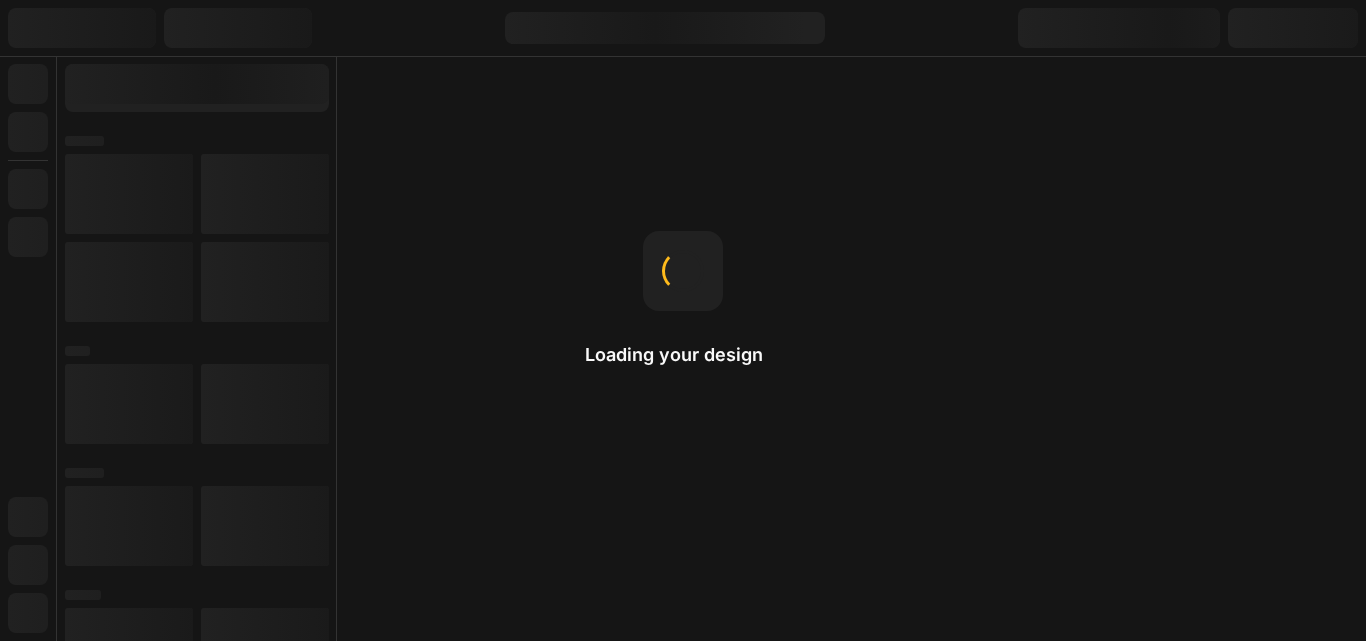 scroll, scrollTop: 0, scrollLeft: 0, axis: both 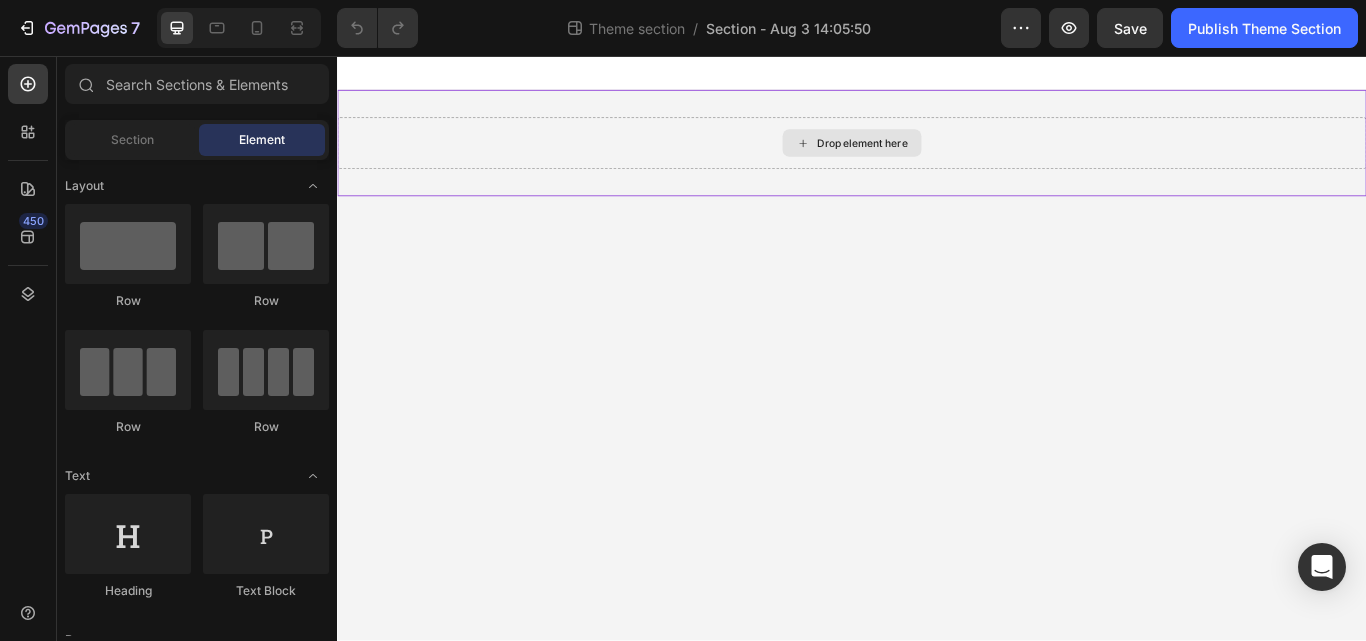 click on "Drop element here" at bounding box center [937, 158] 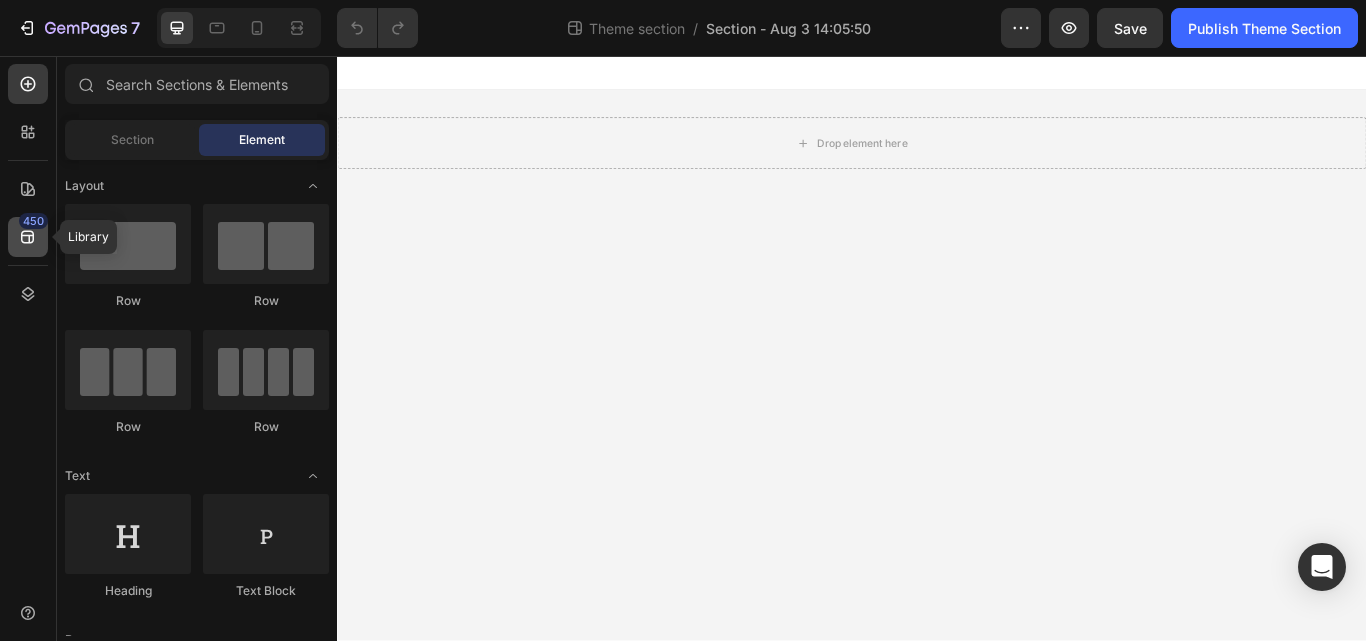 click 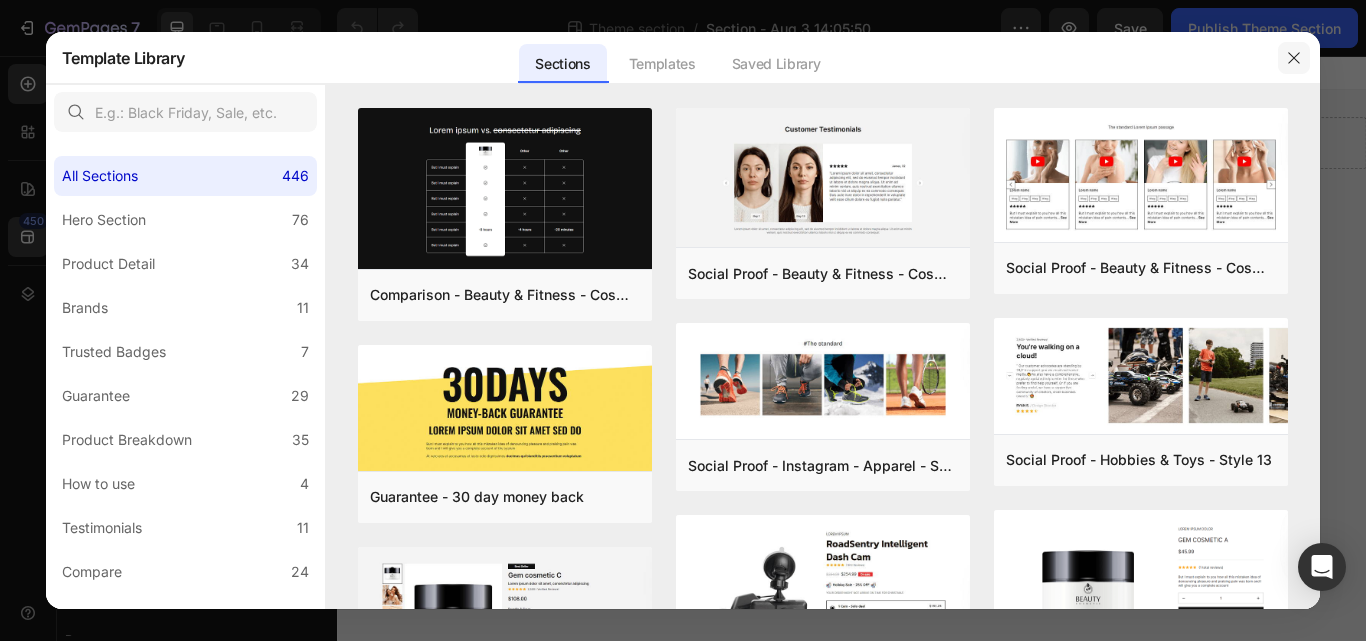 click 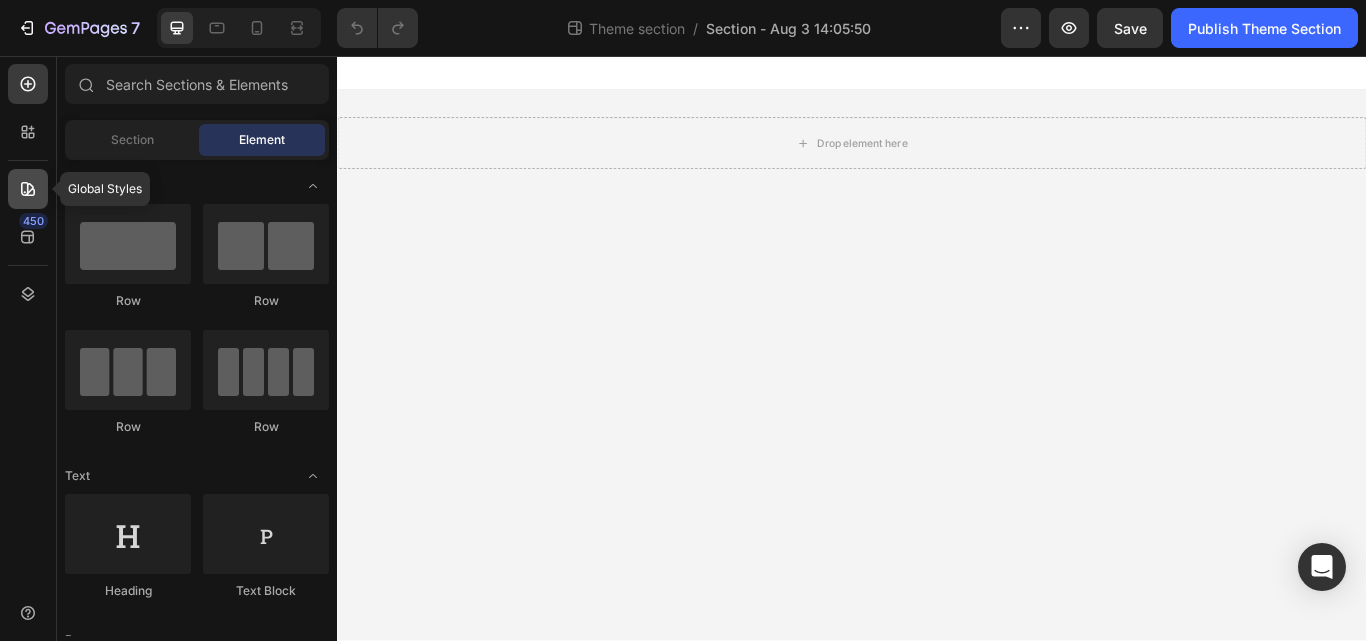 click 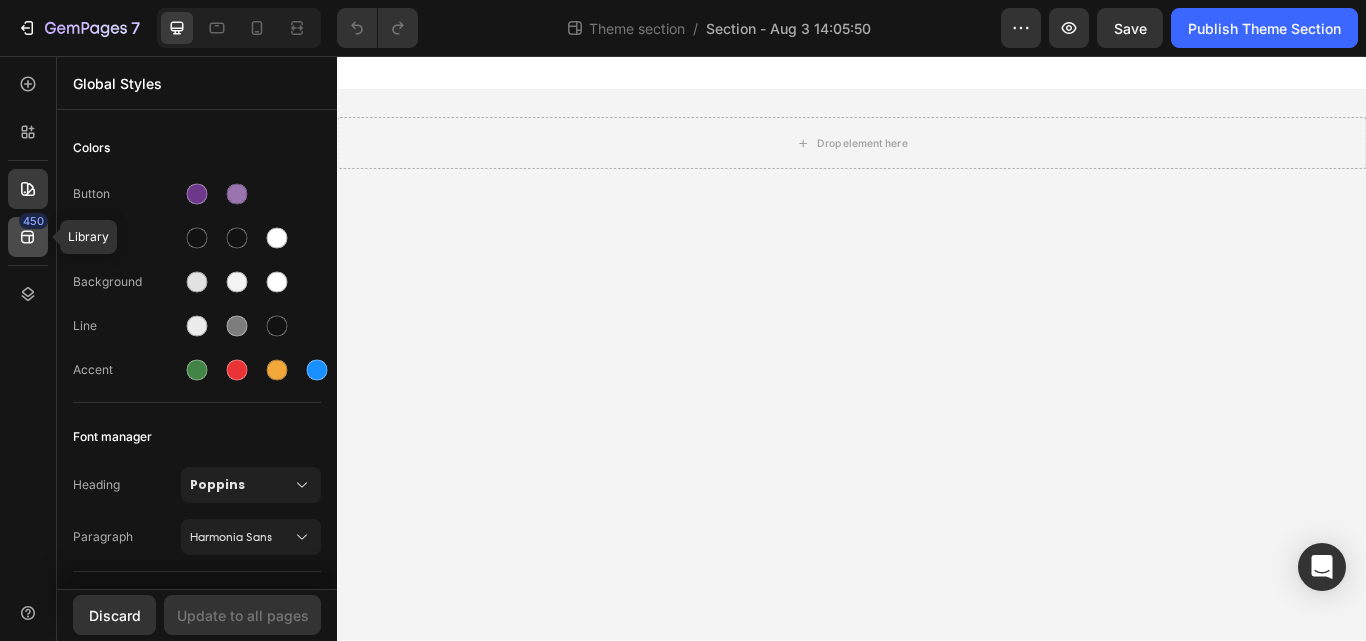 click on "450" at bounding box center [33, 221] 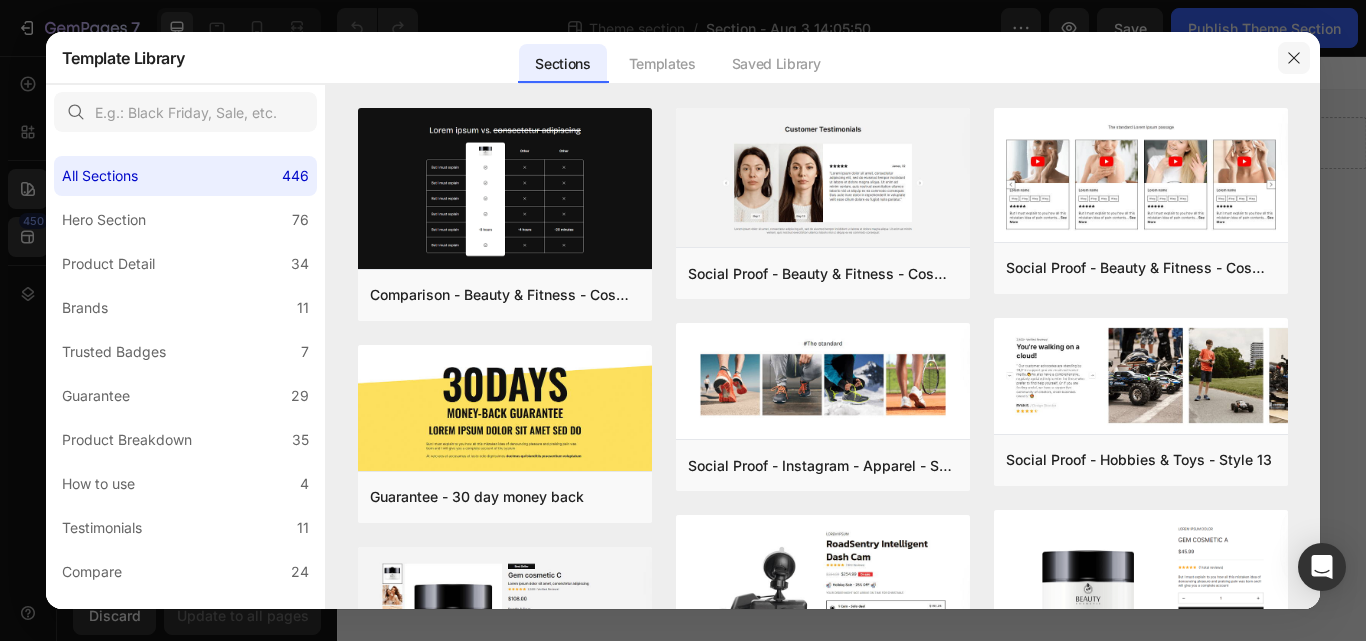 click 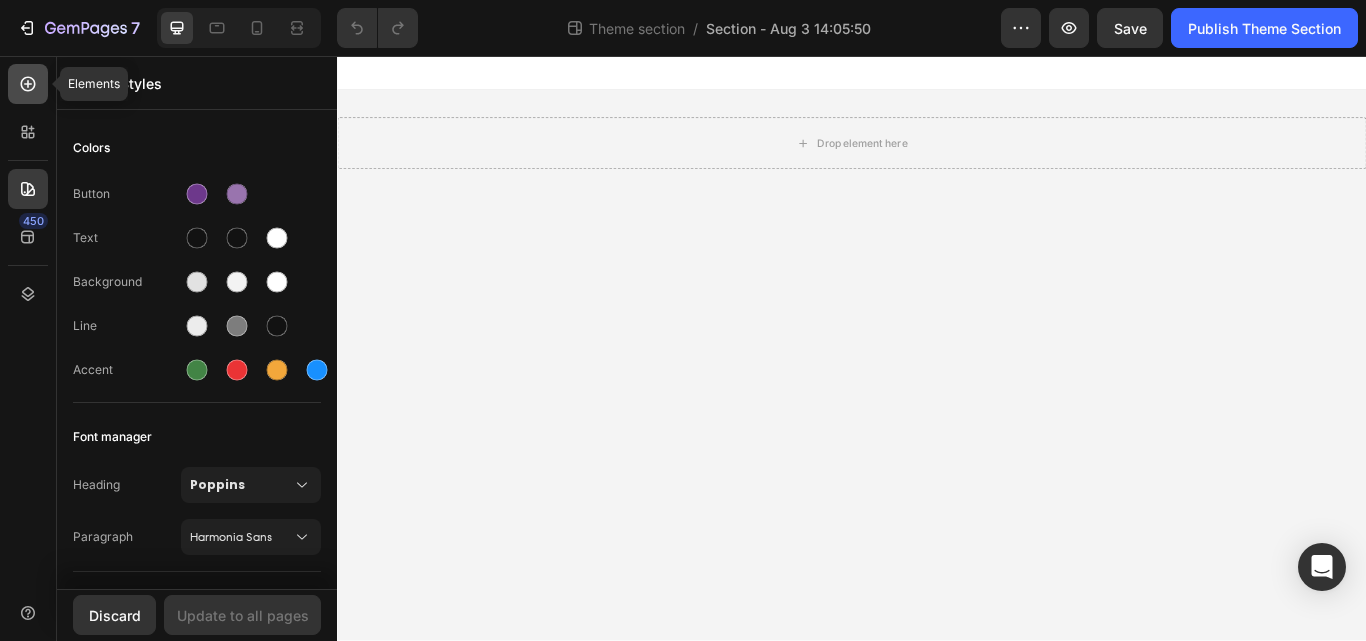 click 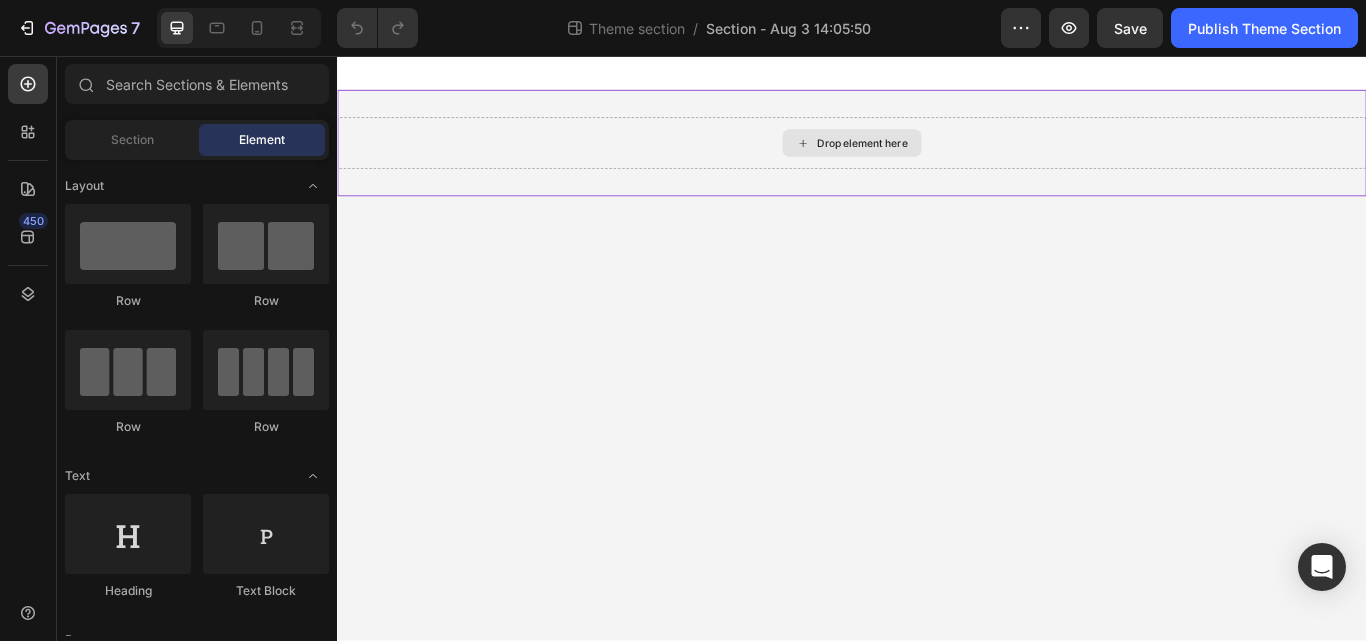 click on "Drop element here" at bounding box center [937, 158] 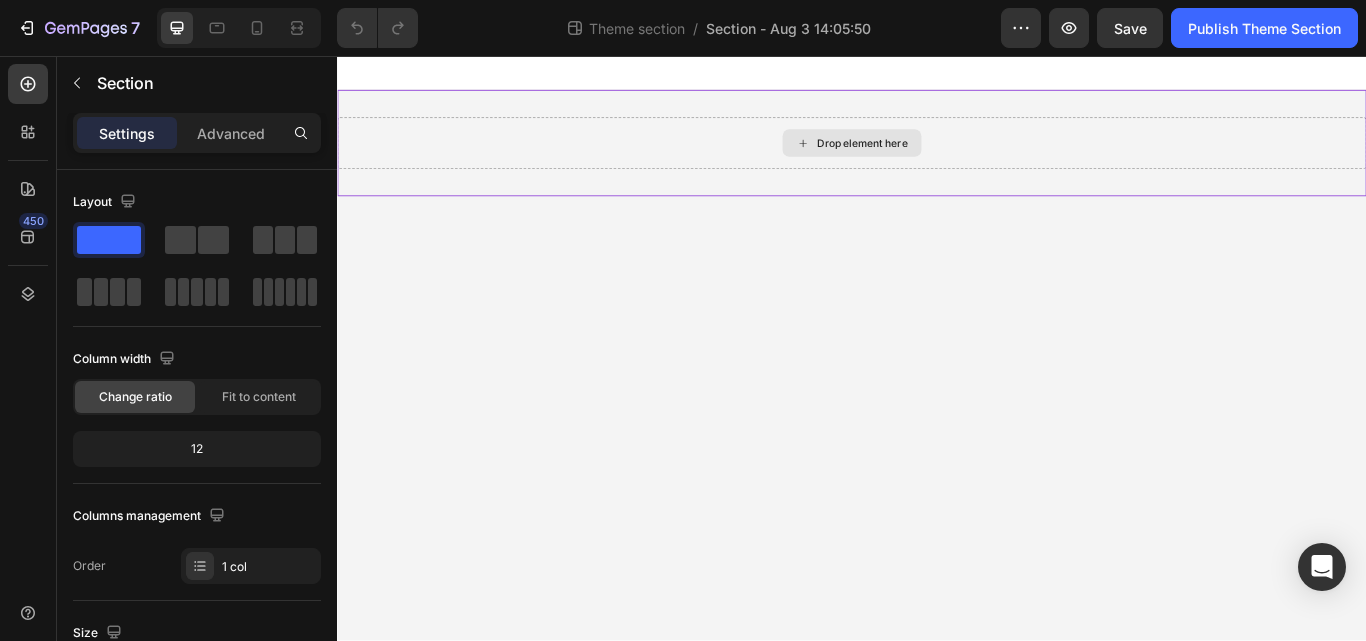 click on "Drop element here" at bounding box center [949, 158] 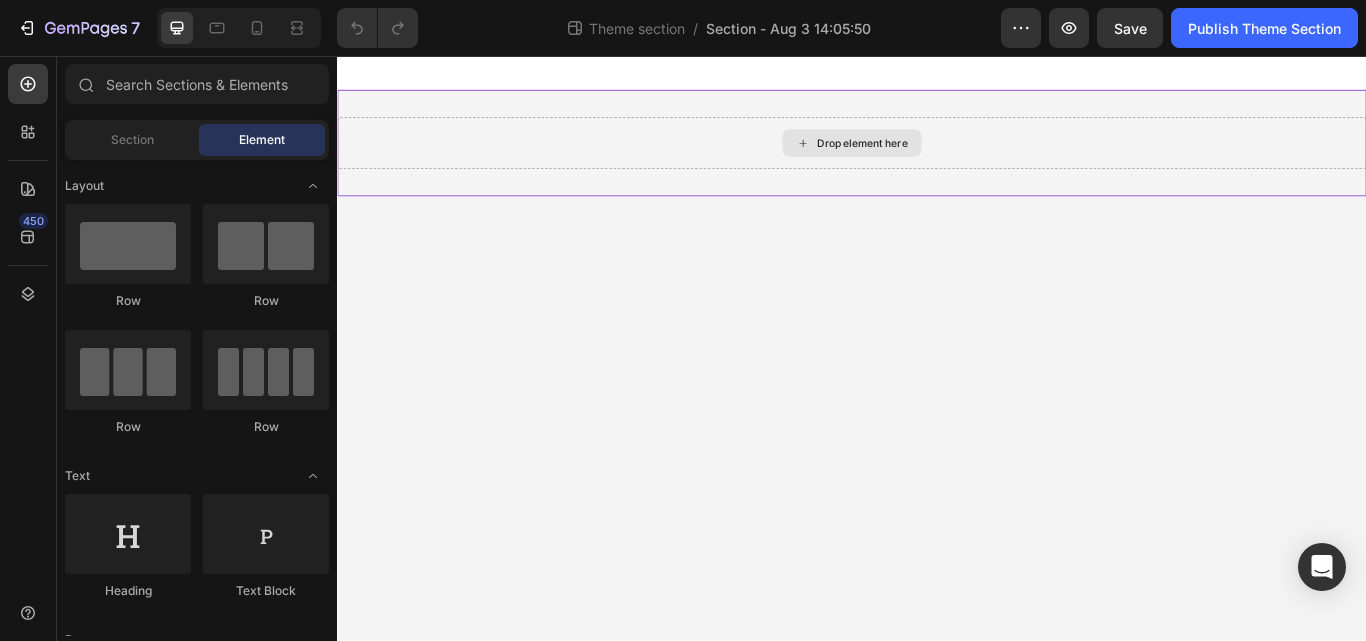 click on "Drop element here" at bounding box center [949, 158] 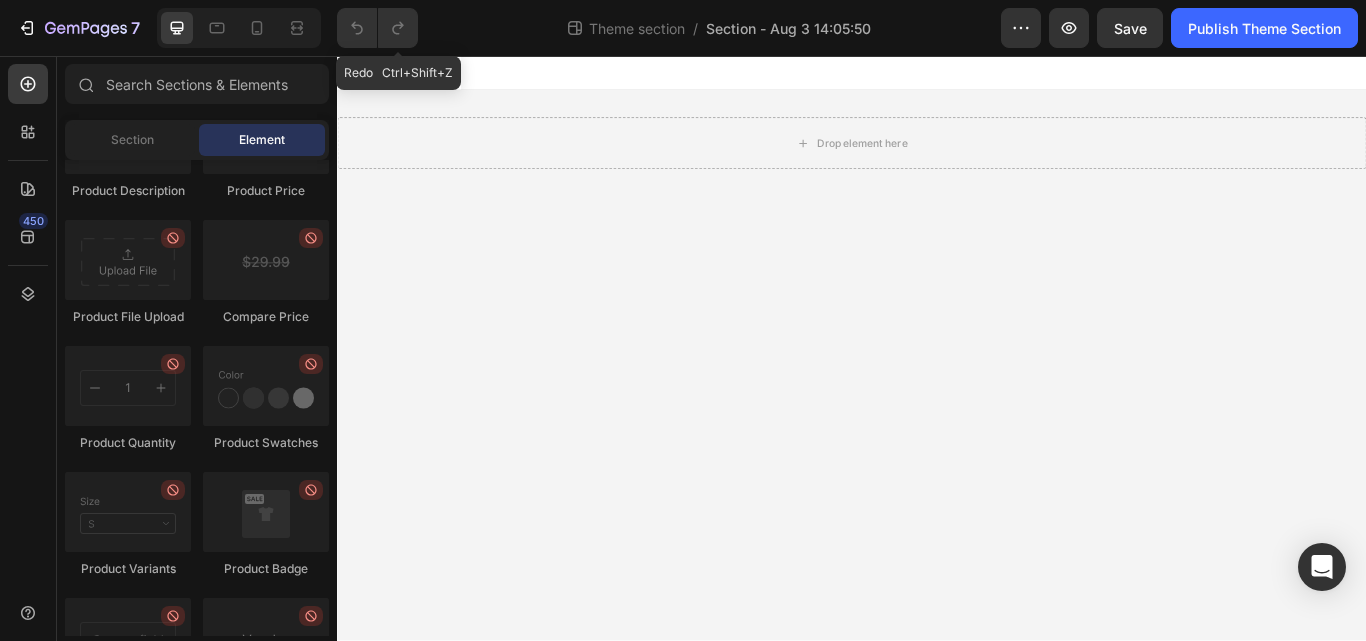 scroll, scrollTop: 0, scrollLeft: 0, axis: both 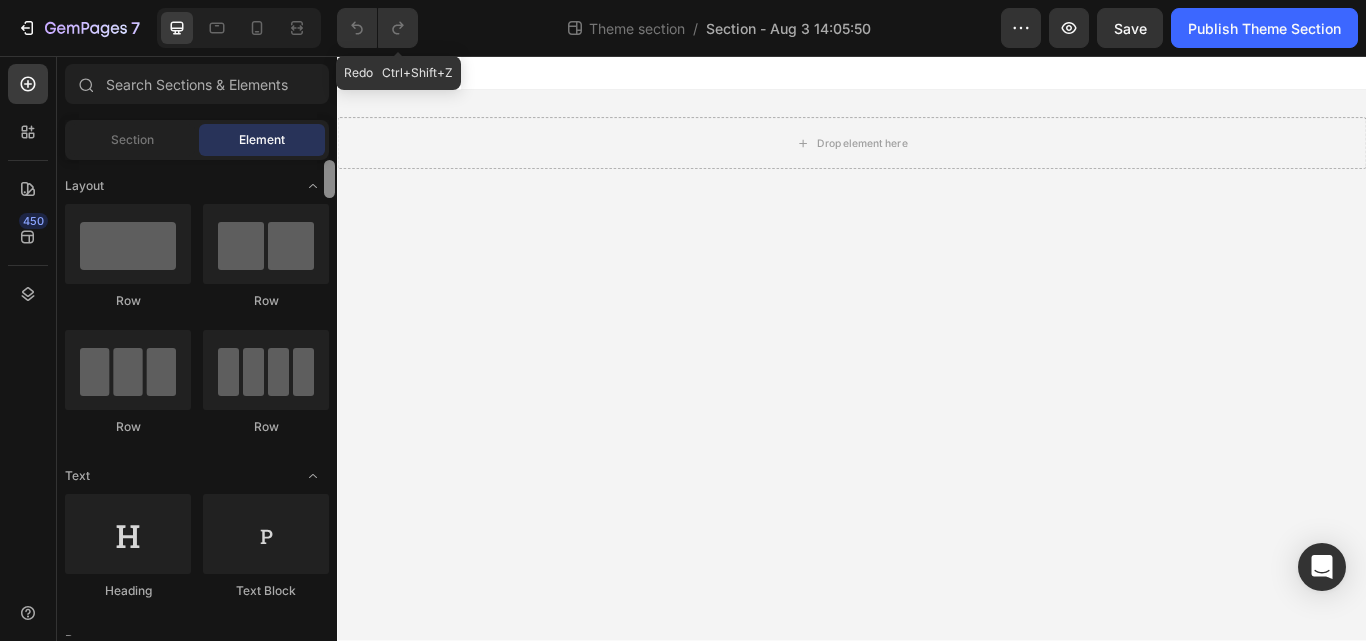 click on "7  Redo   Ctrl+Shift+Z Theme section  /  Section - Aug 3 14:05:50 Preview  Save   Publish Theme Section  450 Sections(18) Elements(81) Section Element Hero Section Product Detail Brands Trusted Badges Guarantee Product Breakdown How to use Testimonials Compare Bundle FAQs Social Proof Brand Story Product List Collection Blog List Contact Sticky Add to Cart Custom Footer Browse Library 450 Layout
Row
Row
Row
Row Text
Heading
Text Block Button
Button
Button Media
Image
Image" 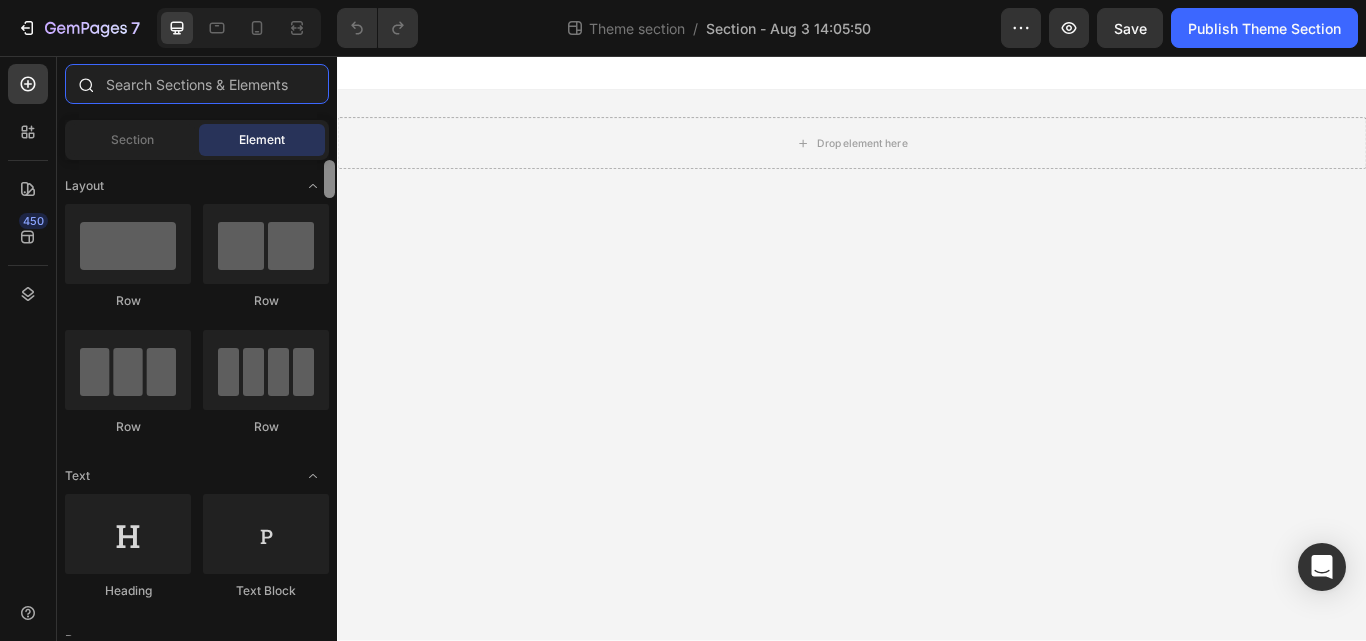 click at bounding box center [197, 84] 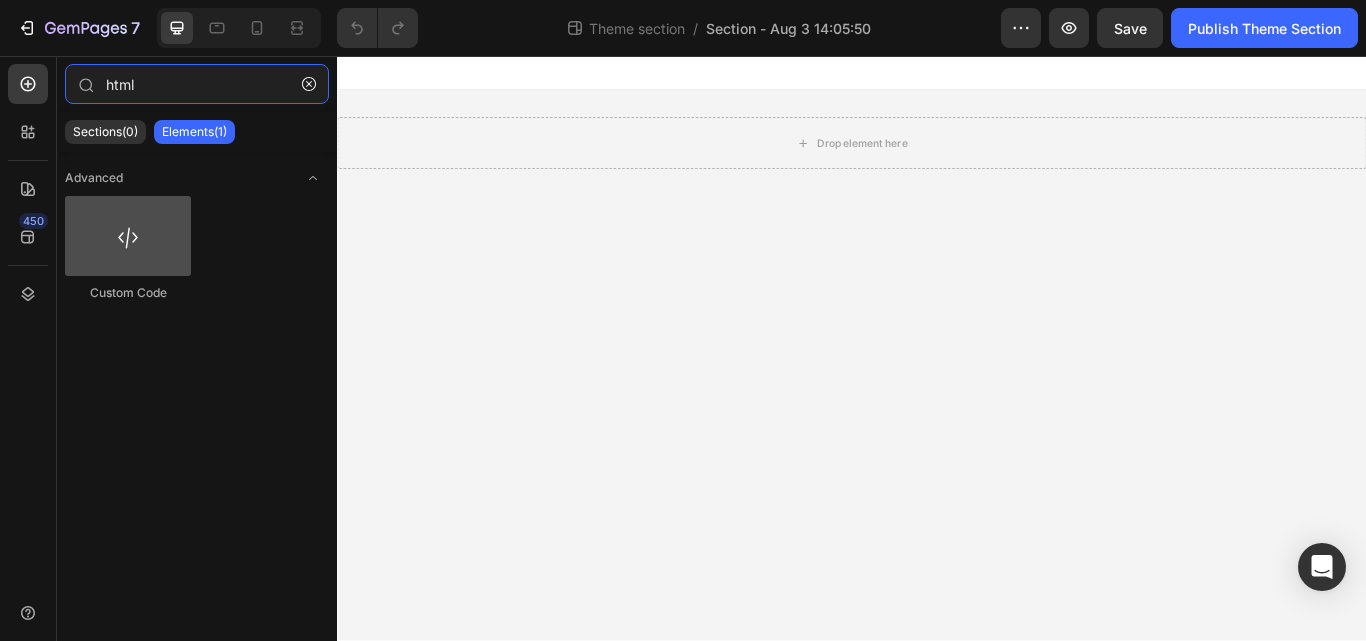 type on "html" 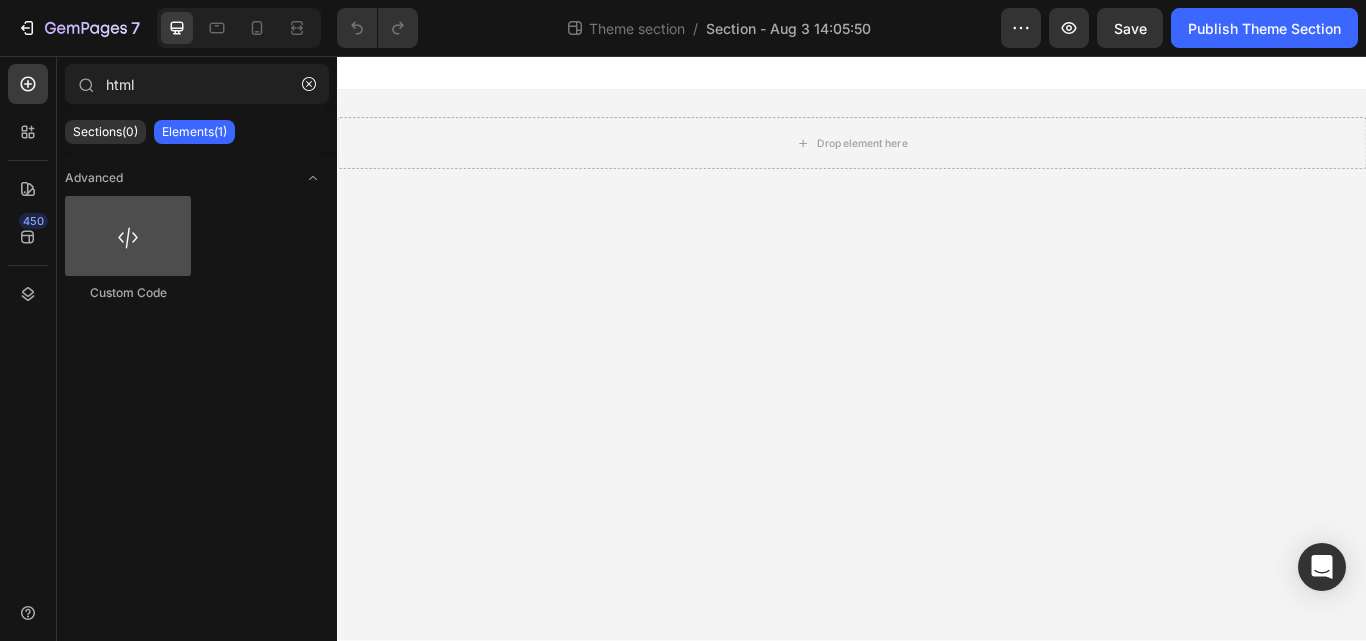 click at bounding box center [128, 236] 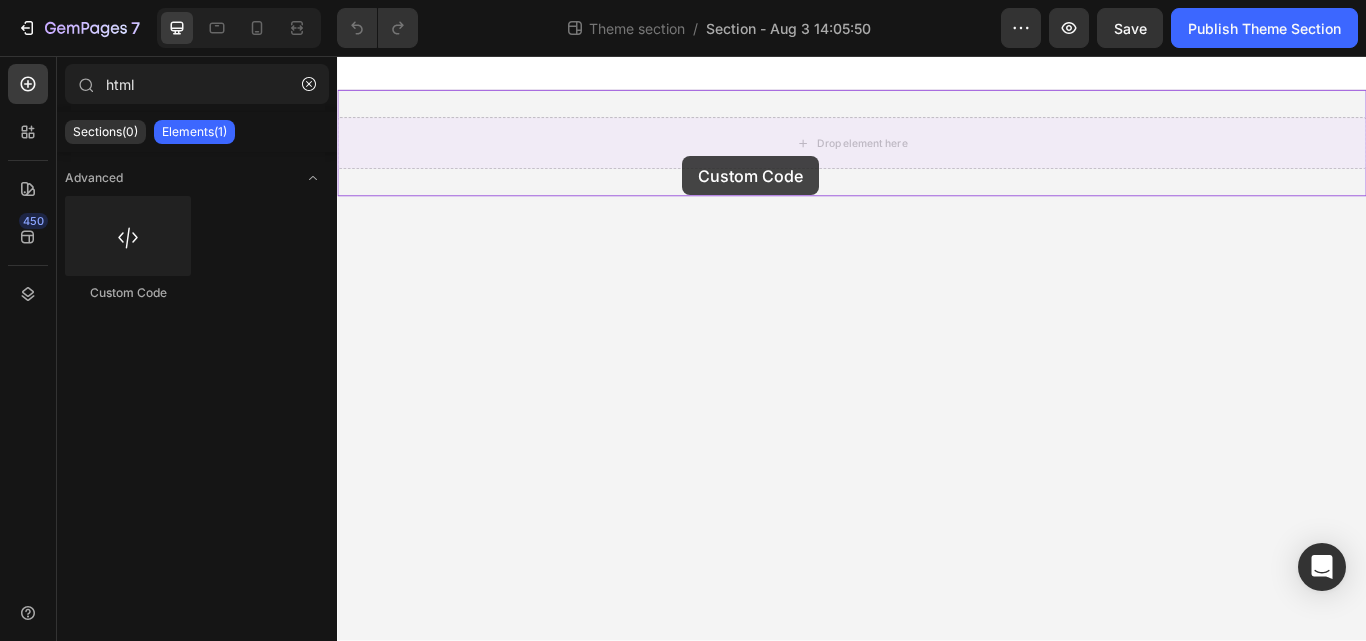 drag, startPoint x: 479, startPoint y: 293, endPoint x: 739, endPoint y: 173, distance: 286.3564 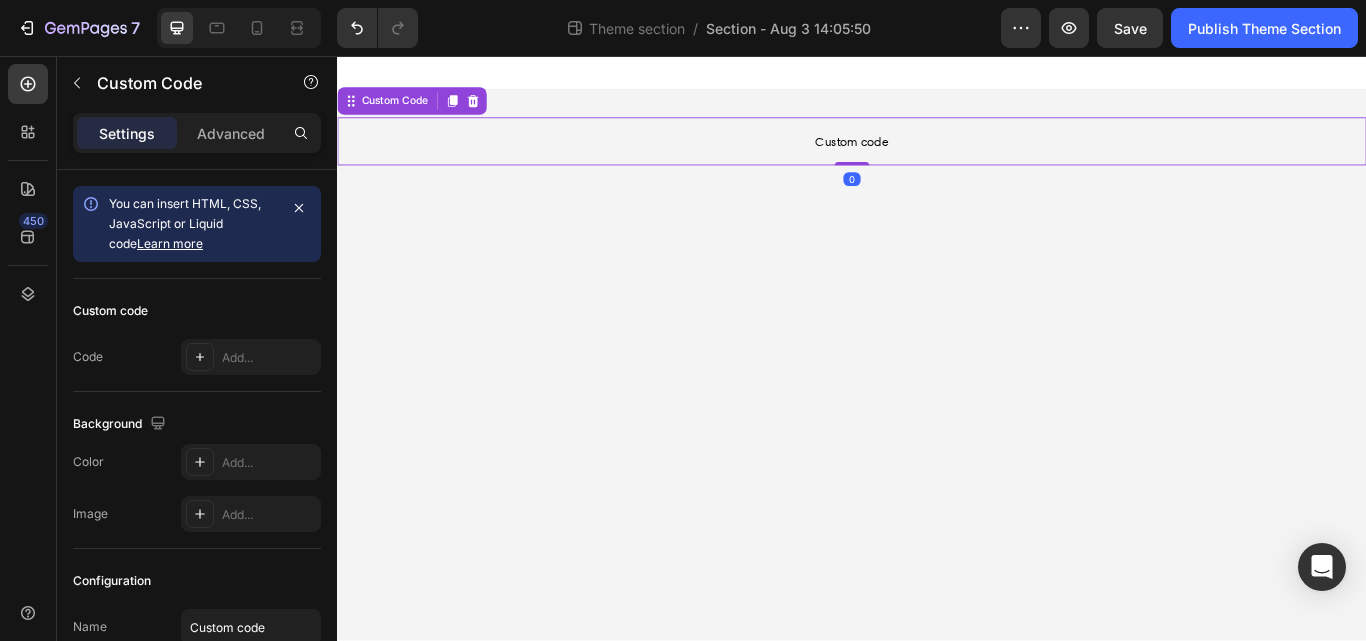 click on "Custom code" at bounding box center (937, 156) 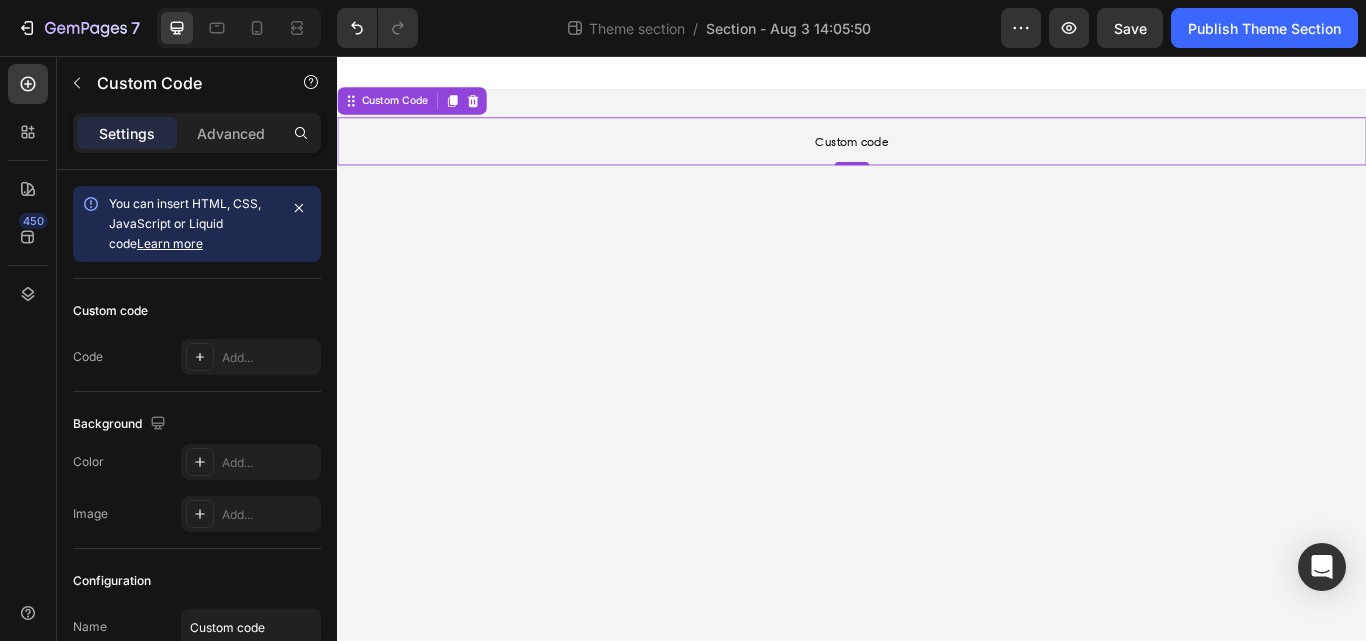 click on "Custom code" at bounding box center [937, 156] 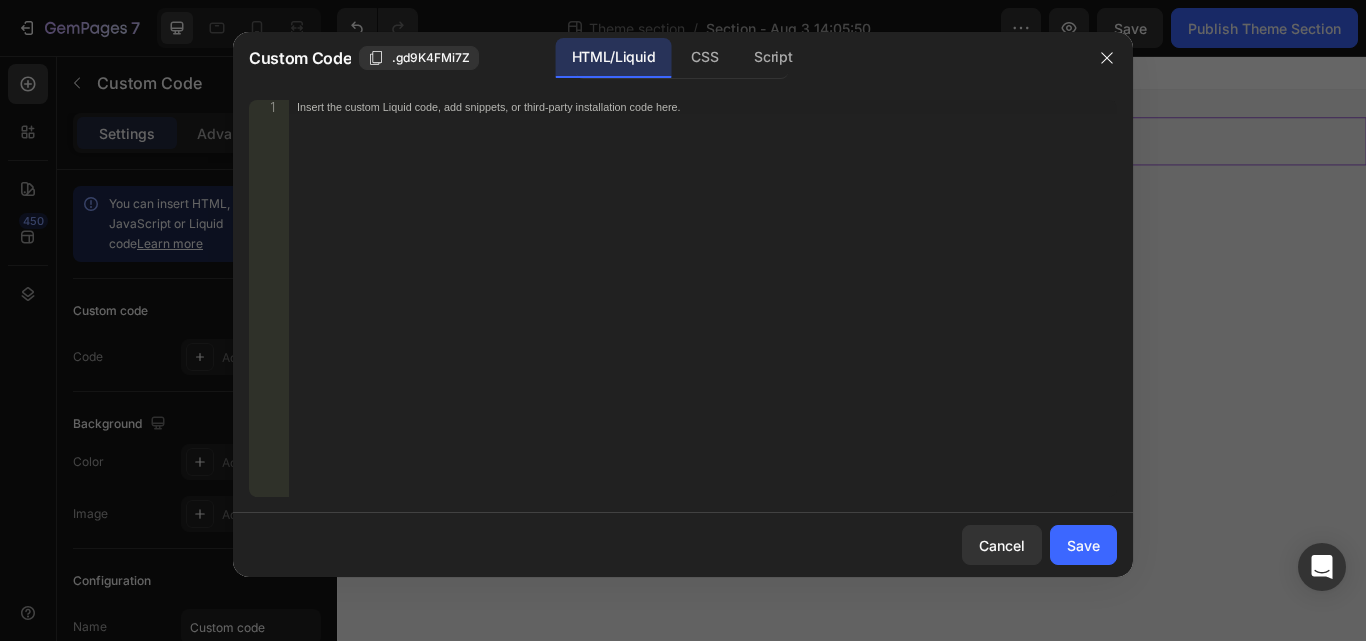 click on "Insert the custom Liquid code, add snippets, or third-party installation code here." at bounding box center (703, 312) 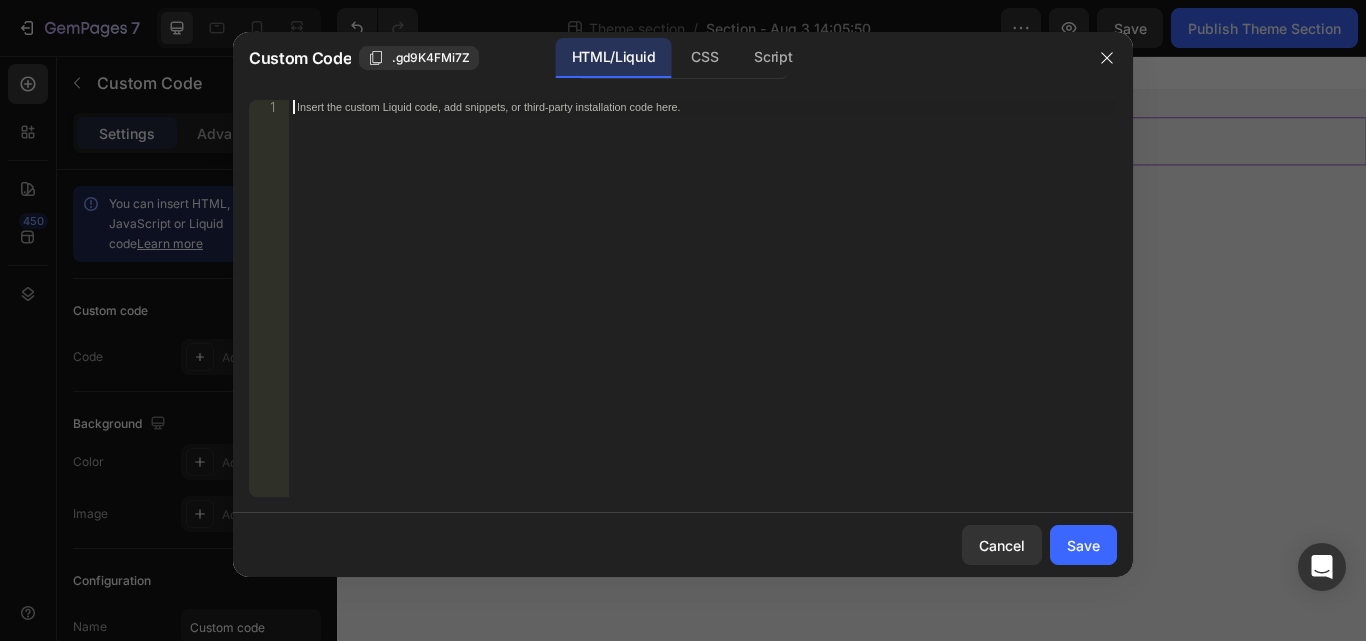 paste on "</div></div><div id="omnisend-forms-tracking-pixels-container"></div></div></body></html>" 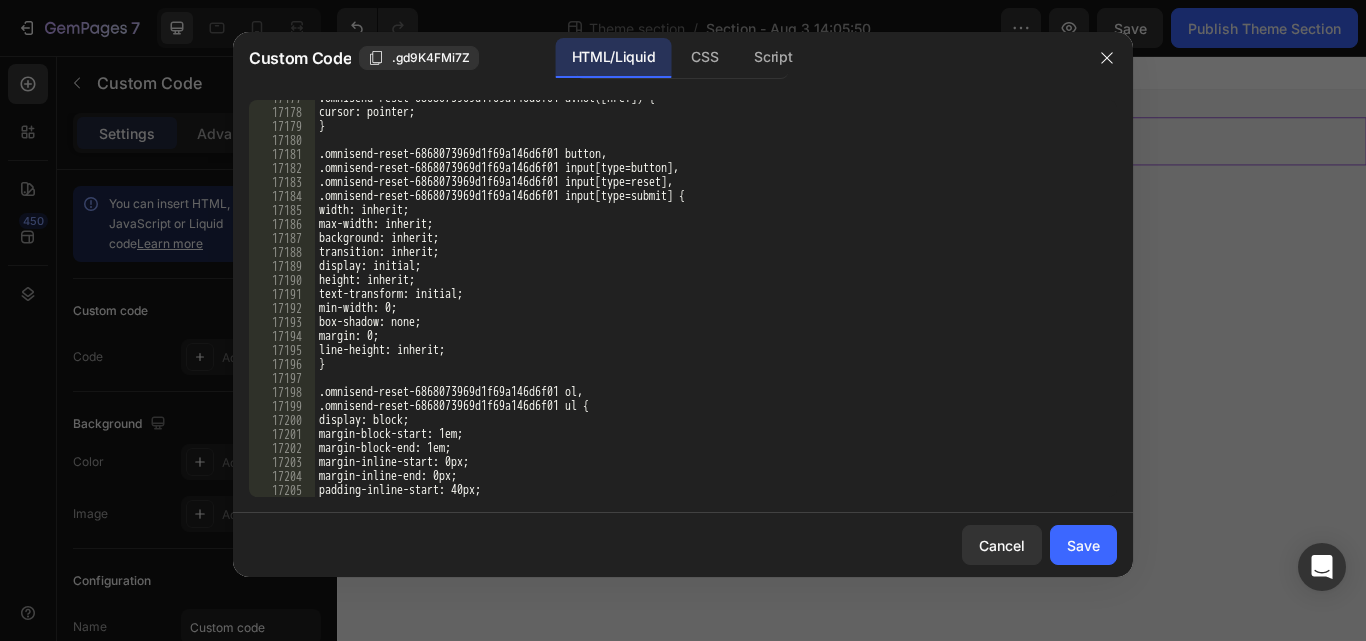 scroll, scrollTop: 32371, scrollLeft: 0, axis: vertical 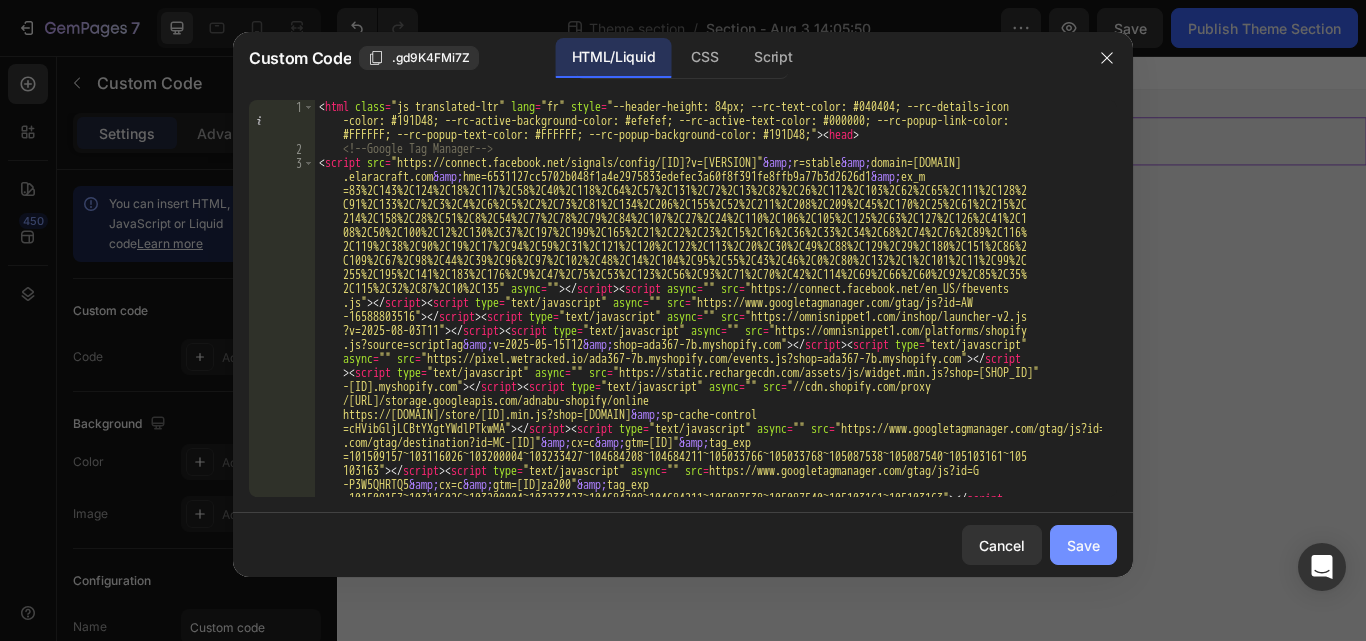 click on "Save" at bounding box center (1083, 545) 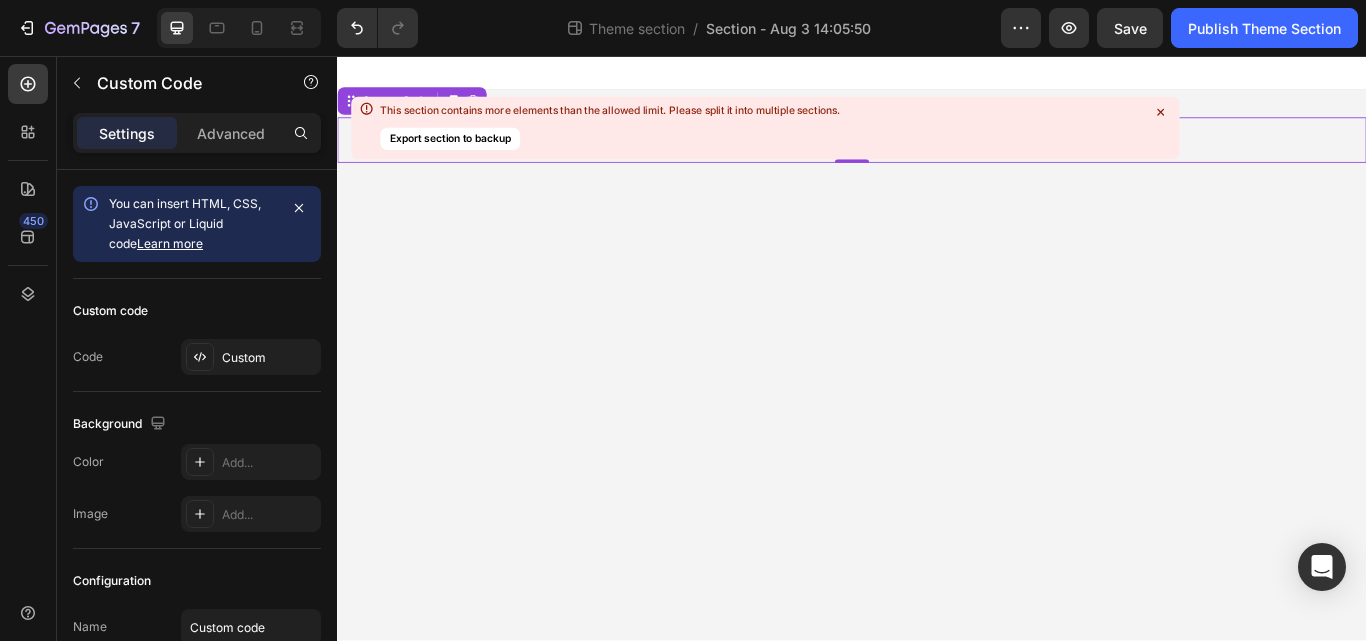 click on "Export section to backup" at bounding box center [450, 139] 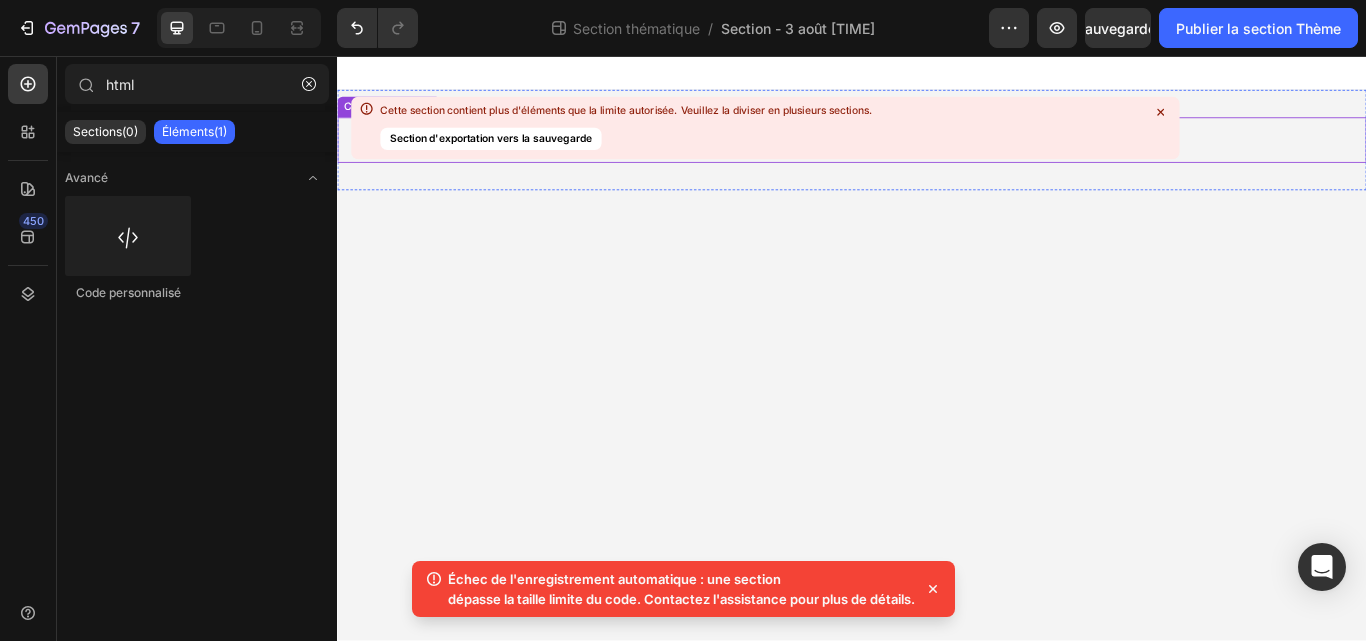 click 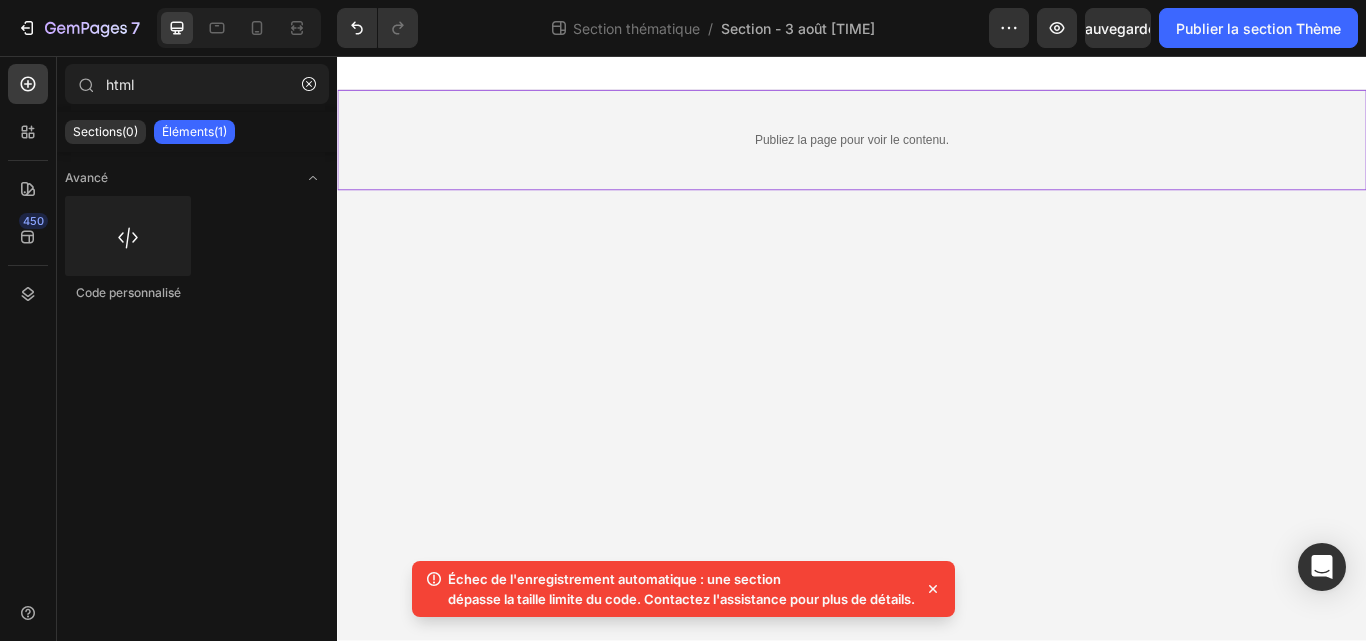click on "Publiez la page pour voir le contenu.
Code personnalisé" at bounding box center (937, 154) 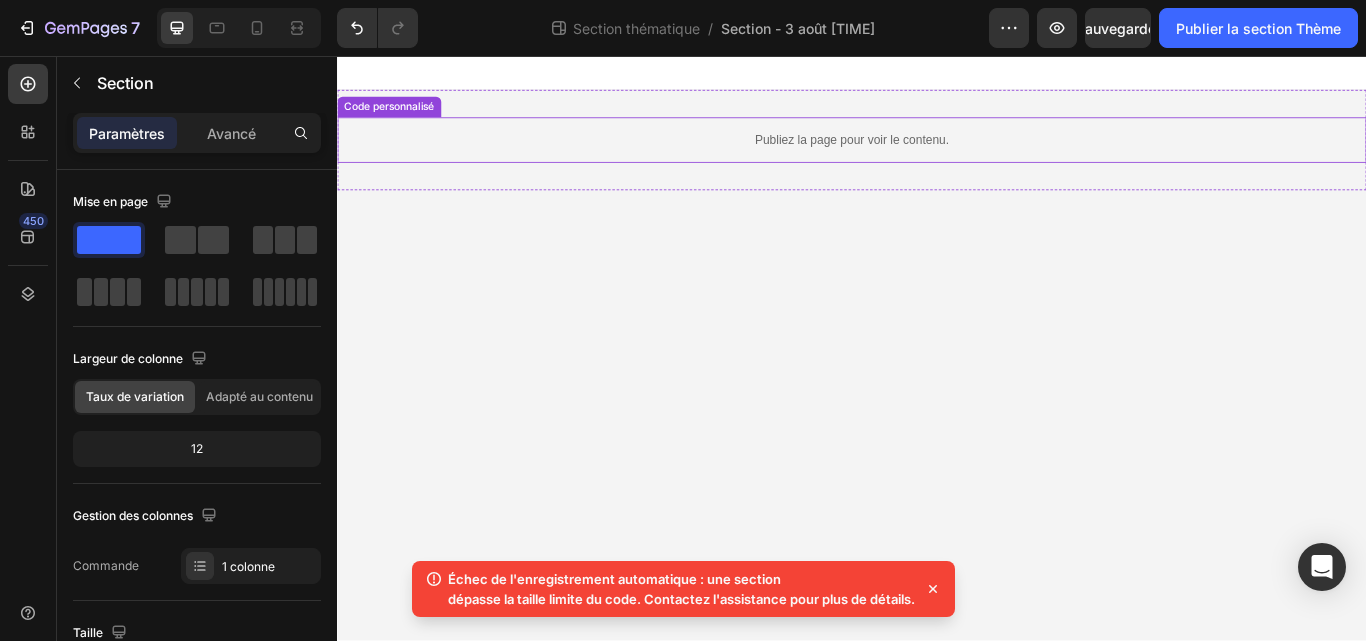 click on "Publiez la page pour voir le contenu." at bounding box center [937, 154] 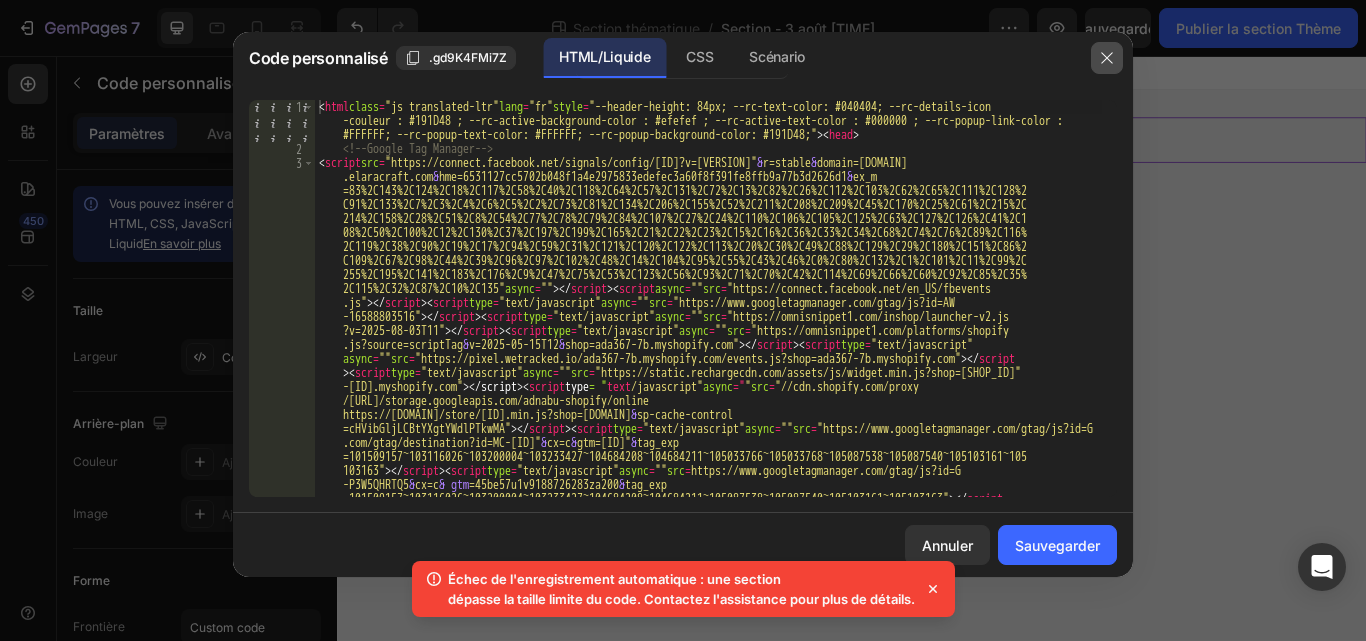 click 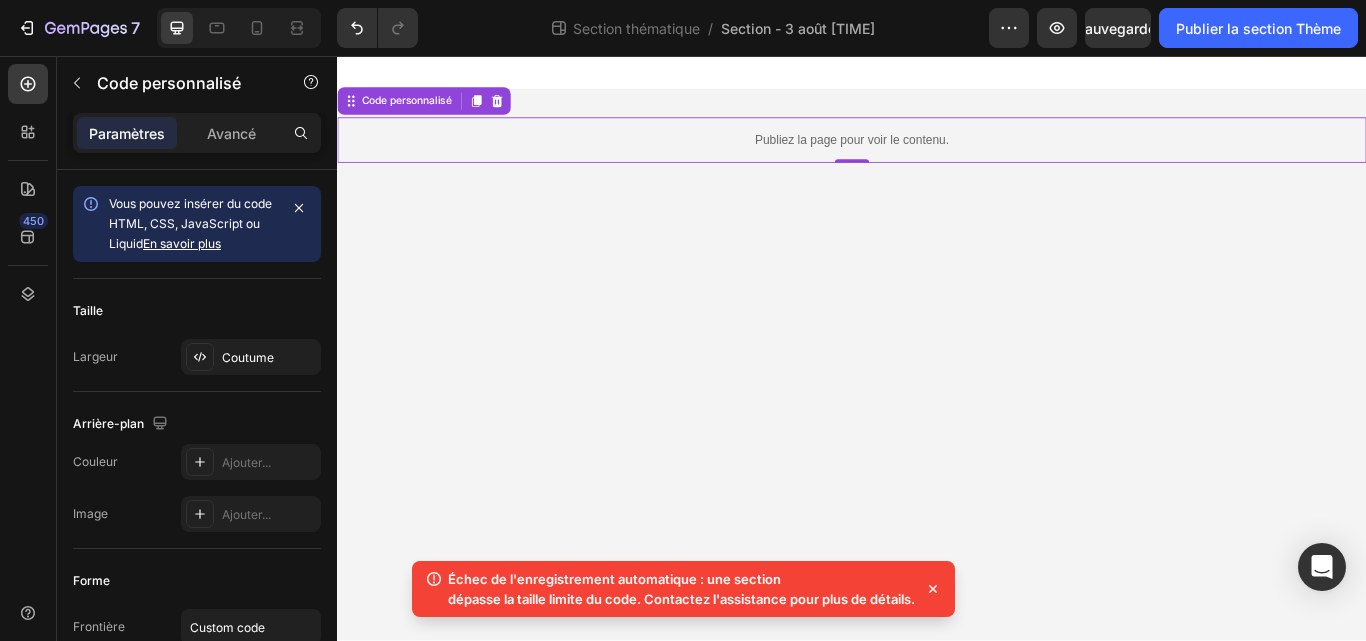 click on "Publiez la page pour voir le contenu." at bounding box center (937, 154) 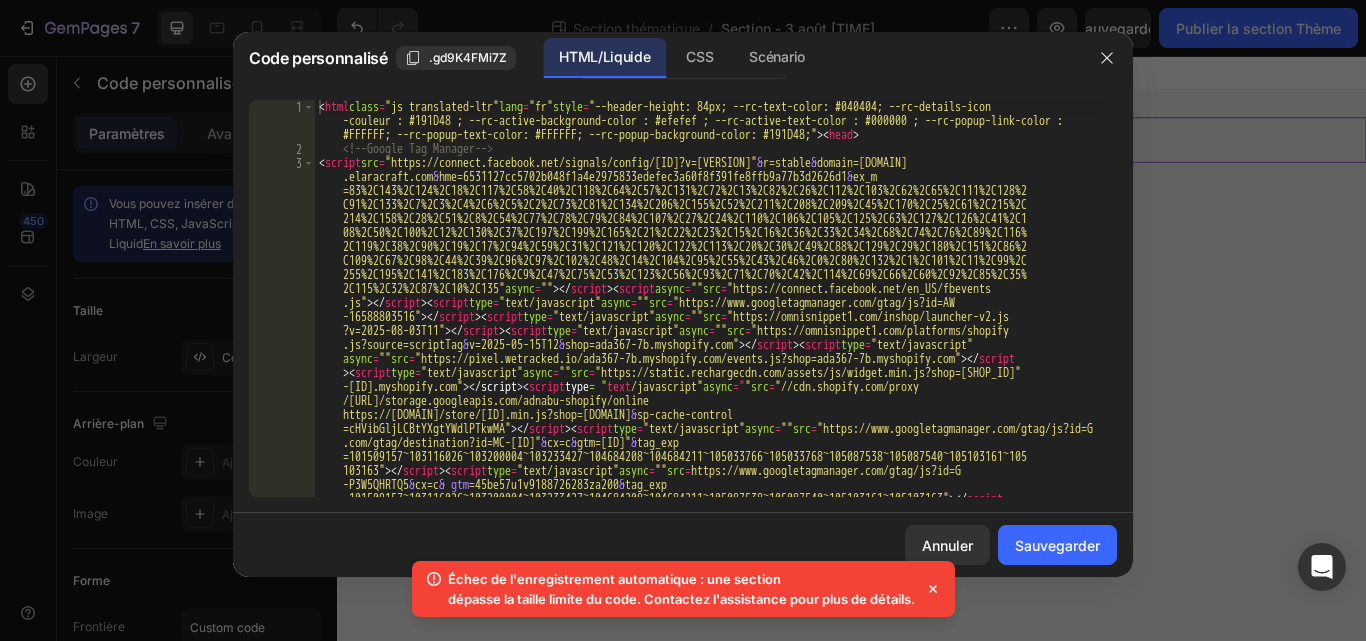 type on "<script src="https://connect.facebook.net/signals/config/752617703253472?v=2.9.221&amp;r=stable&amp;domain=www.elaracraft.com&amp;hme=6531127cc5702b048f1a4e2975833edefec3a60f8f391fe8ffb9a77b3d2626d1&amp;ex_m=83%2C143%2C124%2C18%2C117%2C58%2C40%2C118%2C64%2C57%2C131%2C72%2C13%2C82%2C26%2C112%2C103%2C62%2C65%2C111%2C128%2C91%2C133%2C7%2C3%2C4%2C6%2C5%2C2%2C73%2C81%2C134%2C206%2C155%2C52%2C211%2C208%" 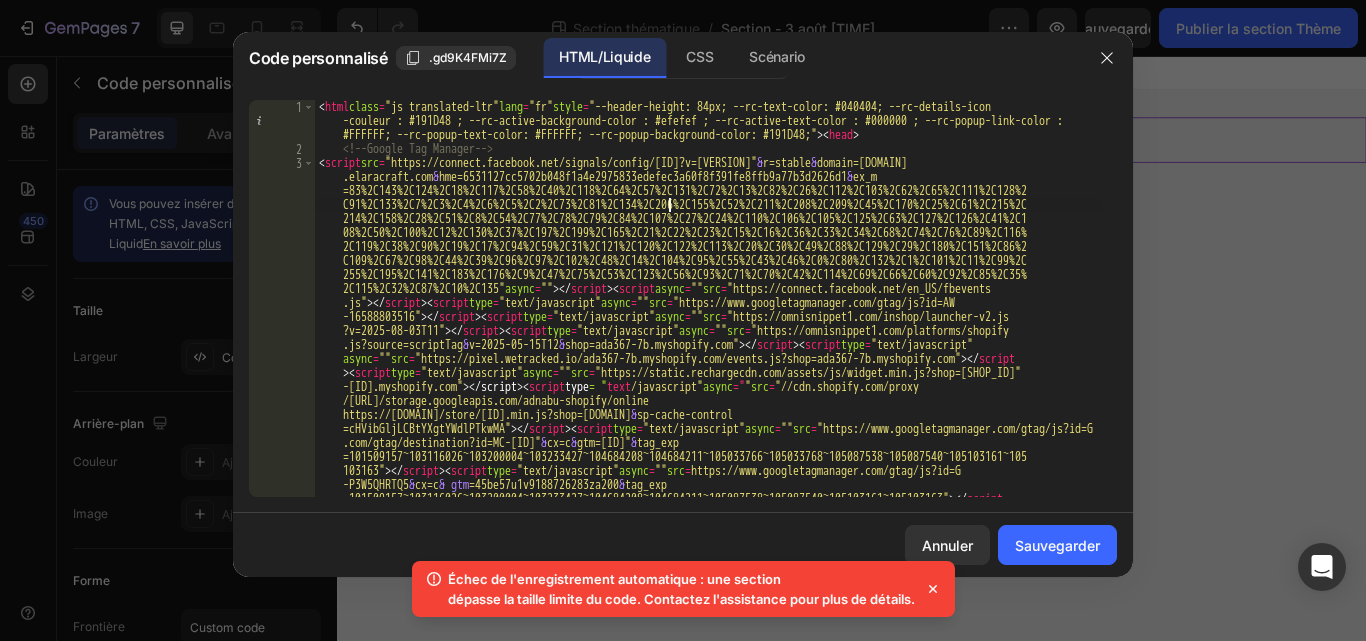 click on "<  html  class  =  "js translated-ltr"  lang  =  "fr"  style  =  "--header-height: 84px; --rc-text-color: #040404; --rc-details-icon            -couleur : #191D48 ; --rc-active-background-color : #efefef ; --rc-active-text-color : #000000 ; --rc-popup-link-color :      #FFFFFF; --rc-popup-text-color: #FFFFFF; --rc-popup-background-color: #191D48;"  >  <  head  >      <!--  Google Tag Manager  --> <  script  src  =  "https://connect.facebook.net/signals/config/752617703253472?v=2.9.221  &  r=stable  &  domain=www        .elaracraft.com  &  hme=6531127cc5702b048f1a4e2975833edefec3a60f8f391fe8ffb9a77b3d2626d1  &  ex_m      =83%2C143%2C124%2C18%2C117%2C58%2C40%2C118%2C64%2C57%2C131%2C72%2C13%2C82%2C26%2C112%2C103%2C62%2C65%2C111%2C128%2      C91%2C133%2C7%2C3%2C4%2C6%2C5%2C2%2C73%2C81%2C134%2C206%2C155%2C52%2C211%2C208%2C209%2C45%2C170%2C25%2C61%2C215%2C      214%2C158%2C28%2C51%2C8%2C54%2C77%2C78%2C79%2C84%2C107%2C27%2C24%2C110%2C106%2C105%2C125%2C63%2C127%2C126%2C41%2C1" at bounding box center (708, 515) 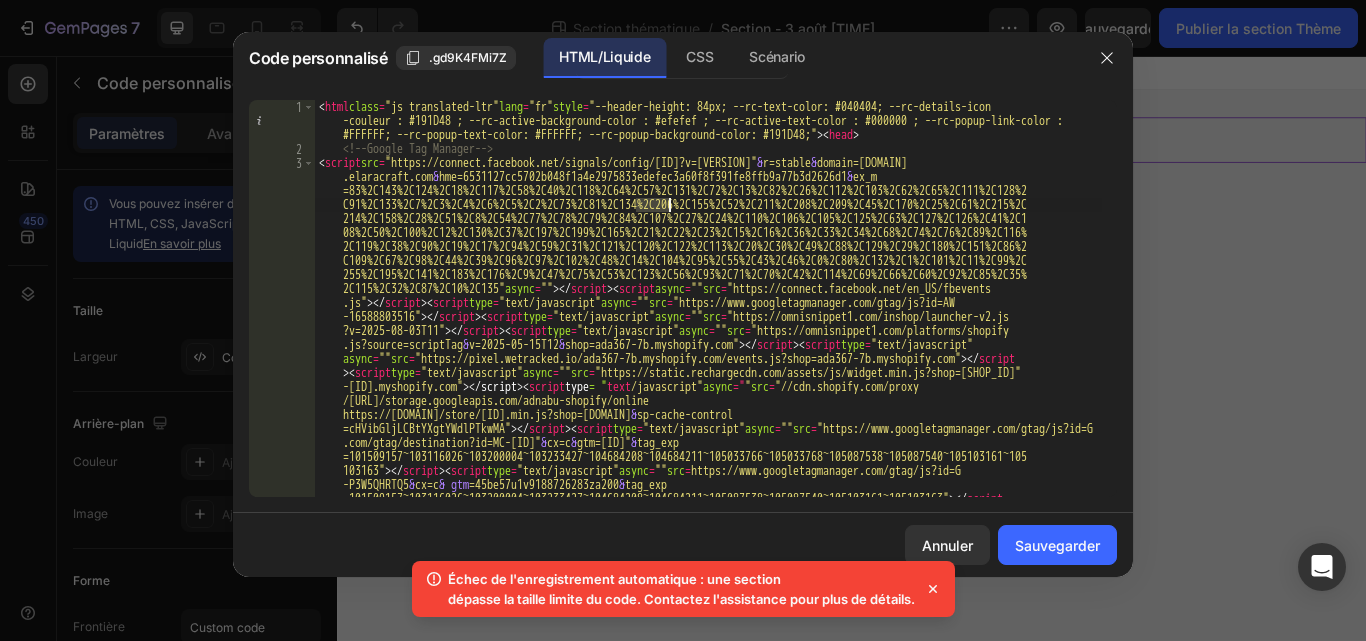 click on "<  html  class  =  "js translated-ltr"  lang  =  "fr"  style  =  "--header-height: 84px; --rc-text-color: #040404; --rc-details-icon            -couleur : #191D48 ; --rc-active-background-color : #efefef ; --rc-active-text-color : #000000 ; --rc-popup-link-color :      #FFFFFF; --rc-popup-text-color: #FFFFFF; --rc-popup-background-color: #191D48;"  >  <  head  >      <!--  Google Tag Manager  --> <  script  src  =  "https://connect.facebook.net/signals/config/752617703253472?v=2.9.221  &  r=stable  &  domain=www        .elaracraft.com  &  hme=6531127cc5702b048f1a4e2975833edefec3a60f8f391fe8ffb9a77b3d2626d1  &  ex_m      =83%2C143%2C124%2C18%2C117%2C58%2C40%2C118%2C64%2C57%2C131%2C72%2C13%2C82%2C26%2C112%2C103%2C62%2C65%2C111%2C128%2      C91%2C133%2C7%2C3%2C4%2C6%2C5%2C2%2C73%2C81%2C134%2C206%2C155%2C52%2C211%2C208%2C209%2C45%2C170%2C25%2C61%2C215%2C      214%2C158%2C28%2C51%2C8%2C54%2C77%2C78%2C79%2C84%2C107%2C27%2C24%2C110%2C106%2C105%2C125%2C63%2C127%2C126%2C41%2C1" at bounding box center (708, 515) 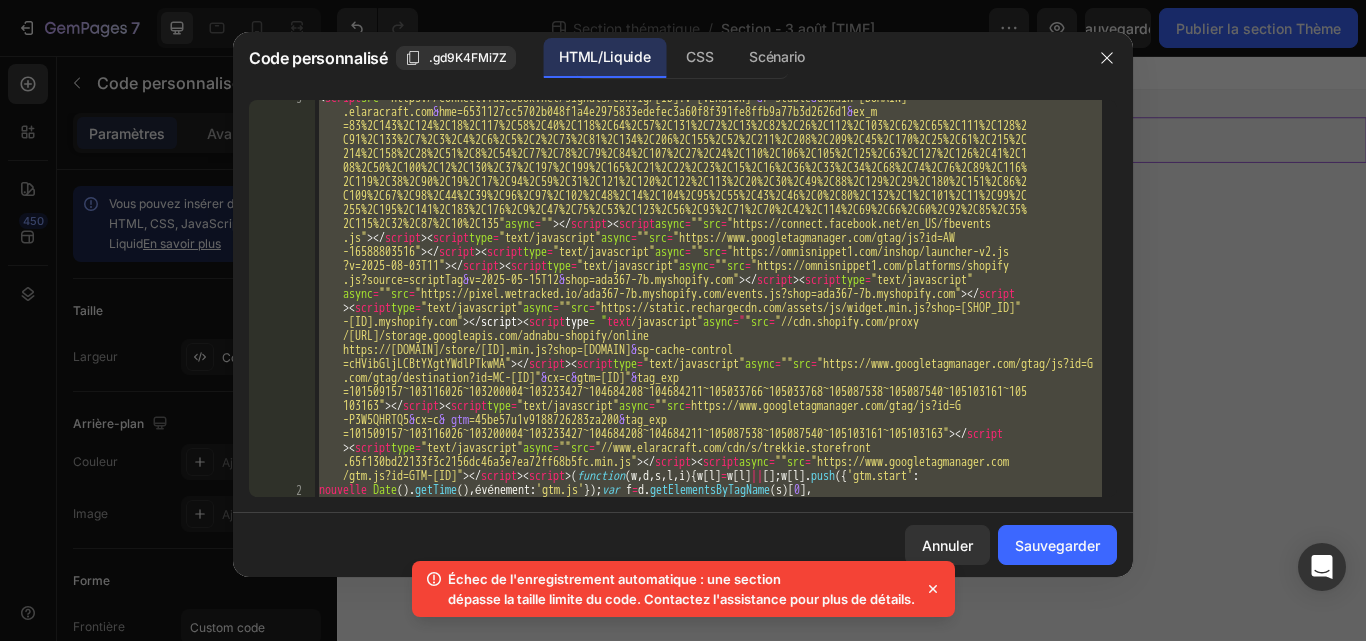 type on "</div>
</div></div><div id="omnisend-forms-tracking-pixels-container"></div></div></body></html>" 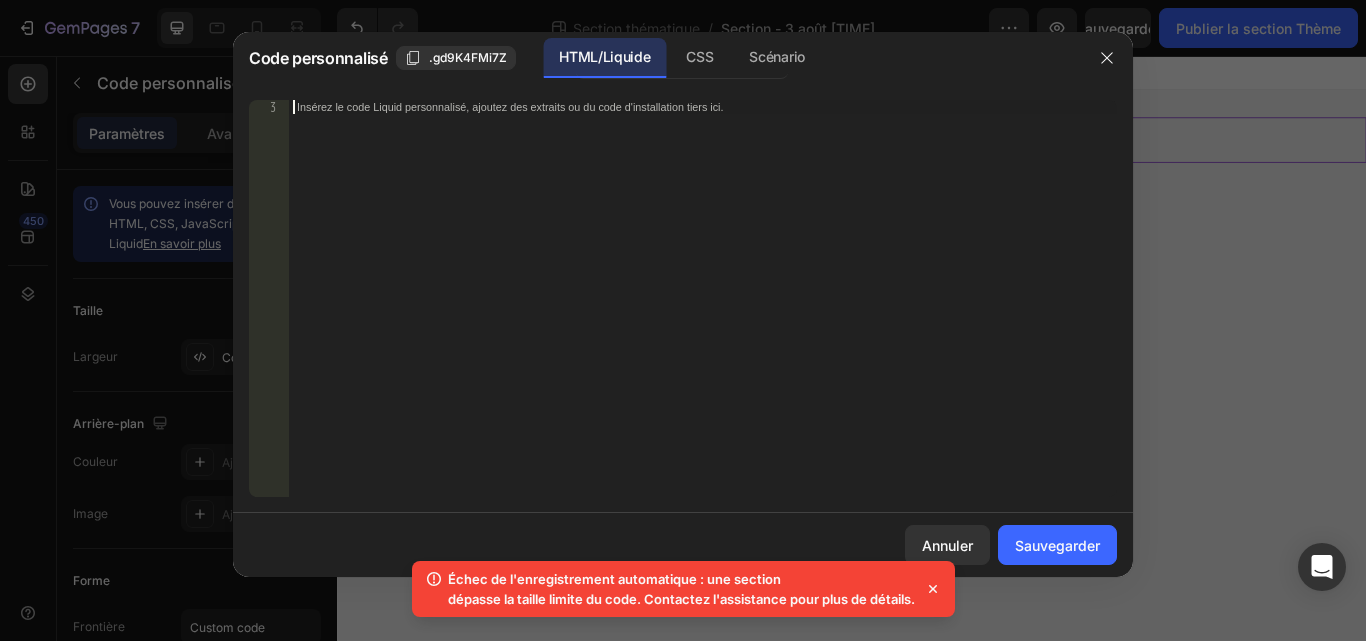 paste on "</div>" 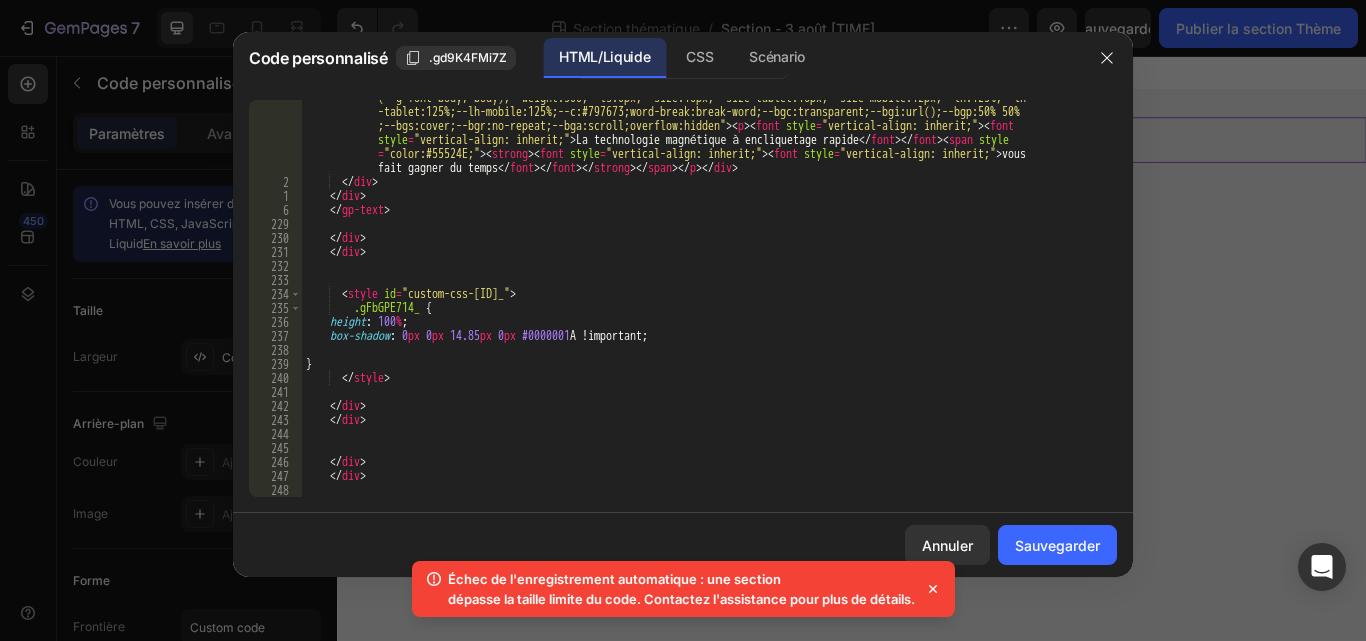 scroll, scrollTop: 5637, scrollLeft: 0, axis: vertical 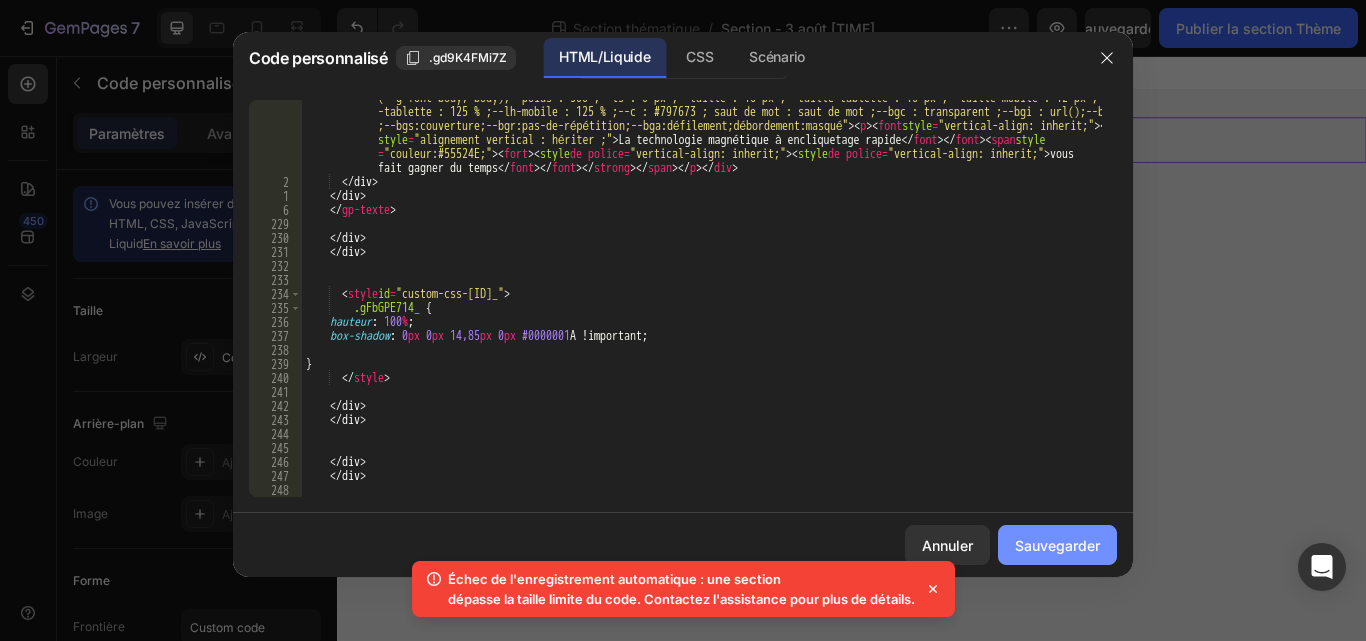 click on "Sauvegarder" at bounding box center (1057, 545) 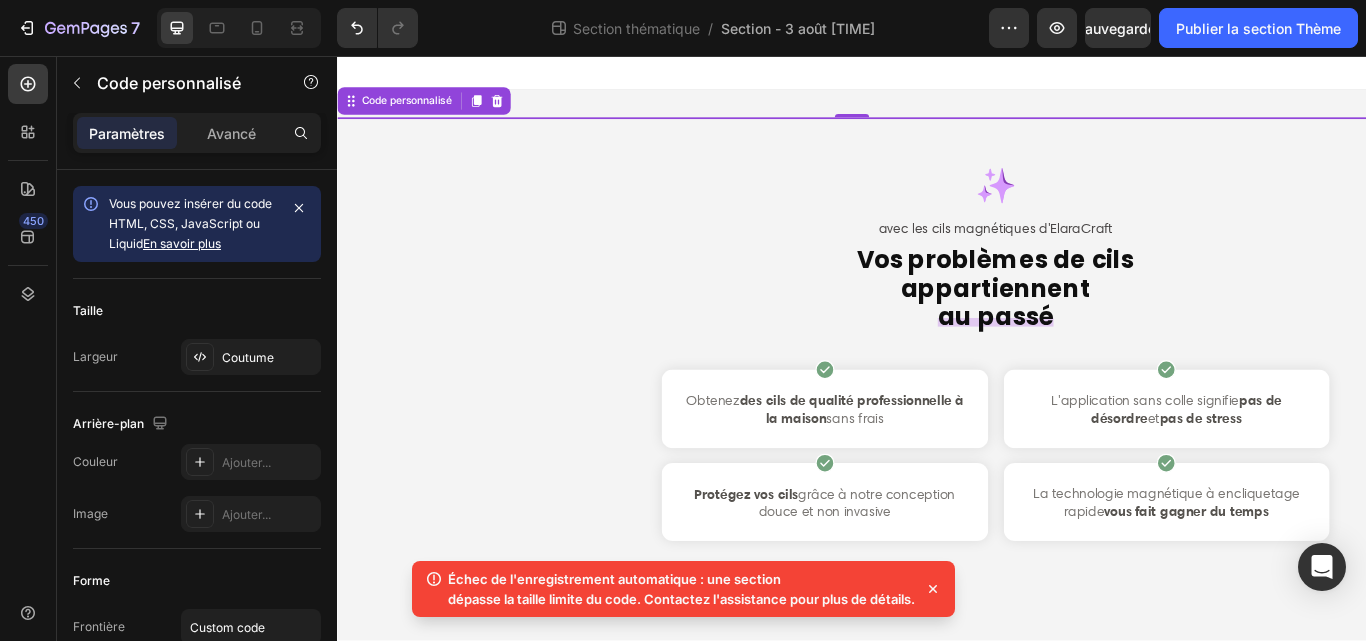 click at bounding box center (937, 76) 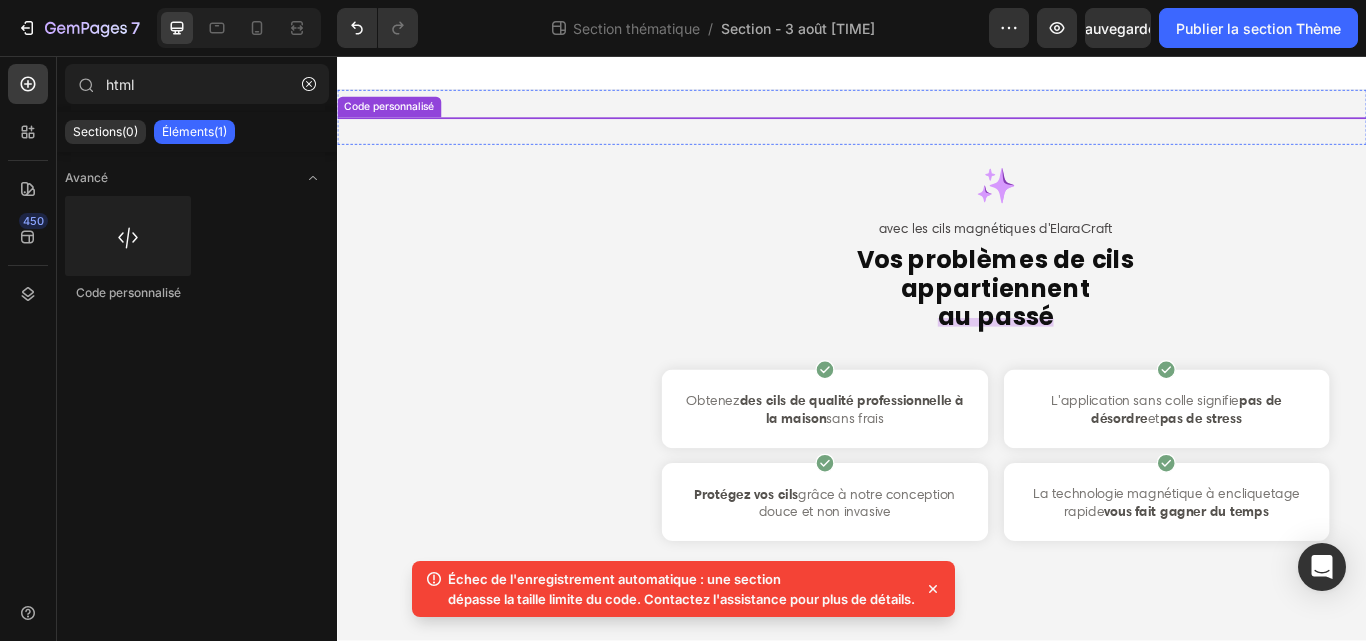 click on "avec les cils magnétiques d'ElaraCraft
Vos problèmes de cils appartiennent  au passé
Obtenez  des cils de qualité professionnelle à la maison  sans frais
L'application sans colle signifie  pas de désordre  et  pas de stress" at bounding box center (937, 403) 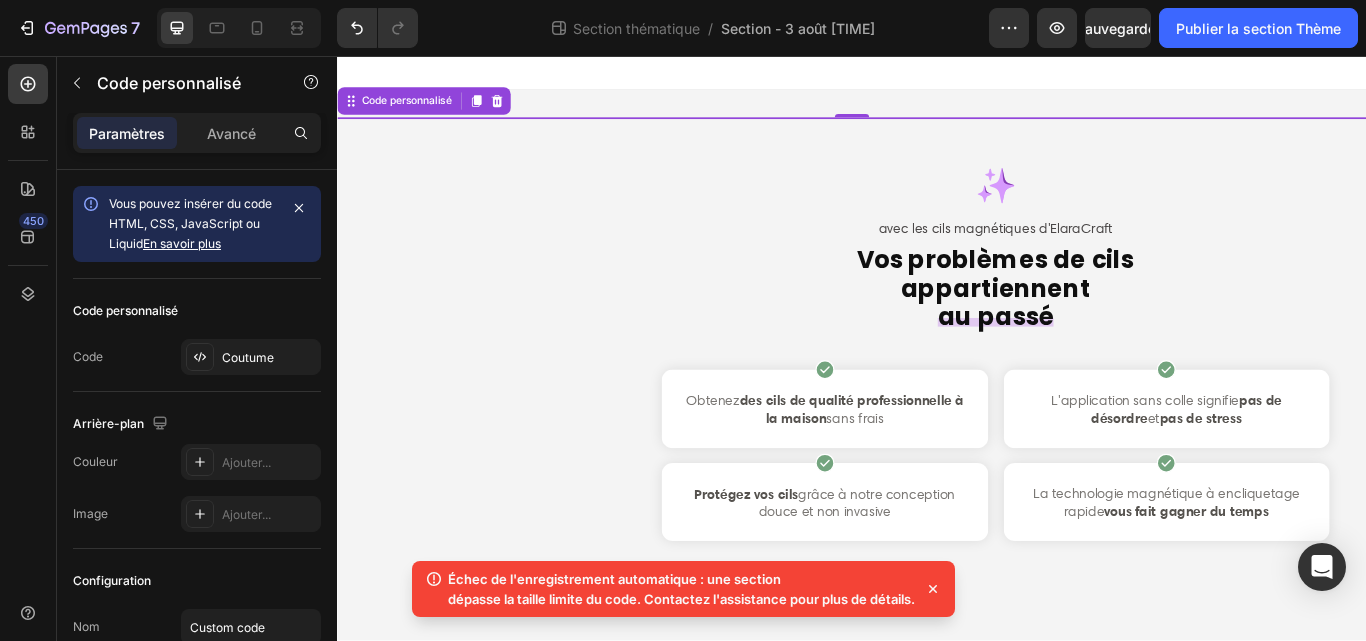 click 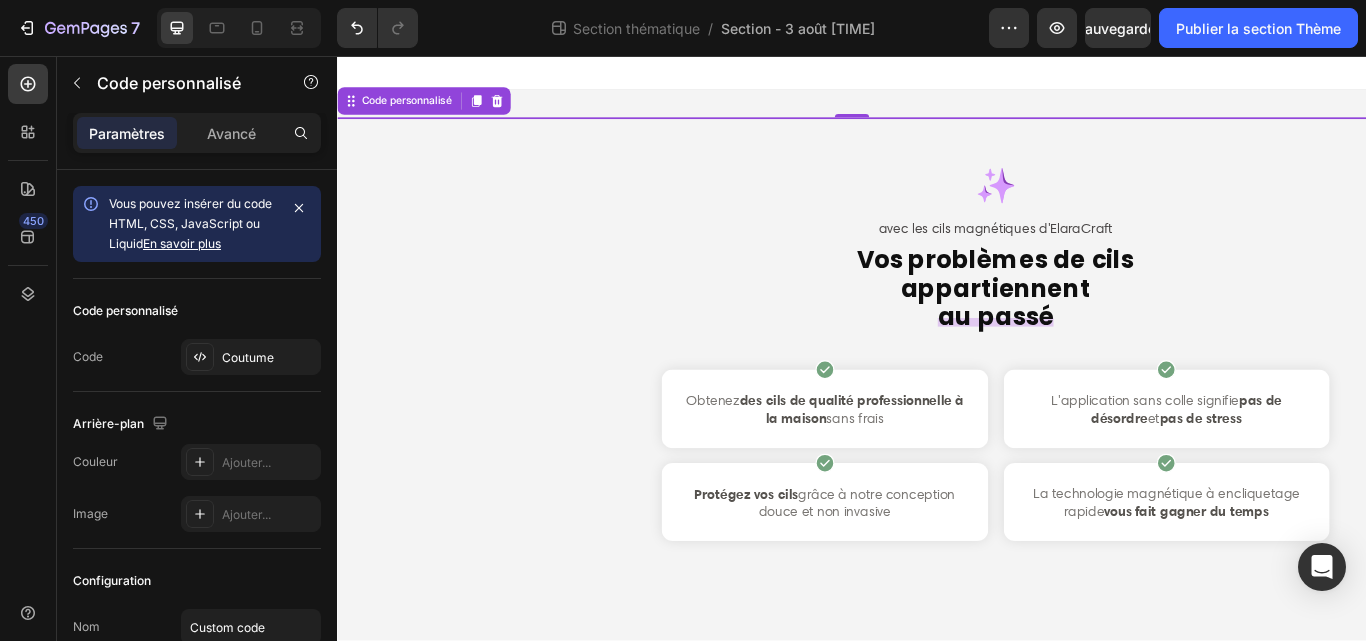 click at bounding box center [1104, 208] 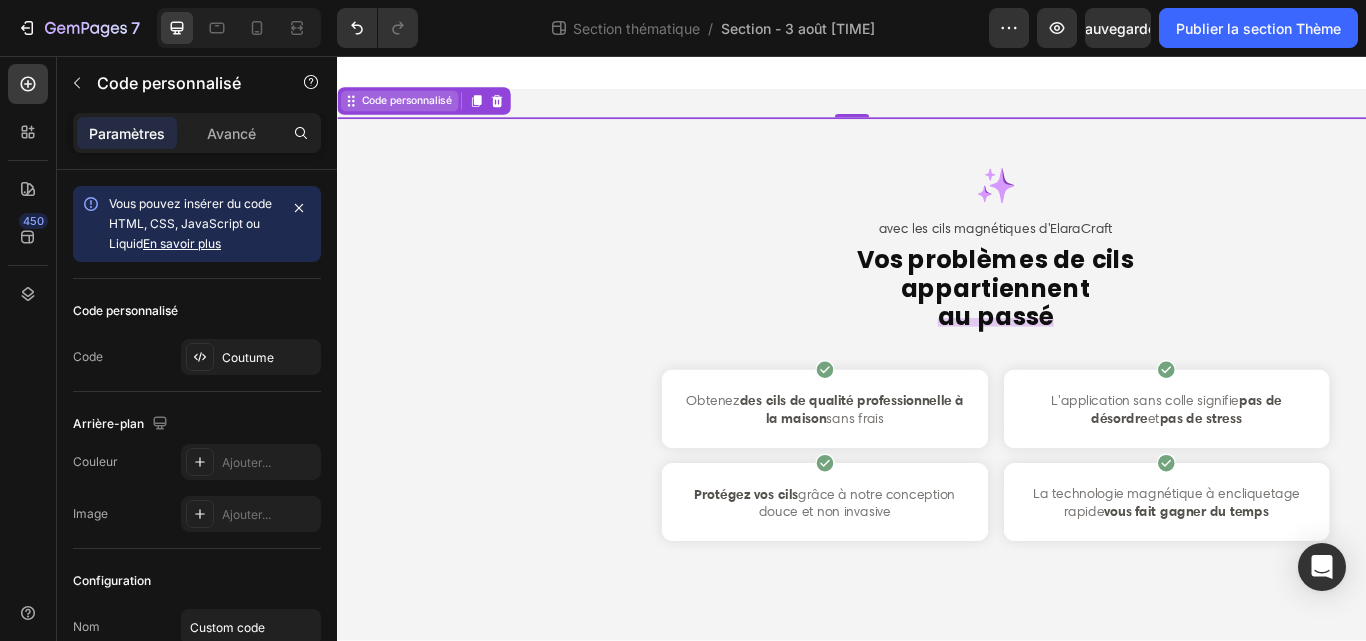 click on "Code personnalisé" at bounding box center (417, 108) 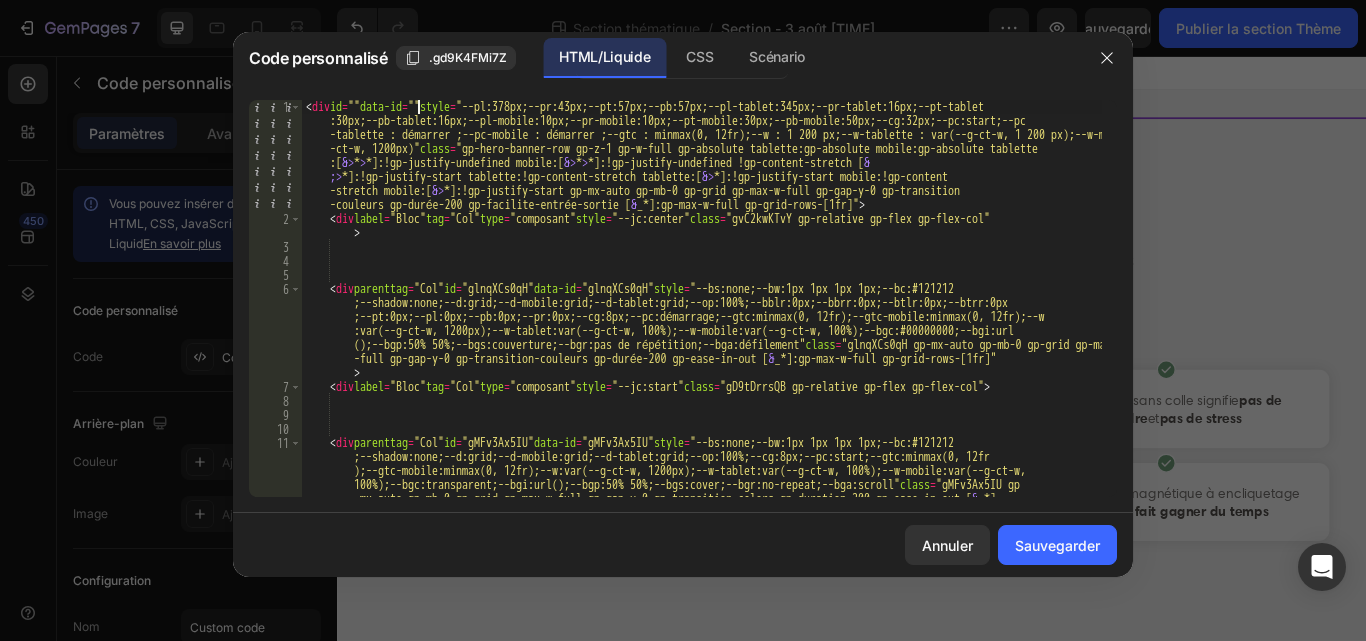 click on "<  div  id  =  ""  data-id  =  ""  style  =  "--pl:378px;--pr:43px;--pt:57px;--pb:57px;--pl-tablet:345px;--pr-tablet:16px;--pt-tablet            :30px;--pb-tablet:16px;--pl-mobile:10px;--pr-mobile:10px;--pt-mobile:30px;--pb-mobile:50px;--cg:32px;--pc:start;--pc      -tablette : démarrer ;--pc-mobile : démarrer ;--gtc : minmax(0, 12fr);--w : 1 200 px;--w-tablette : var(--g-ct-w, 1 200 px);--w-mobile : var(--g      -ct-w, 1200px)"  class  =  "gp-hero-banner-row gp-z-1 gp-w-full gp-absolute tablette:gp-absolute mobile:gp-absolute tablette        :[  &>  *  >  *]:!gp-justify-undefined mobile:[  &>  *  >  *]:!gp-justify-undefined !gp-content-stretch [  &      ;>  *]:!gp-justify-start tablette:!gp-content-stretch tablette:[  &>  *]:!gp-justify-start mobile:!gp-content      -stretch mobile:[  &>  *]:!gp-justify-start gp-mx-auto gp-mb-0 gp-grid gp-max-w-full gp-gap-y-0 gp-transition      -couleurs gp-durée-200 gp-facilite-entrée-sortie [  &  >      <  div  label  =" at bounding box center (702, 396) 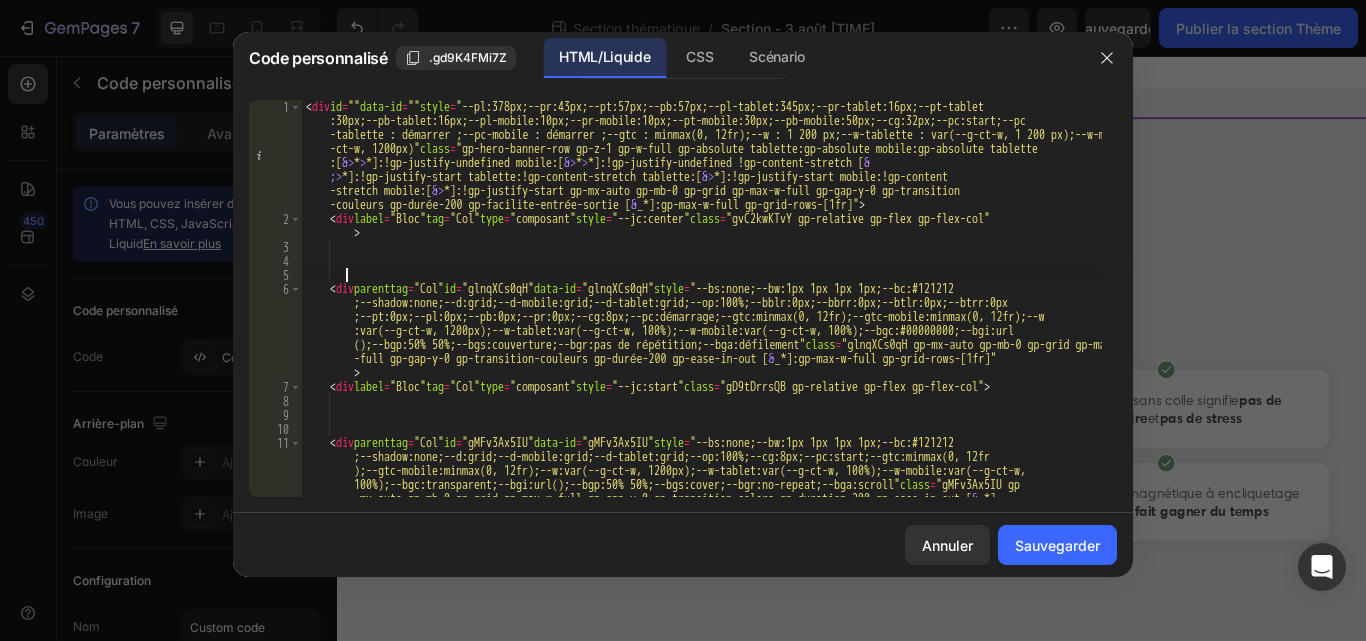 click on "<  div  id  =  ""  data-id  =  ""  style  =  "--pl:378px;--pr:43px;--pt:57px;--pb:57px;--pl-tablet:345px;--pr-tablet:16px;--pt-tablet            :30px;--pb-tablet:16px;--pl-mobile:10px;--pr-mobile:10px;--pt-mobile:30px;--pb-mobile:50px;--cg:32px;--pc:start;--pc      -tablette : démarrer ;--pc-mobile : démarrer ;--gtc : minmax(0, 12fr);--w : 1 200 px;--w-tablette : var(--g-ct-w, 1 200 px);--w-mobile : var(--g      -ct-w, 1200px)"  class  =  "gp-hero-banner-row gp-z-1 gp-w-full gp-absolute tablette:gp-absolute mobile:gp-absolute tablette        :[  &>  *  >  *]:!gp-justify-undefined mobile:[  &>  *  >  *]:!gp-justify-undefined !gp-content-stretch [  &      ;>  *]:!gp-justify-start tablette:!gp-content-stretch tablette:[  &>  *]:!gp-justify-start mobile:!gp-content      -stretch mobile:[  &>  *]:!gp-justify-start gp-mx-auto gp-mb-0 gp-grid gp-max-w-full gp-gap-y-0 gp-transition      -couleurs gp-durée-200 gp-facilite-entrée-sortie [  &  >      <  div  label  =" at bounding box center (702, 396) 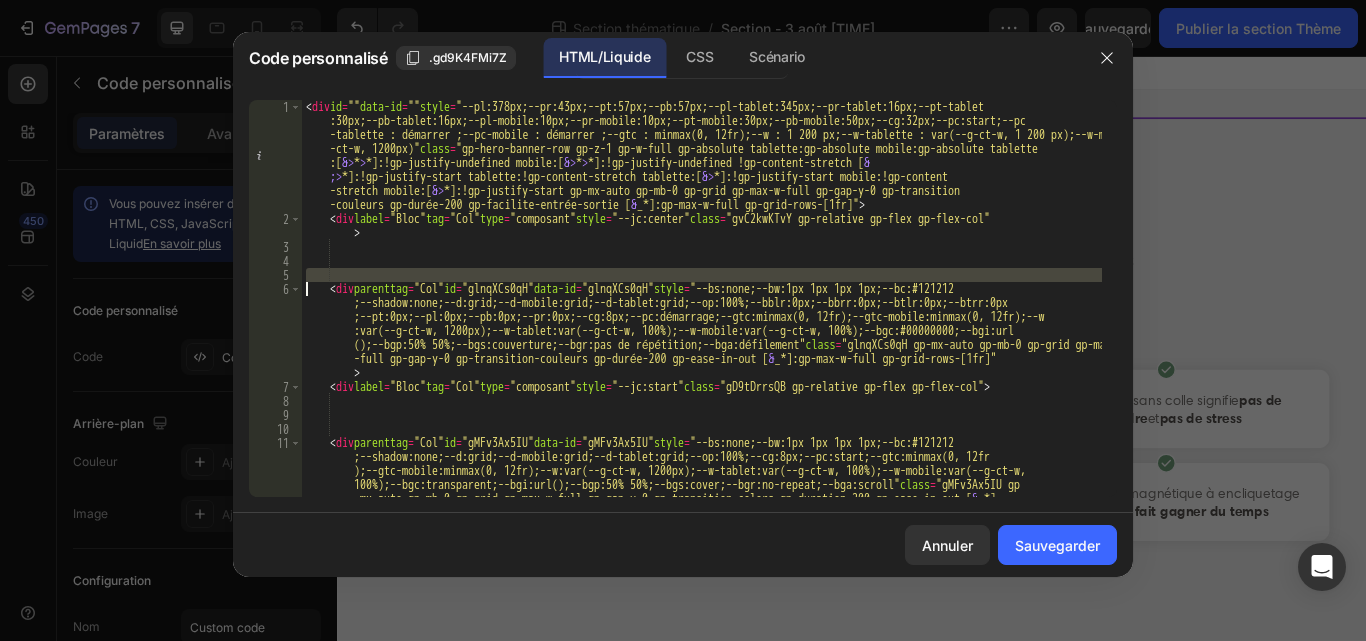 click on "<  div  id  =  ""  data-id  =  ""  style  =  "--pl:378px;--pr:43px;--pt:57px;--pb:57px;--pl-tablet:345px;--pr-tablet:16px;--pt-tablet            :30px;--pb-tablet:16px;--pl-mobile:10px;--pr-mobile:10px;--pt-mobile:30px;--pb-mobile:50px;--cg:32px;--pc:start;--pc      -tablette : démarrer ;--pc-mobile : démarrer ;--gtc : minmax(0, 12fr);--w : 1 200 px;--w-tablette : var(--g-ct-w, 1 200 px);--w-mobile : var(--g      -ct-w, 1200px)"  class  =  "gp-hero-banner-row gp-z-1 gp-w-full gp-absolute tablette:gp-absolute mobile:gp-absolute tablette        :[  &>  *  >  *]:!gp-justify-undefined mobile:[  &>  *  >  *]:!gp-justify-undefined !gp-content-stretch [  &      ;>  *]:!gp-justify-start tablette:!gp-content-stretch tablette:[  &>  *]:!gp-justify-start mobile:!gp-content      -stretch mobile:[  &>  *]:!gp-justify-start gp-mx-auto gp-mb-0 gp-grid gp-max-w-full gp-gap-y-0 gp-transition      -couleurs gp-durée-200 gp-facilite-entrée-sortie [  &  >      <  div  label  =" at bounding box center (702, 396) 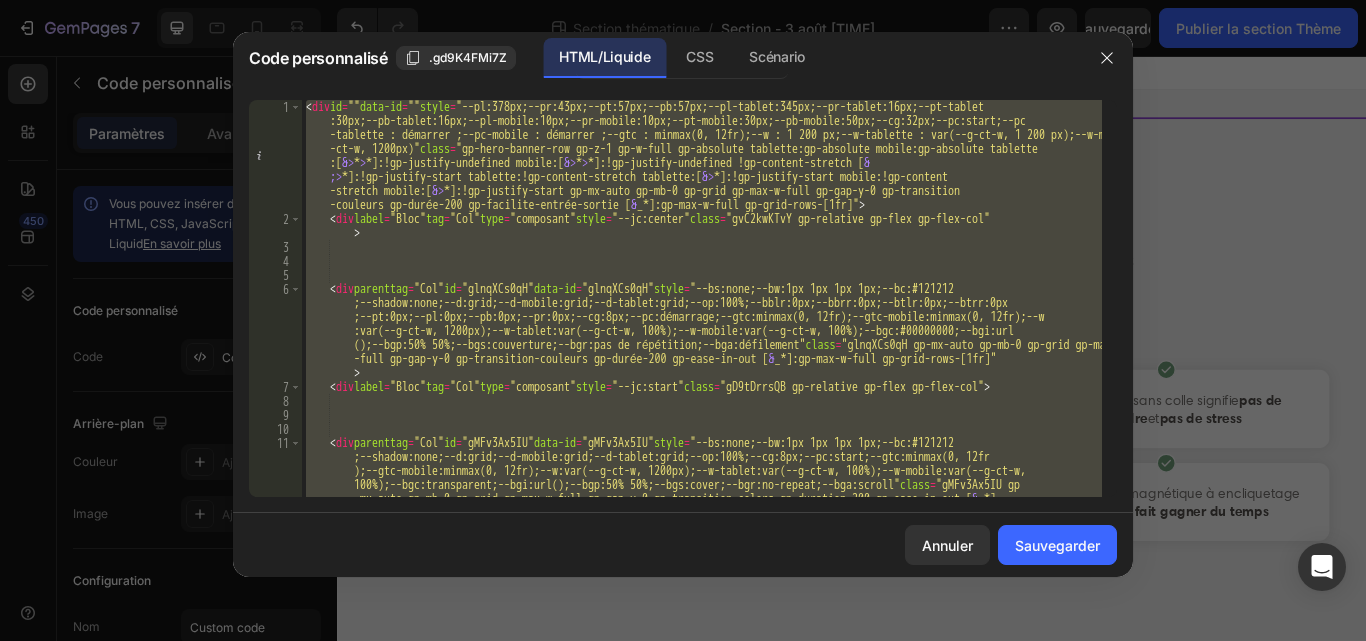 click on "<  div  id  =  ""  data-id  =  ""  style  =  "--pl:378px;--pr:43px;--pt:57px;--pb:57px;--pl-tablet:345px;--pr-tablet:16px;--pt-tablet            :30px;--pb-tablet:16px;--pl-mobile:10px;--pr-mobile:10px;--pt-mobile:30px;--pb-mobile:50px;--cg:32px;--pc:start;--pc      -tablette : démarrer ;--pc-mobile : démarrer ;--gtc : minmax(0, 12fr);--w : 1 200 px;--w-tablette : var(--g-ct-w, 1 200 px);--w-mobile : var(--g      -ct-w, 1200px)"  class  =  "gp-hero-banner-row gp-z-1 gp-w-full gp-absolute tablette:gp-absolute mobile:gp-absolute tablette        :[  &>  *  >  *]:!gp-justify-undefined mobile:[  &>  *  >  *]:!gp-justify-undefined !gp-content-stretch [  &      ;>  *]:!gp-justify-start tablette:!gp-content-stretch tablette:[  &>  *]:!gp-justify-start mobile:!gp-content      -stretch mobile:[  &>  *]:!gp-justify-start gp-mx-auto gp-mb-0 gp-grid gp-max-w-full gp-gap-y-0 gp-transition      -couleurs gp-durée-200 gp-facilite-entrée-sortie [  &  >      <  div  label  =" at bounding box center [702, 396] 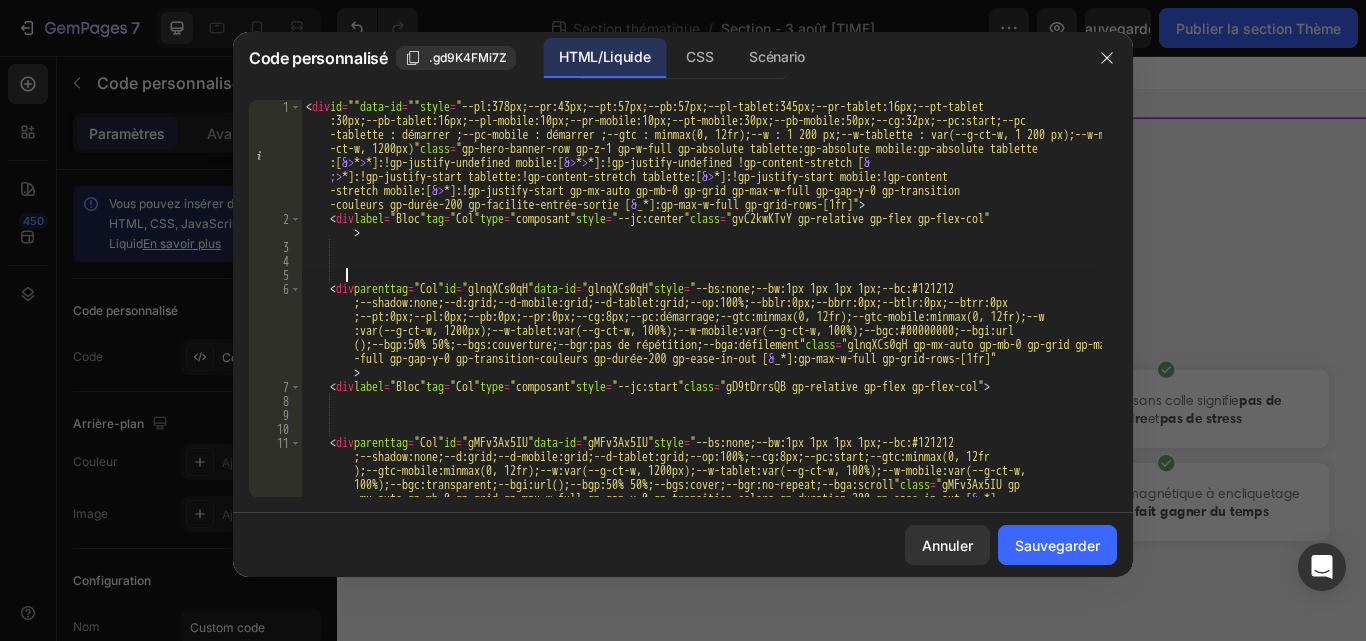 click on "<  div  id  =  ""  data-id  =  ""  style  =  "--pl:378px;--pr:43px;--pt:57px;--pb:57px;--pl-tablet:345px;--pr-tablet:16px;--pt-tablet            :30px;--pb-tablet:16px;--pl-mobile:10px;--pr-mobile:10px;--pt-mobile:30px;--pb-mobile:50px;--cg:32px;--pc:start;--pc      -tablette : démarrer ;--pc-mobile : démarrer ;--gtc : minmax(0, 12fr);--w : 1 200 px;--w-tablette : var(--g-ct-w, 1 200 px);--w-mobile : var(--g      -ct-w, 1200px)"  class  =  "gp-hero-banner-row gp-z-1 gp-w-full gp-absolute tablette:gp-absolute mobile:gp-absolute tablette        :[  &>  *  >  *]:!gp-justify-undefined mobile:[  &>  *  >  *]:!gp-justify-undefined !gp-content-stretch [  &      ;>  *]:!gp-justify-start tablette:!gp-content-stretch tablette:[  &>  *]:!gp-justify-start mobile:!gp-content      -stretch mobile:[  &>  *]:!gp-justify-start gp-mx-auto gp-mb-0 gp-grid gp-max-w-full gp-gap-y-0 gp-transition      -couleurs gp-durée-200 gp-facilite-entrée-sortie [  &  >      <  div  label  =" at bounding box center (702, 396) 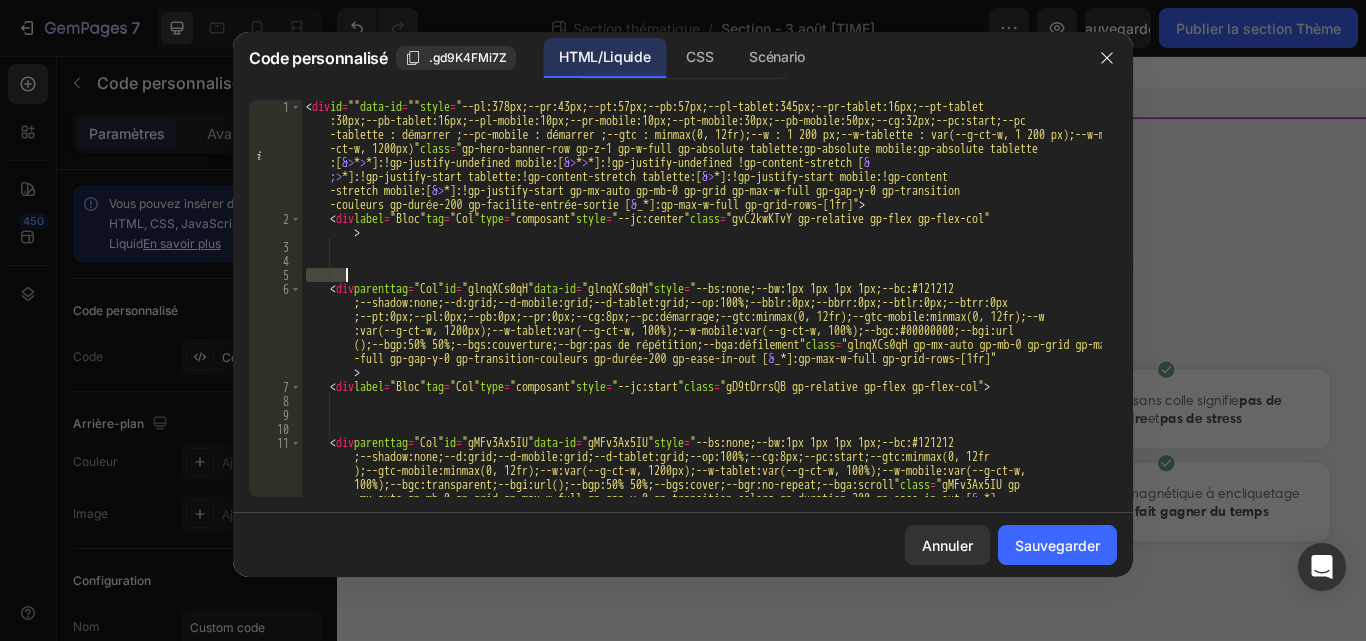 click on "<  div  id  =  ""  data-id  =  ""  style  =  "--pl:378px;--pr:43px;--pt:57px;--pb:57px;--pl-tablet:345px;--pr-tablet:16px;--pt-tablet            :30px;--pb-tablet:16px;--pl-mobile:10px;--pr-mobile:10px;--pt-mobile:30px;--pb-mobile:50px;--cg:32px;--pc:start;--pc      -tablette : démarrer ;--pc-mobile : démarrer ;--gtc : minmax(0, 12fr);--w : 1 200 px;--w-tablette : var(--g-ct-w, 1 200 px);--w-mobile : var(--g      -ct-w, 1200px)"  class  =  "gp-hero-banner-row gp-z-1 gp-w-full gp-absolute tablette:gp-absolute mobile:gp-absolute tablette        :[  &>  *  >  *]:!gp-justify-undefined mobile:[  &>  *  >  *]:!gp-justify-undefined !gp-content-stretch [  &      ;>  *]:!gp-justify-start tablette:!gp-content-stretch tablette:[  &>  *]:!gp-justify-start mobile:!gp-content      -stretch mobile:[  &>  *]:!gp-justify-start gp-mx-auto gp-mb-0 gp-grid gp-max-w-full gp-gap-y-0 gp-transition      -couleurs gp-durée-200 gp-facilite-entrée-sortie [  &  >      <  div  label  =" at bounding box center (702, 396) 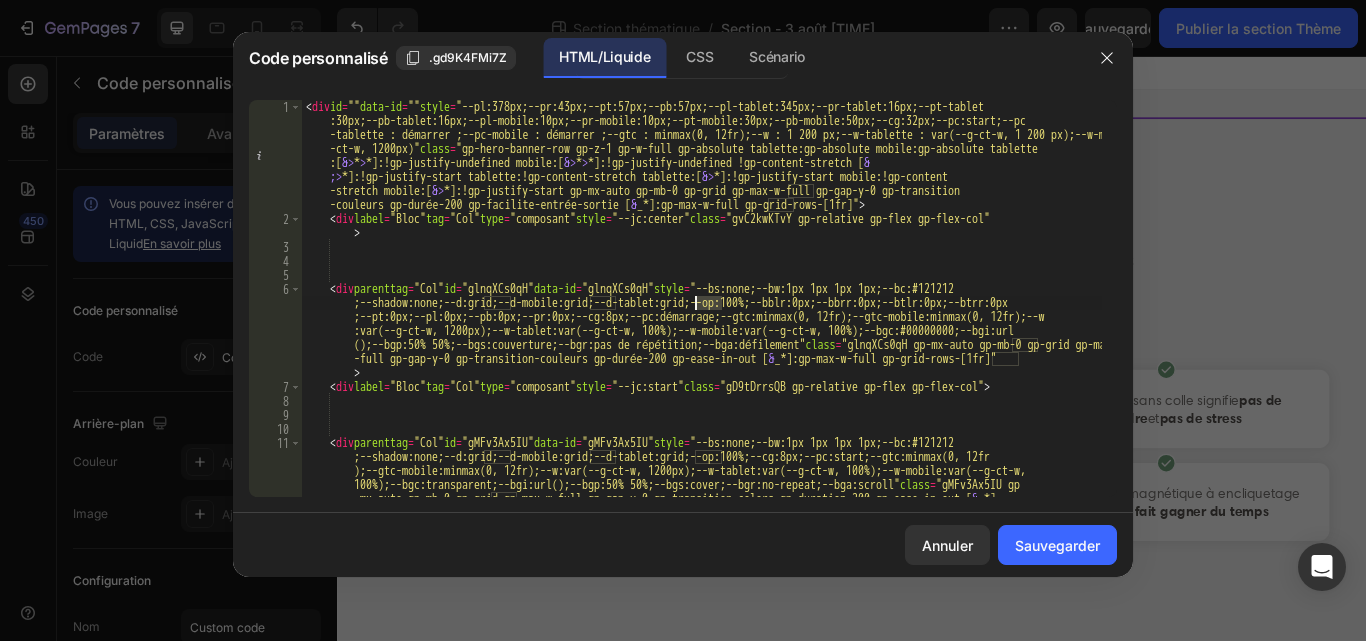 click on "<  div  id  =  ""  data-id  =  ""  style  =  "--pl:378px;--pr:43px;--pt:57px;--pb:57px;--pl-tablet:345px;--pr-tablet:16px;--pt-tablet            :30px;--pb-tablet:16px;--pl-mobile:10px;--pr-mobile:10px;--pt-mobile:30px;--pb-mobile:50px;--cg:32px;--pc:start;--pc      -tablette : démarrer ;--pc-mobile : démarrer ;--gtc : minmax(0, 12fr);--w : 1 200 px;--w-tablette : var(--g-ct-w, 1 200 px);--w-mobile : var(--g      -ct-w, 1200px)"  class  =  "gp-hero-banner-row gp-z-1 gp-w-full gp-absolute tablette:gp-absolute mobile:gp-absolute tablette        :[  &>  *  >  *]:!gp-justify-undefined mobile:[  &>  *  >  *]:!gp-justify-undefined !gp-content-stretch [  &      ;>  *]:!gp-justify-start tablette:!gp-content-stretch tablette:[  &>  *]:!gp-justify-start mobile:!gp-content      -stretch mobile:[  &>  *]:!gp-justify-start gp-mx-auto gp-mb-0 gp-grid gp-max-w-full gp-gap-y-0 gp-transition      -couleurs gp-durée-200 gp-facilite-entrée-sortie [  &  >      <  div  label  =" at bounding box center (702, 396) 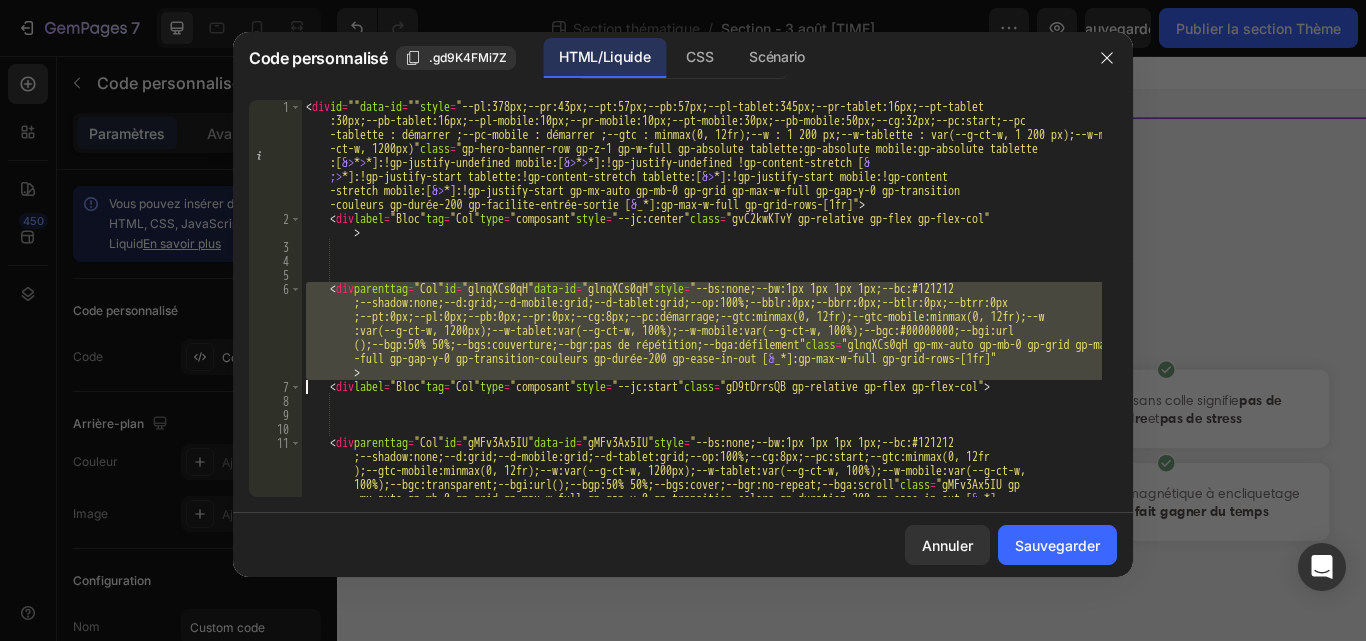 click on "<  div  id  =  ""  data-id  =  ""  style  =  "--pl:378px;--pr:43px;--pt:57px;--pb:57px;--pl-tablet:345px;--pr-tablet:16px;--pt-tablet            :30px;--pb-tablet:16px;--pl-mobile:10px;--pr-mobile:10px;--pt-mobile:30px;--pb-mobile:50px;--cg:32px;--pc:start;--pc      -tablette : démarrer ;--pc-mobile : démarrer ;--gtc : minmax(0, 12fr);--w : 1 200 px;--w-tablette : var(--g-ct-w, 1 200 px);--w-mobile : var(--g      -ct-w, 1200px)"  class  =  "gp-hero-banner-row gp-z-1 gp-w-full gp-absolute tablette:gp-absolute mobile:gp-absolute tablette        :[  &>  *  >  *]:!gp-justify-undefined mobile:[  &>  *  >  *]:!gp-justify-undefined !gp-content-stretch [  &      ;>  *]:!gp-justify-start tablette:!gp-content-stretch tablette:[  &>  *]:!gp-justify-start mobile:!gp-content      -stretch mobile:[  &>  *]:!gp-justify-start gp-mx-auto gp-mb-0 gp-grid gp-max-w-full gp-gap-y-0 gp-transition      -couleurs gp-durée-200 gp-facilite-entrée-sortie [  &  >      <  div  label  =" at bounding box center [702, 396] 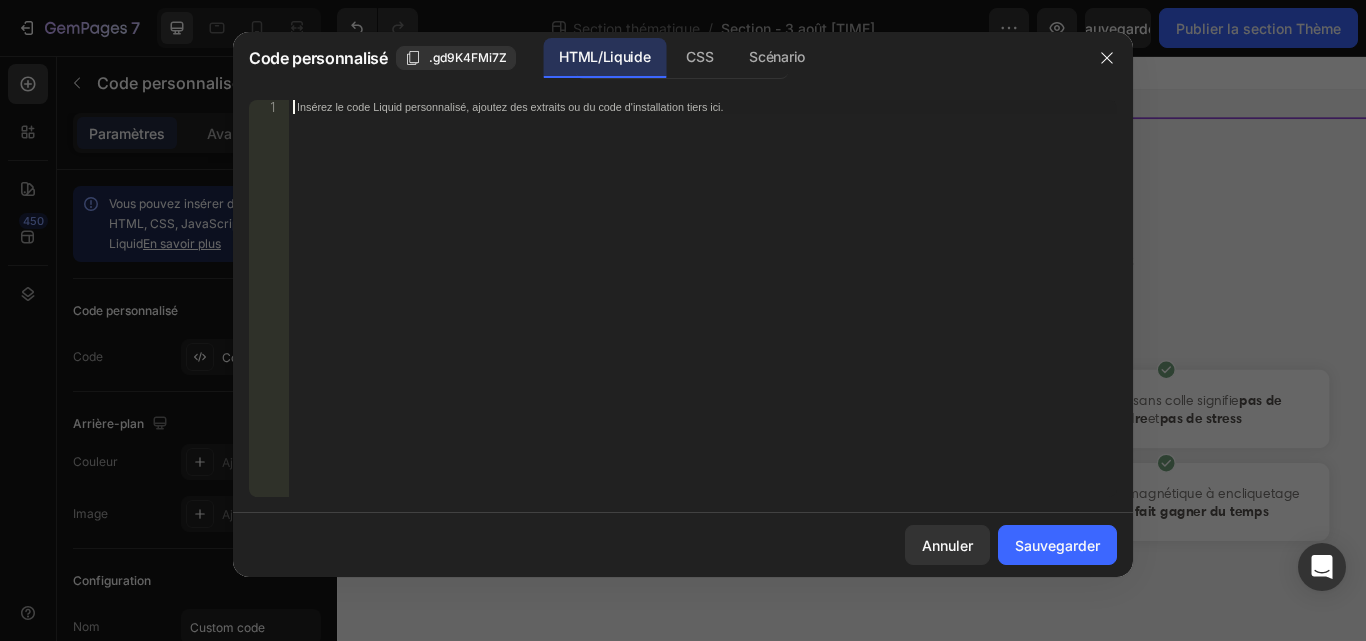 type on "</div>" 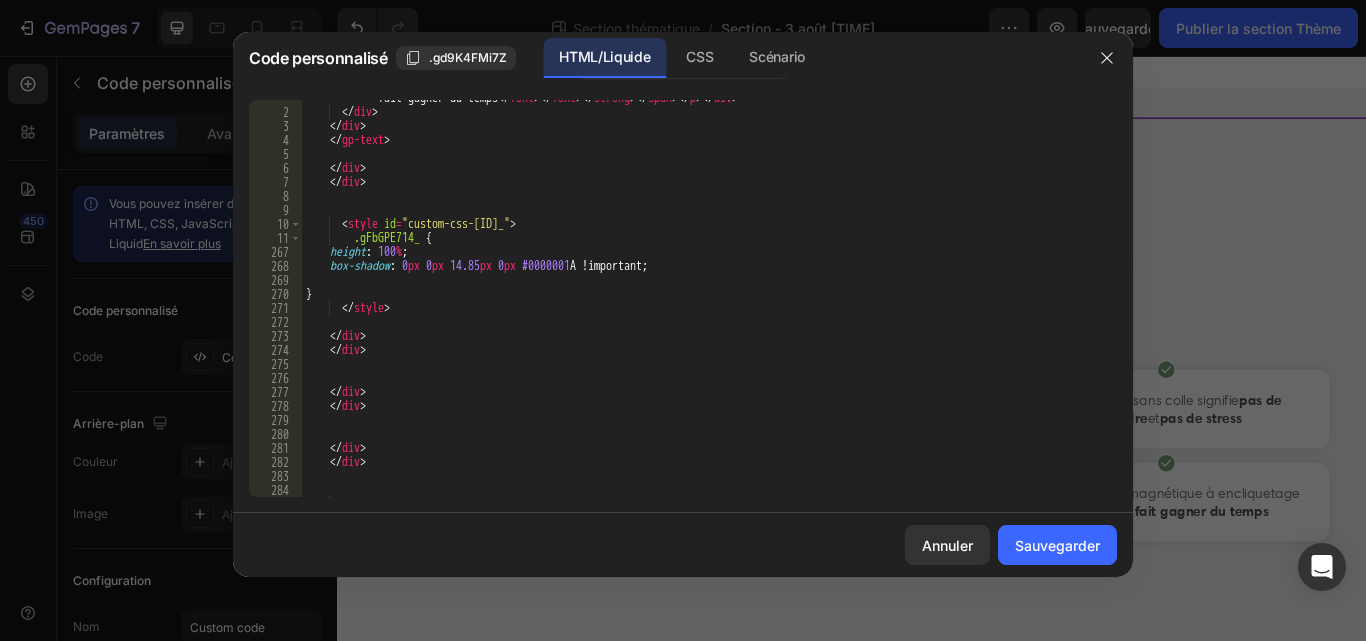 scroll, scrollTop: 7177, scrollLeft: 0, axis: vertical 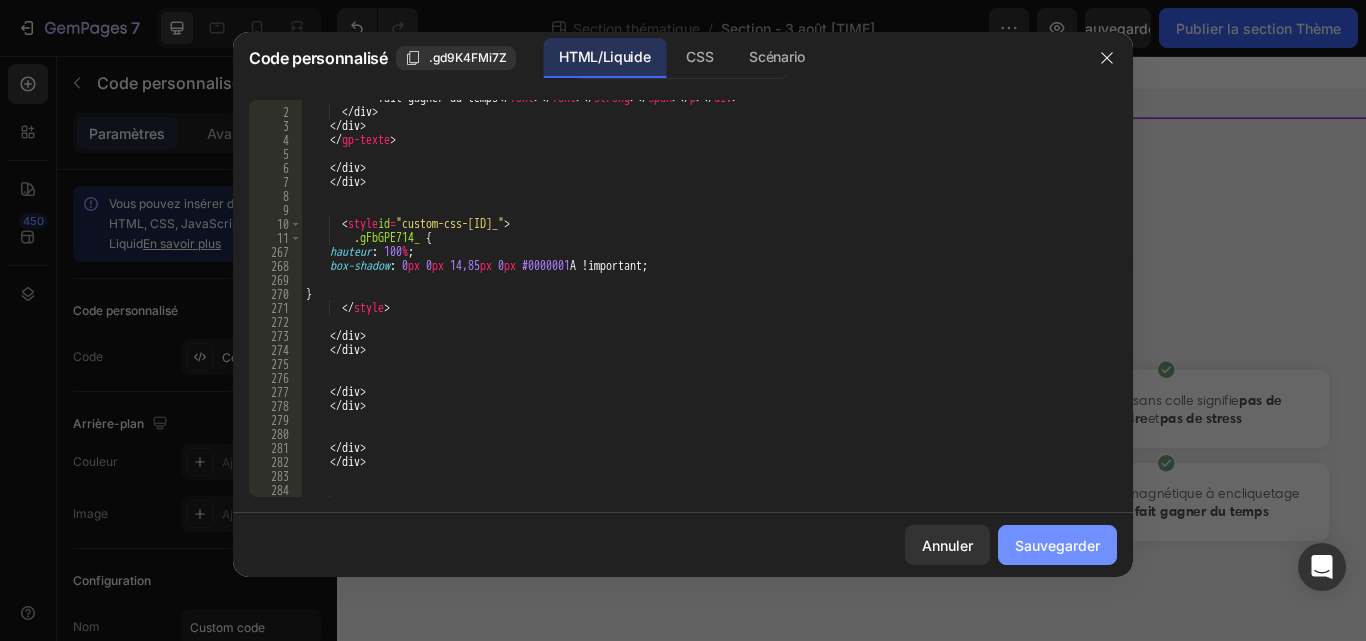 click on "Sauvegarder" at bounding box center [1057, 545] 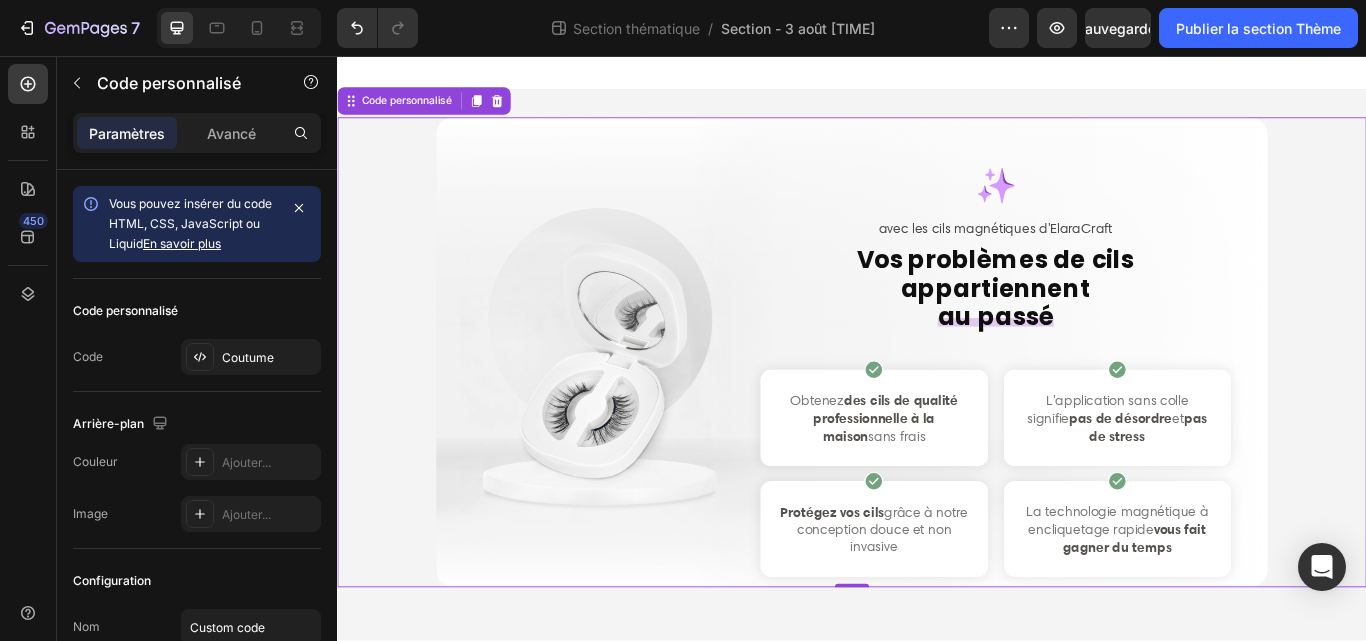 click on "avec les cils magnétiques d'ElaraCraft
Vos problèmes de cils appartiennent  au passé
Obtenez  des cils de qualité professionnelle à la maison  sans frais
L'application sans colle signifie  pas de désordre  et  pas de stress" at bounding box center (937, 424) 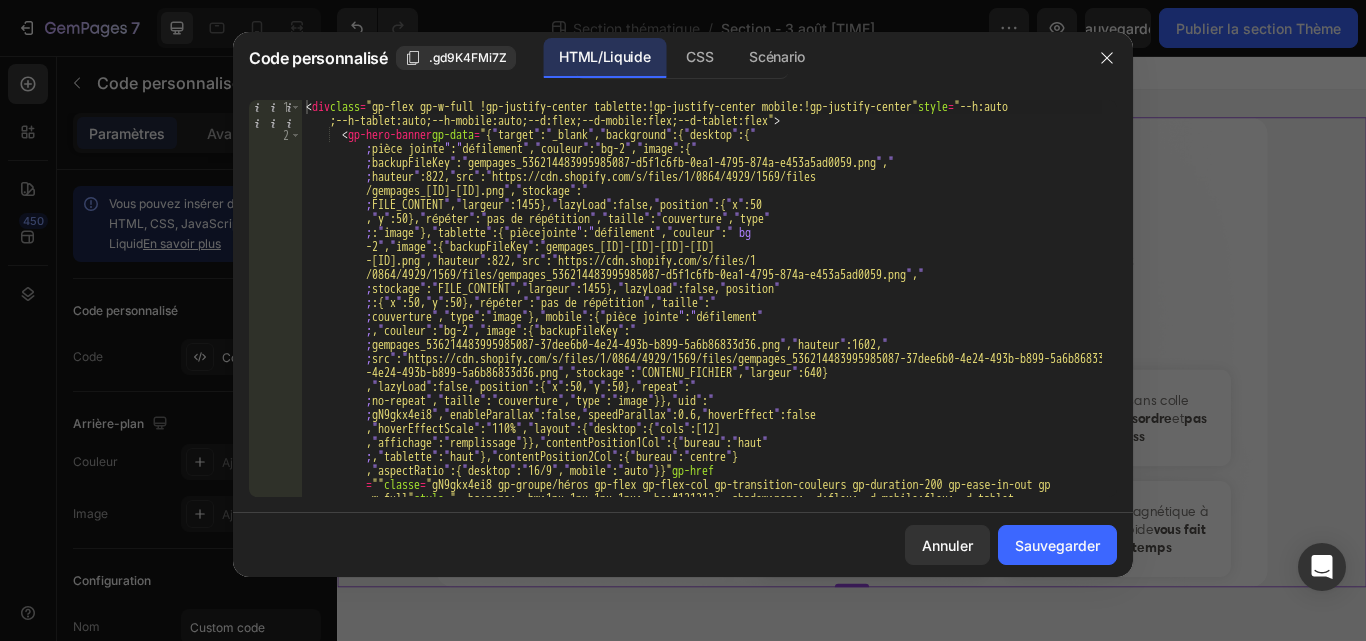 type 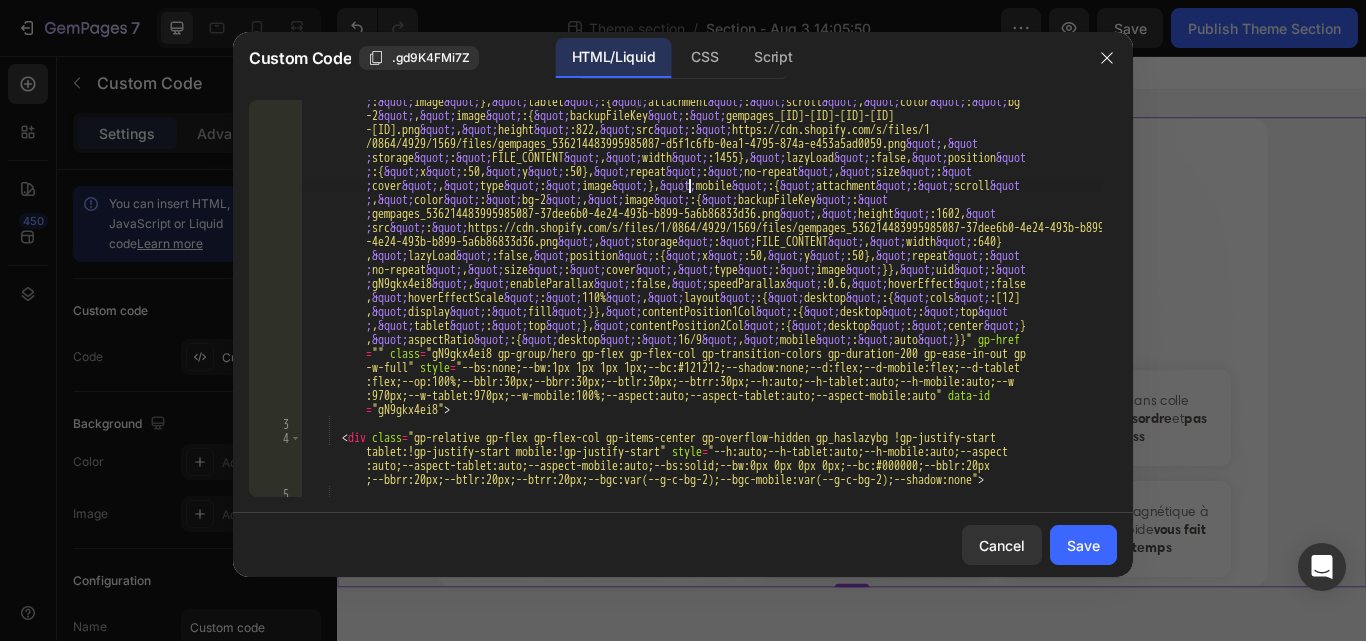 scroll, scrollTop: 0, scrollLeft: 0, axis: both 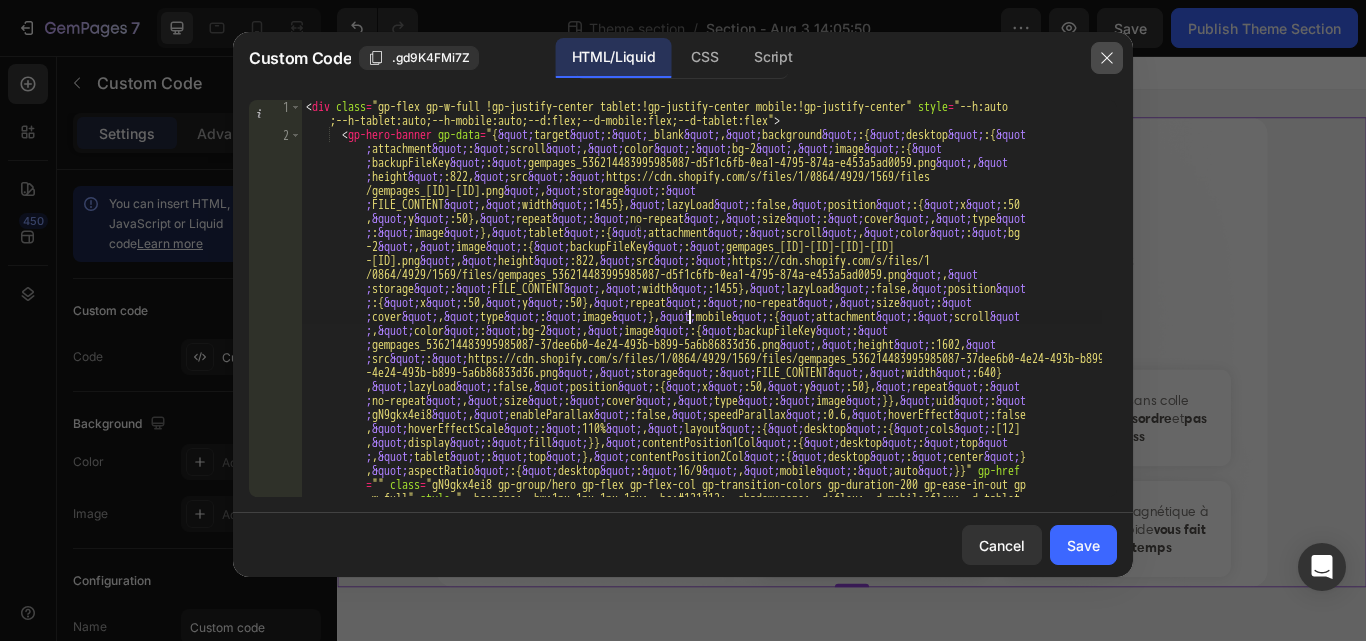 click 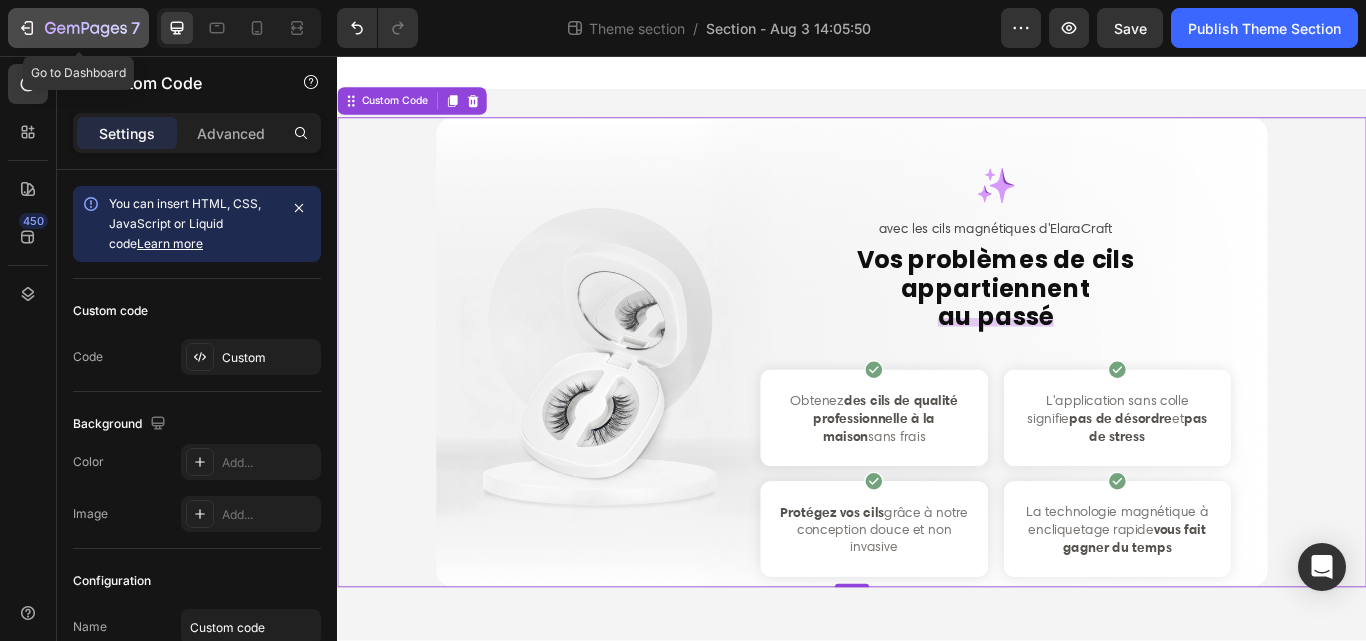 click 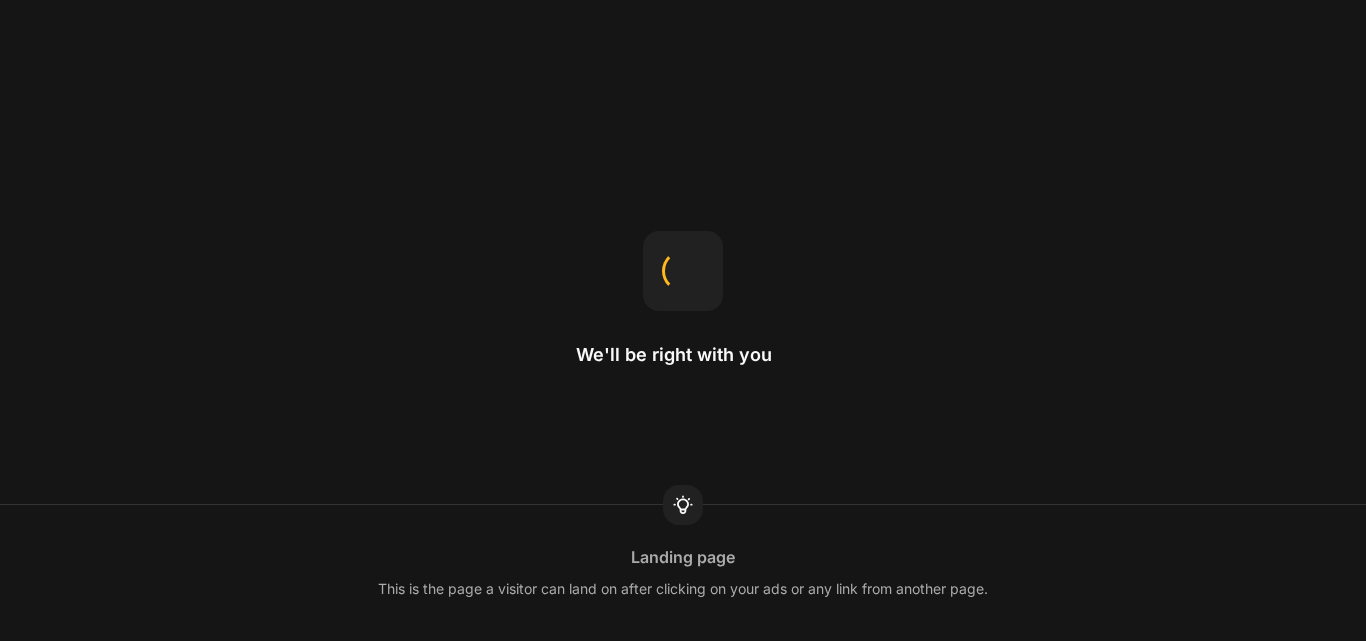 scroll, scrollTop: 0, scrollLeft: 0, axis: both 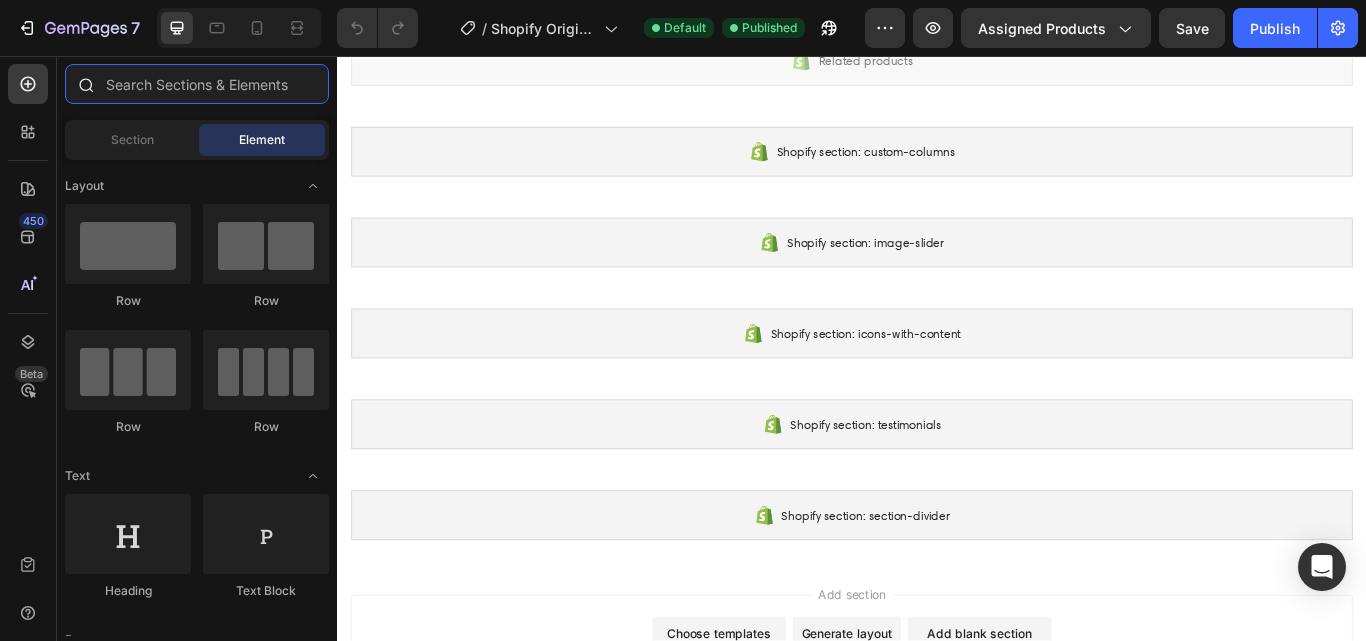 click at bounding box center [197, 84] 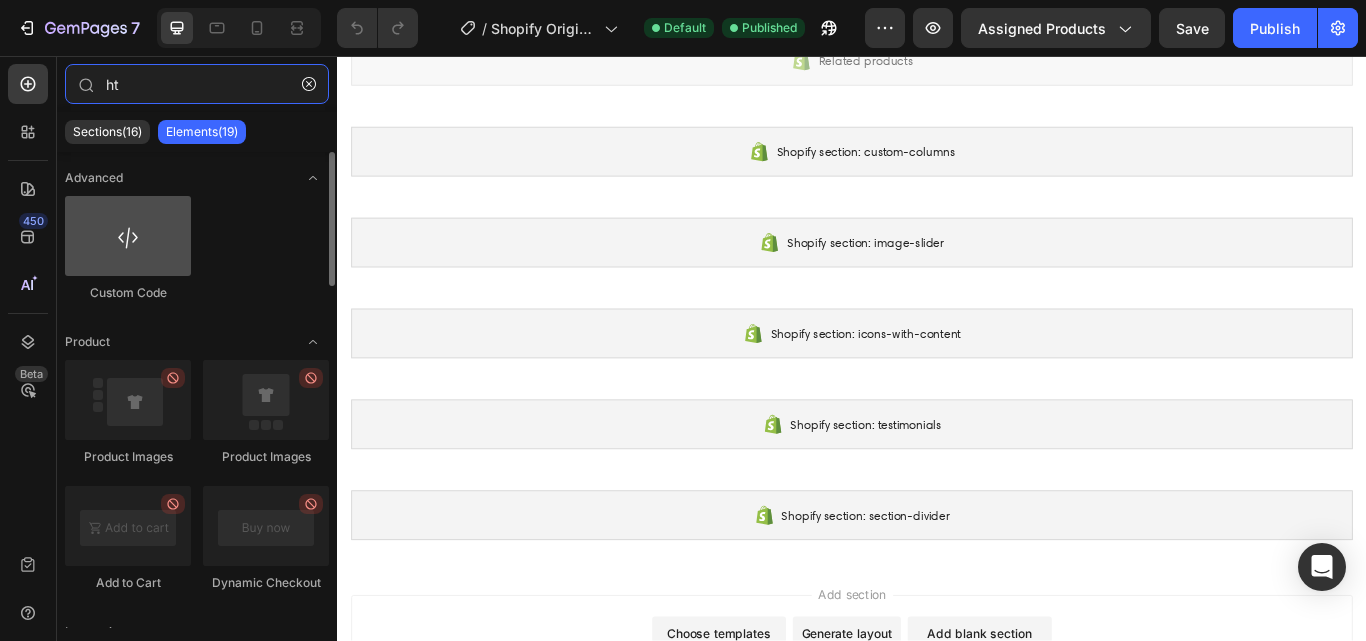 type on "ht" 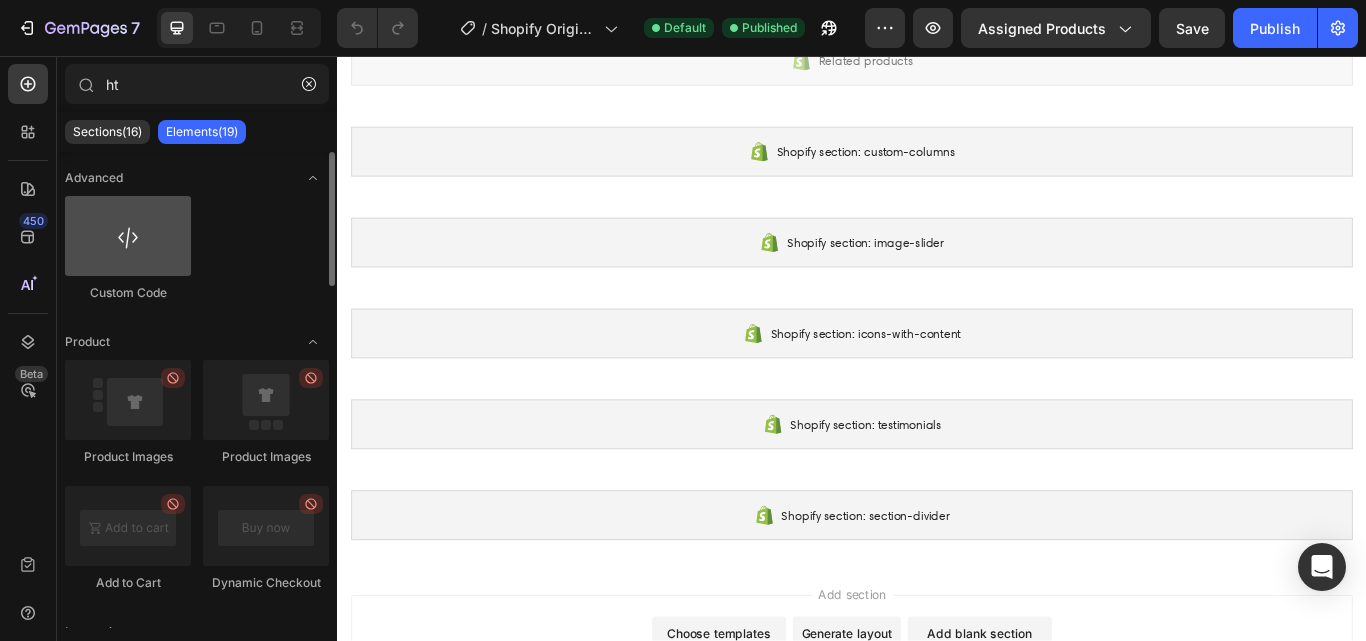 click at bounding box center (128, 236) 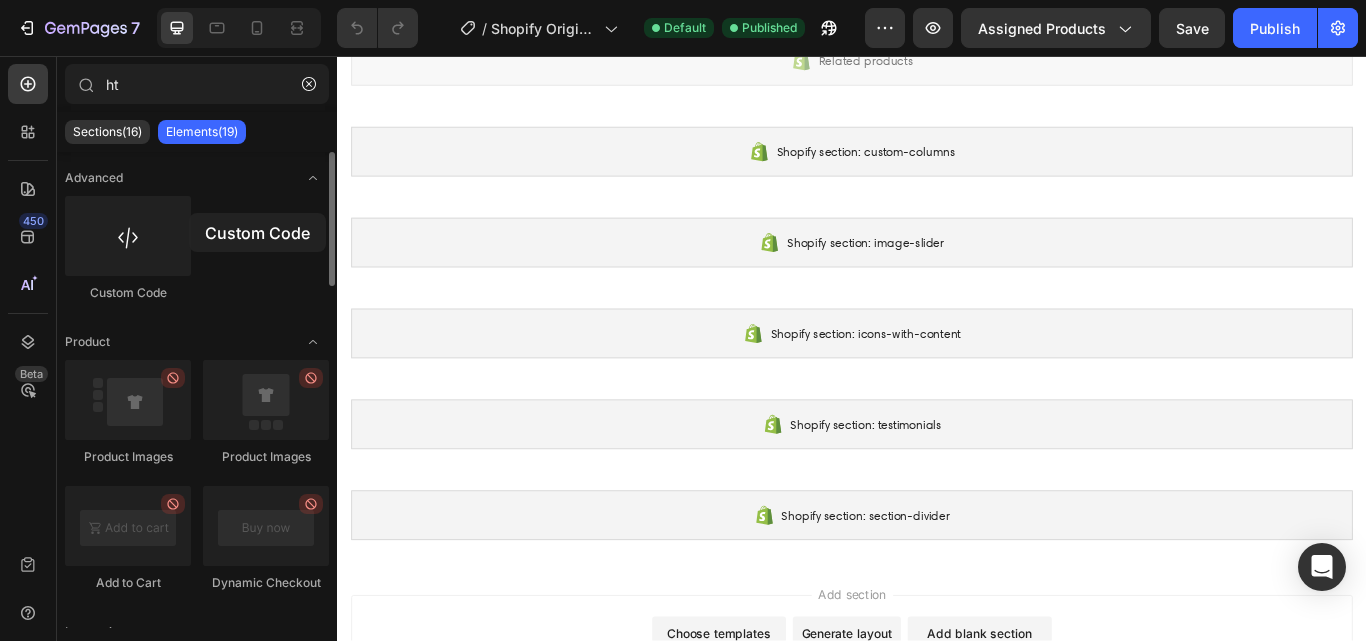 drag, startPoint x: 137, startPoint y: 251, endPoint x: 237, endPoint y: 210, distance: 108.078674 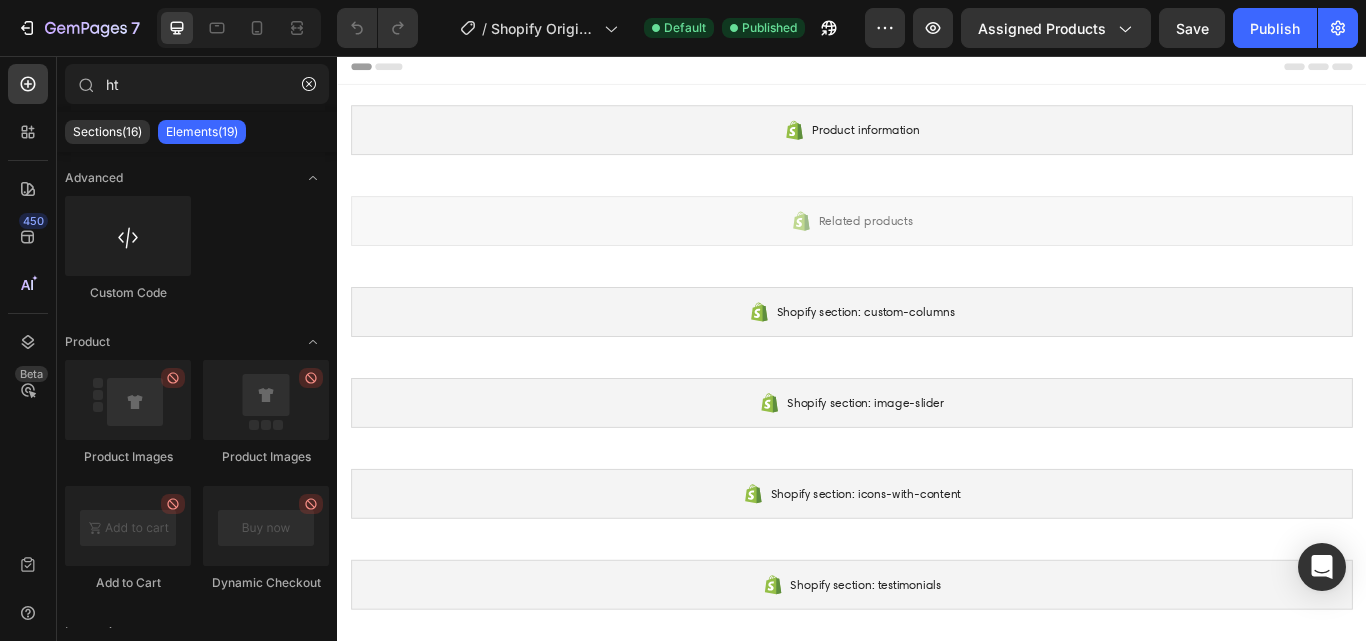 scroll, scrollTop: 0, scrollLeft: 0, axis: both 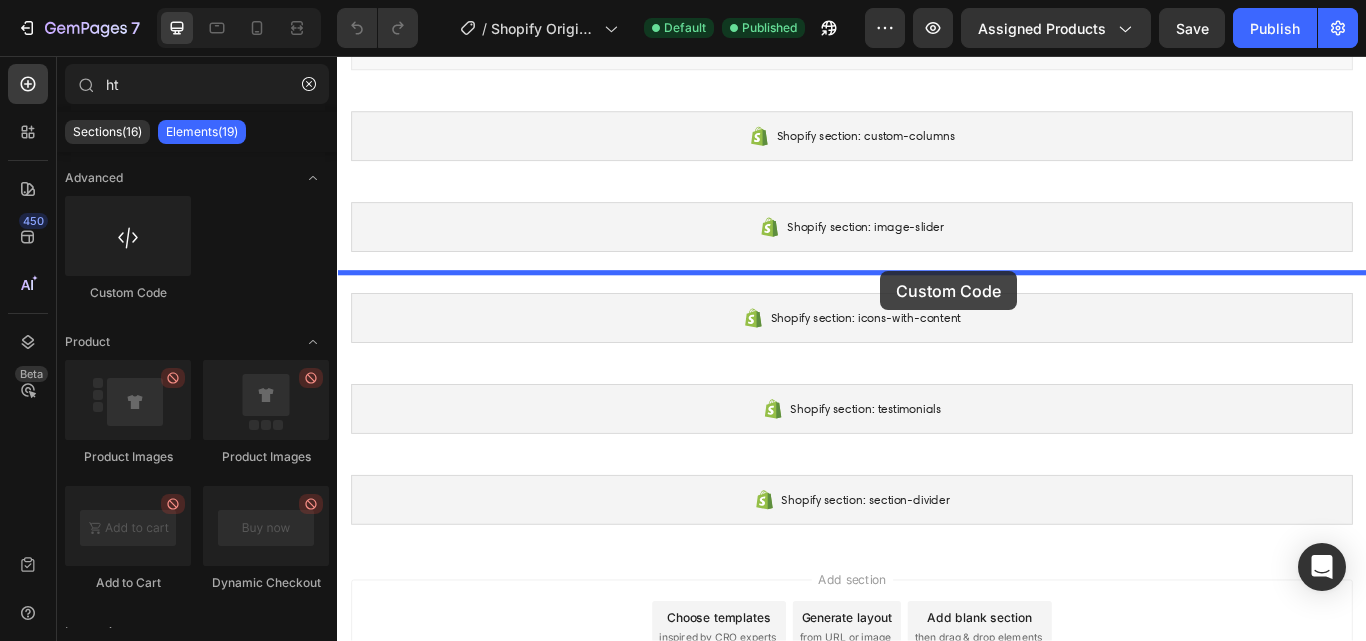 drag, startPoint x: 456, startPoint y: 289, endPoint x: 970, endPoint y: 307, distance: 514.31506 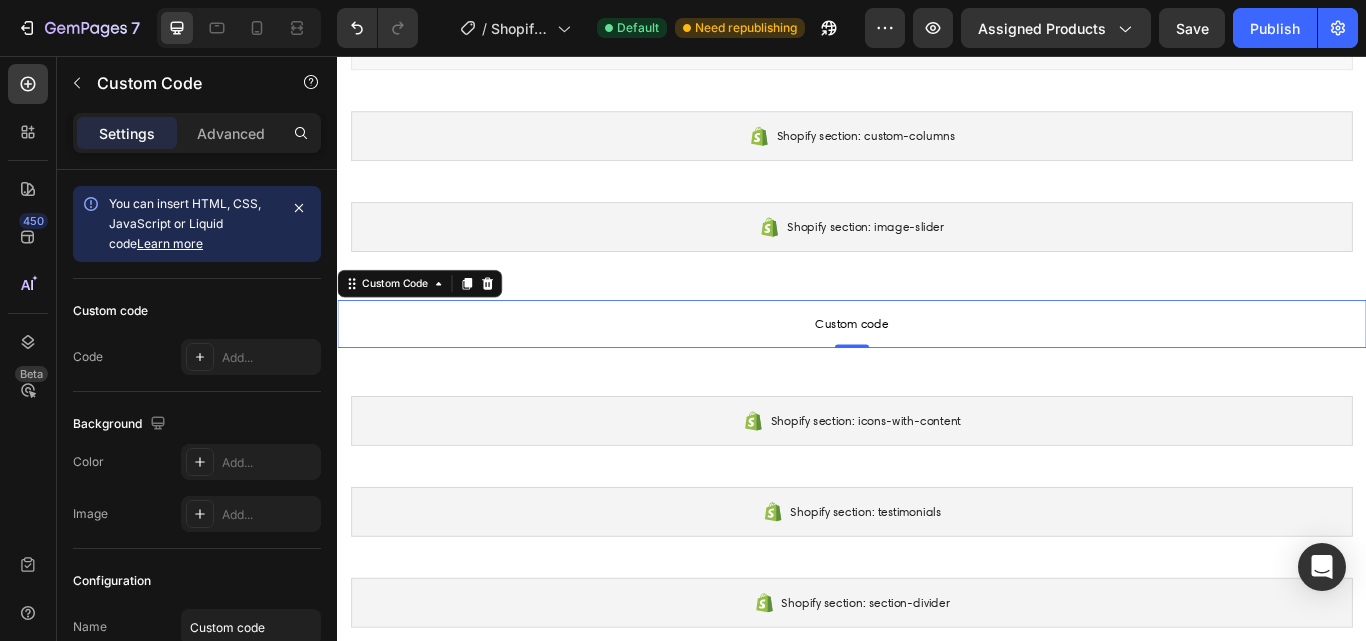 click on "Custom code" at bounding box center (937, 369) 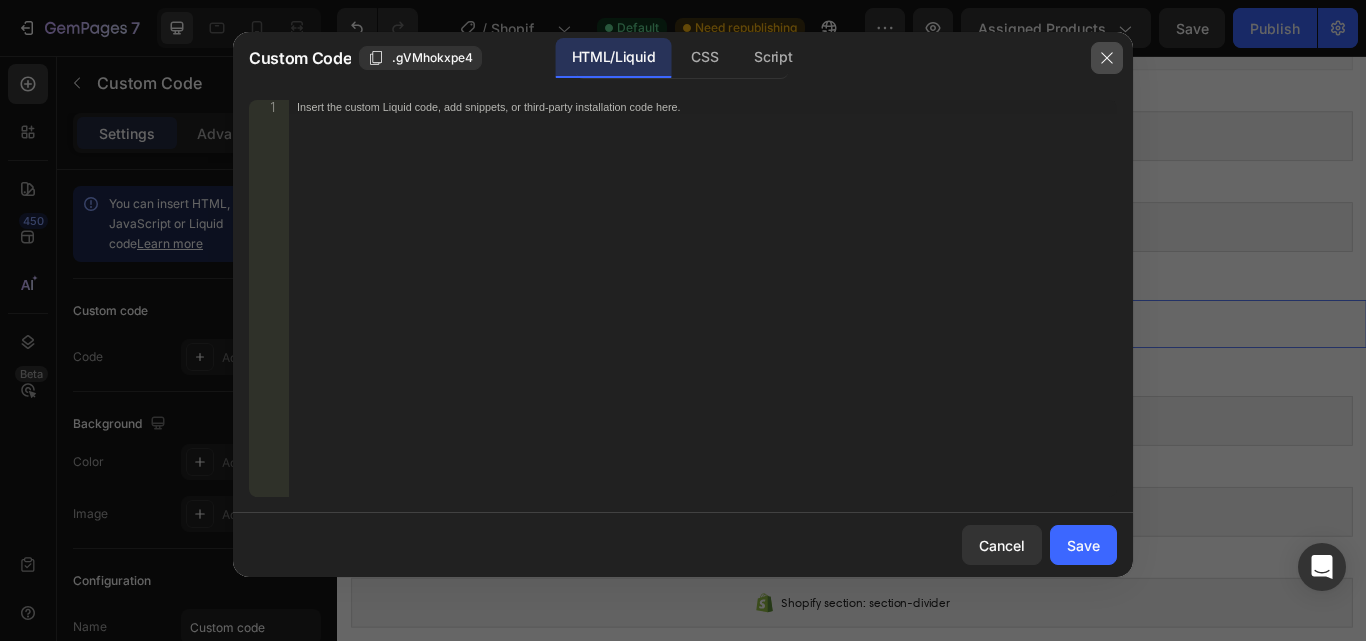 click 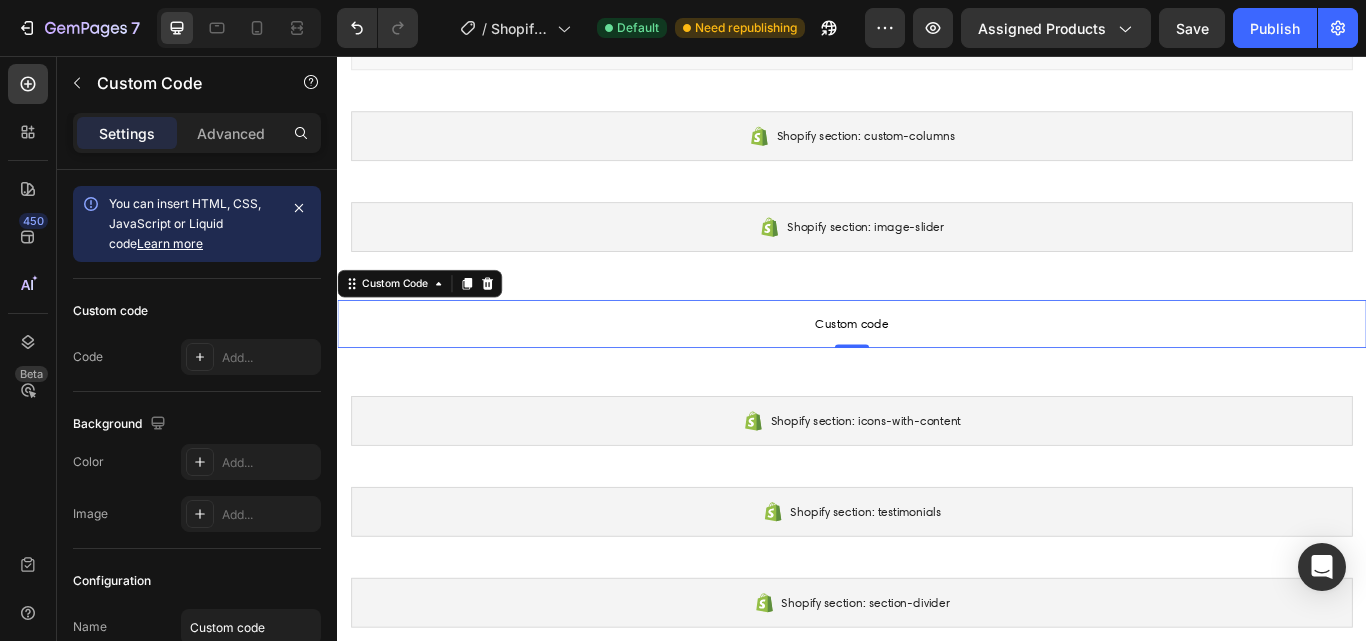 click on "Custom code" at bounding box center (937, 369) 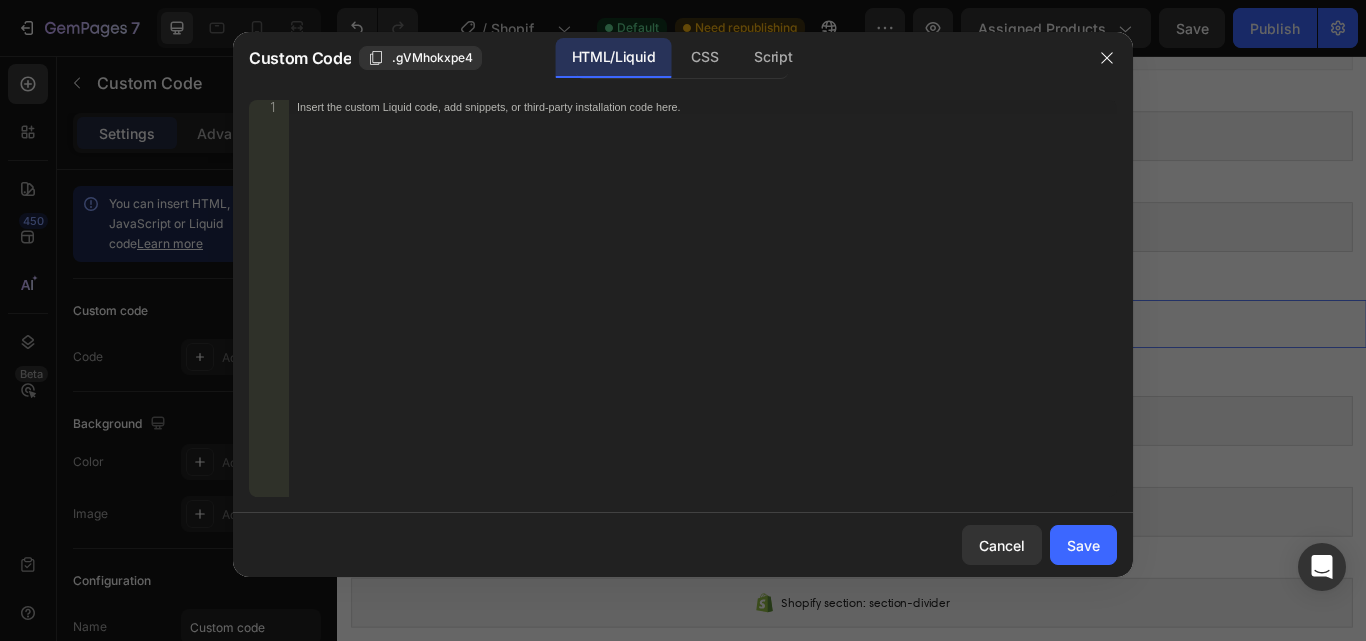 click on "Insert the custom Liquid code, add snippets, or third-party installation code here." at bounding box center [703, 312] 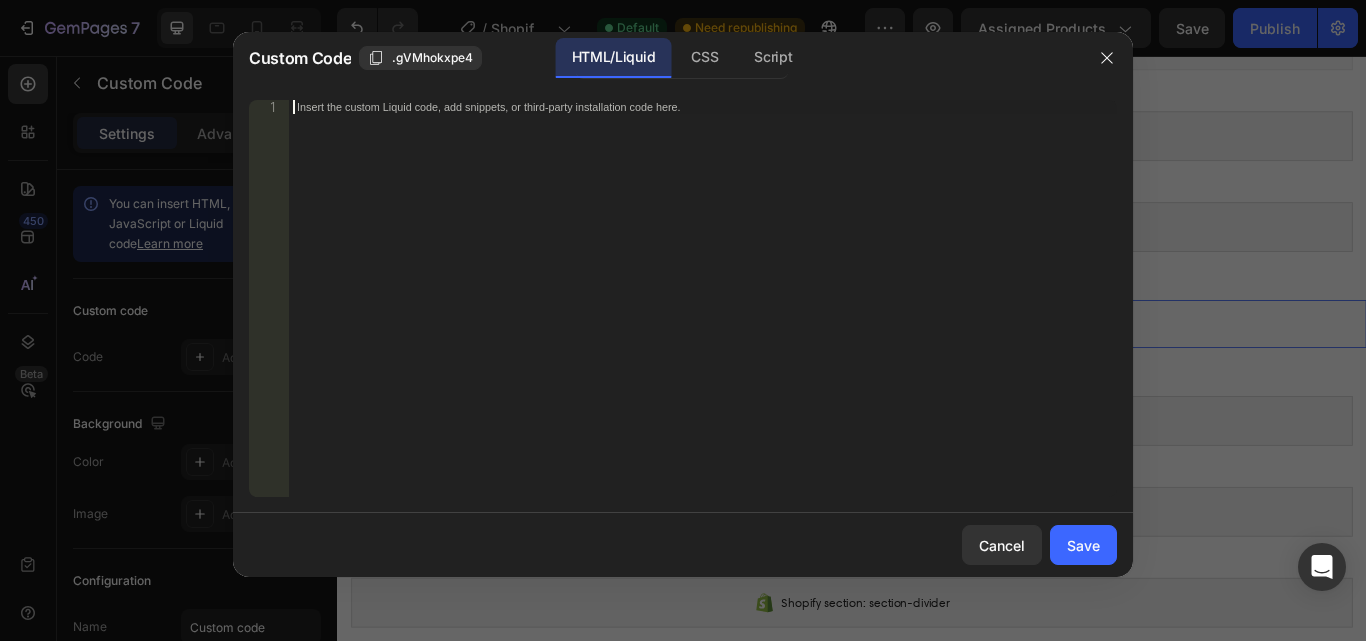 paste on "</div>" 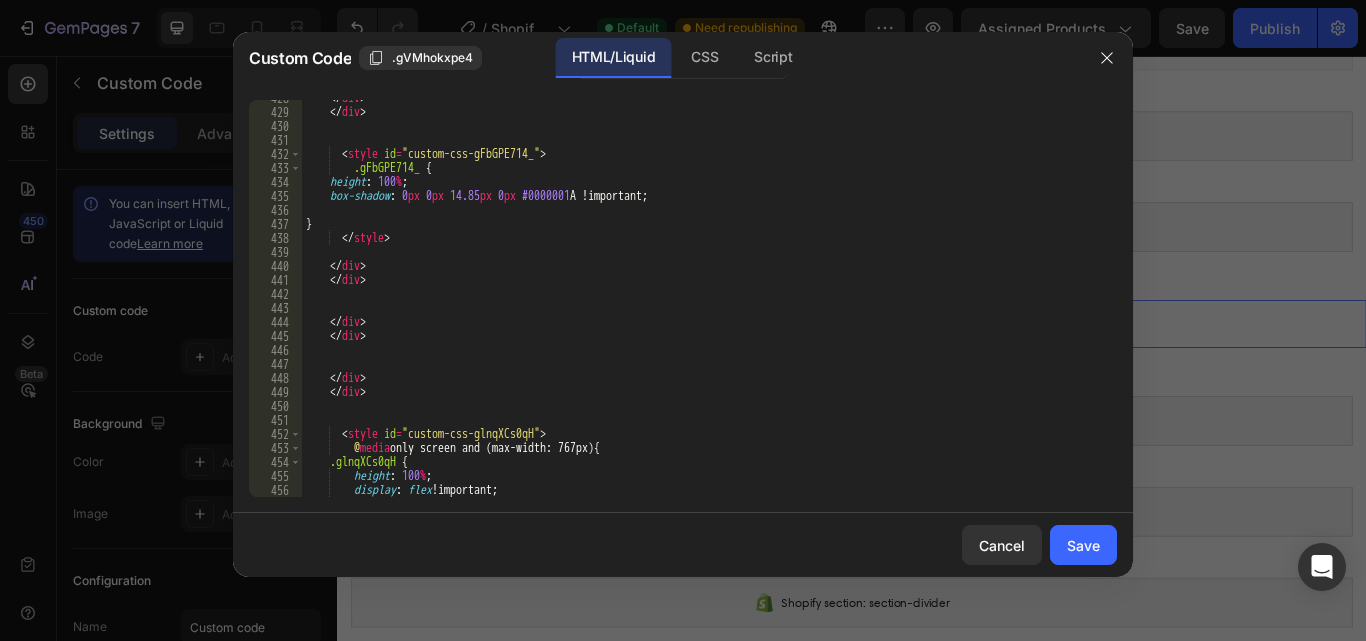 scroll, scrollTop: 11517, scrollLeft: 0, axis: vertical 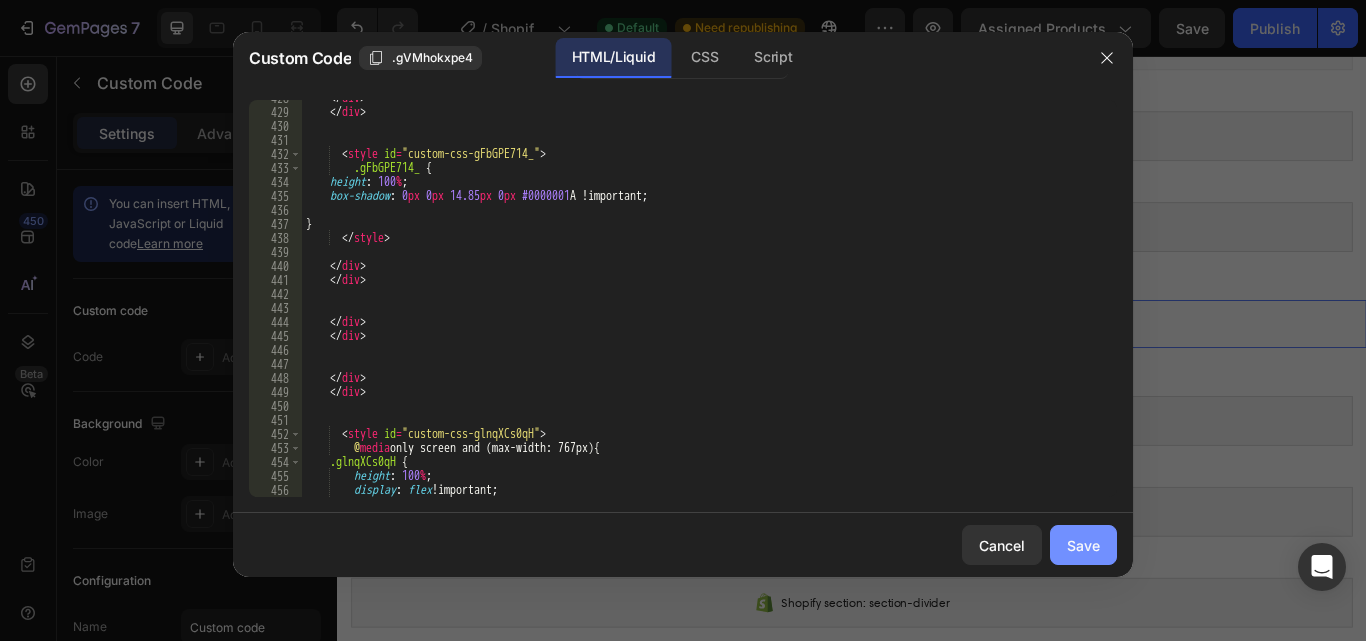 click on "Save" 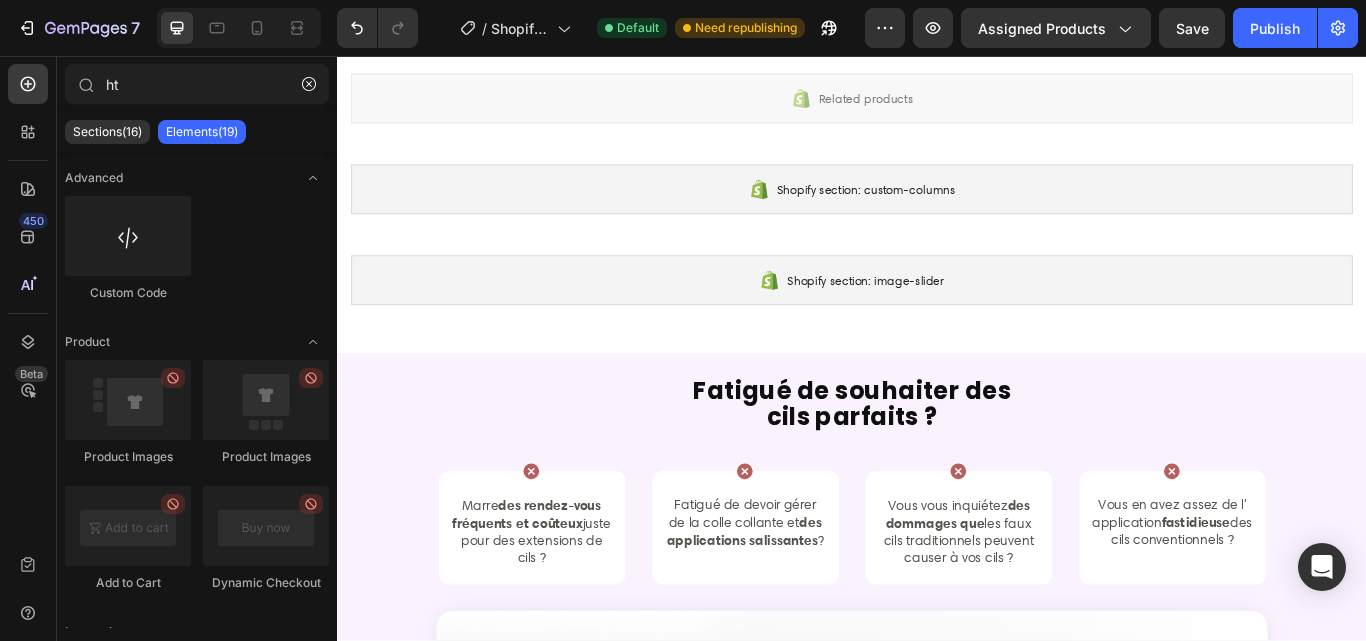 scroll, scrollTop: 168, scrollLeft: 0, axis: vertical 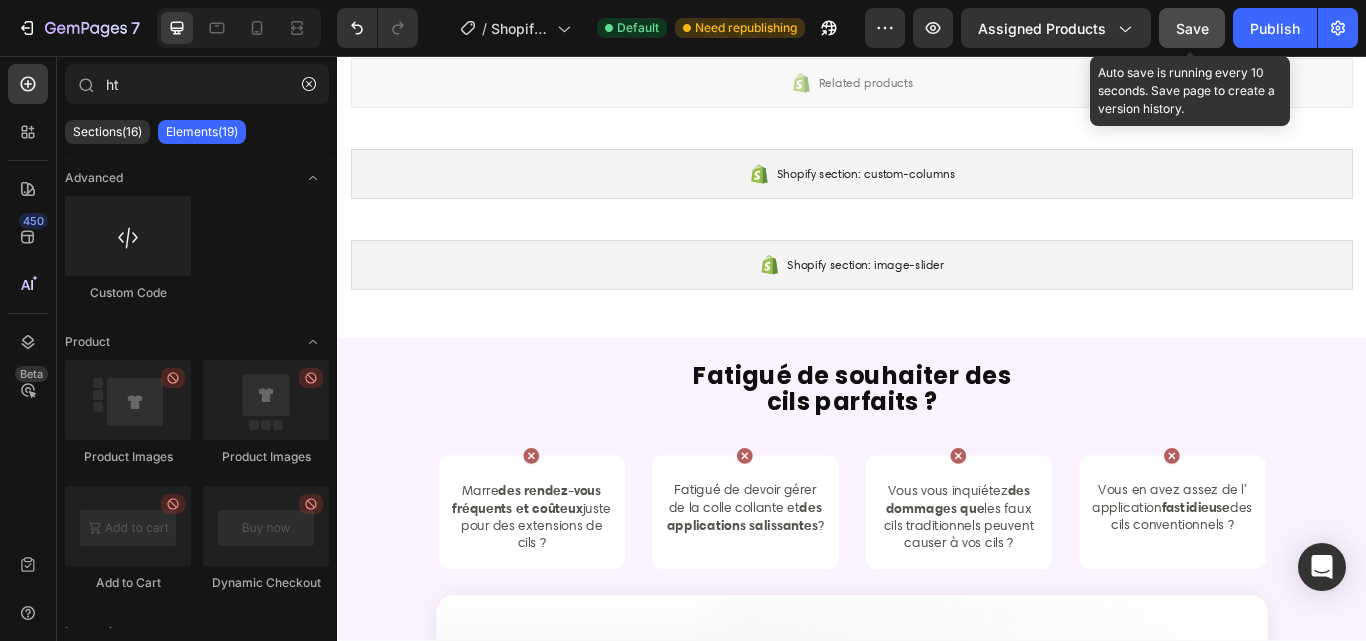 click on "Save" at bounding box center (1192, 28) 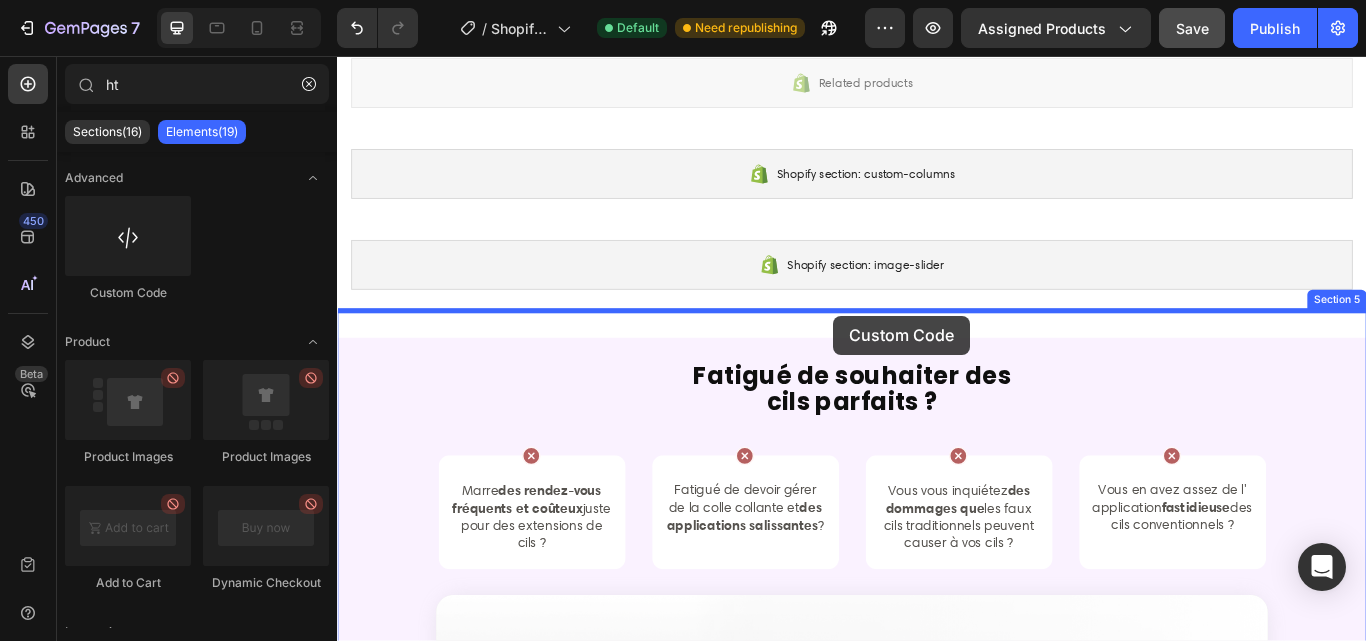 drag, startPoint x: 472, startPoint y: 302, endPoint x: 915, endPoint y: 359, distance: 446.65198 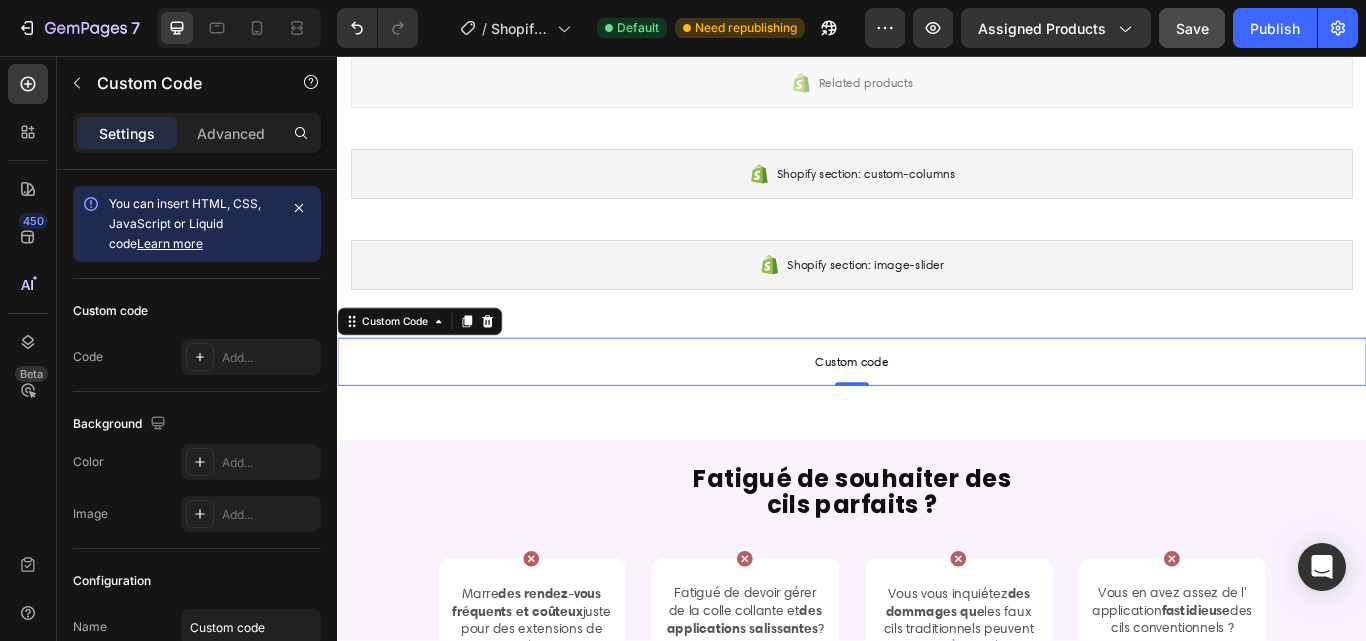 click on "Custom code" at bounding box center (937, 413) 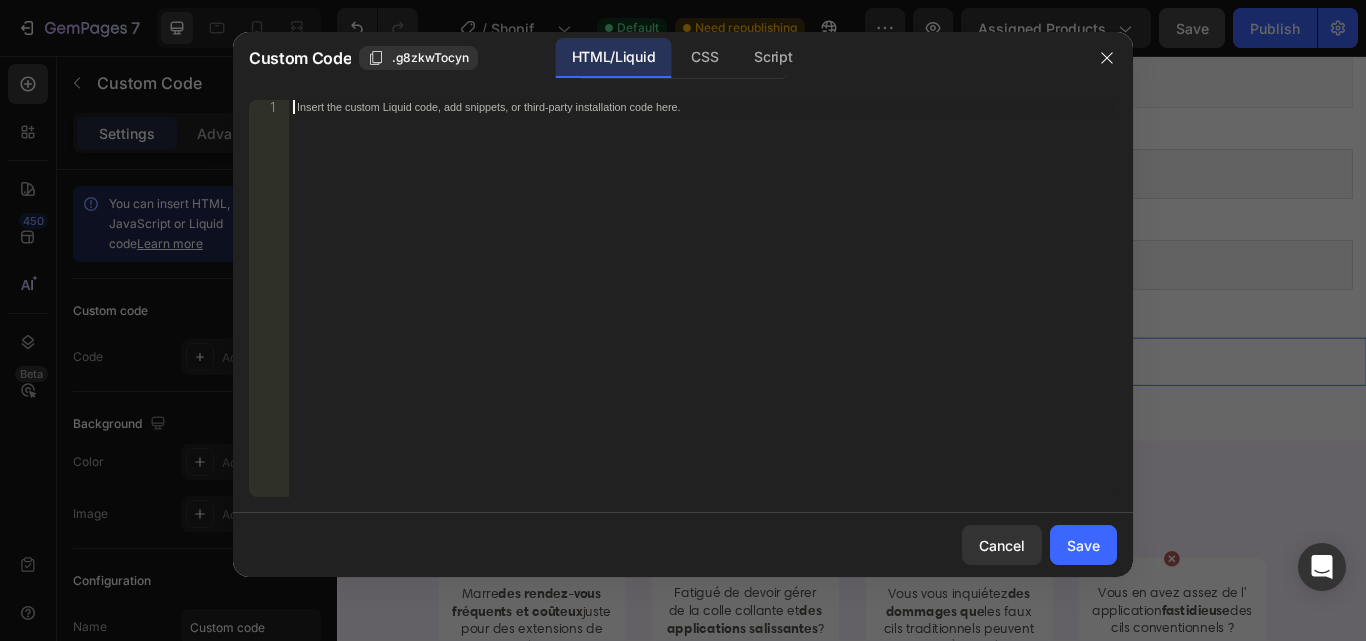 type on "</section>" 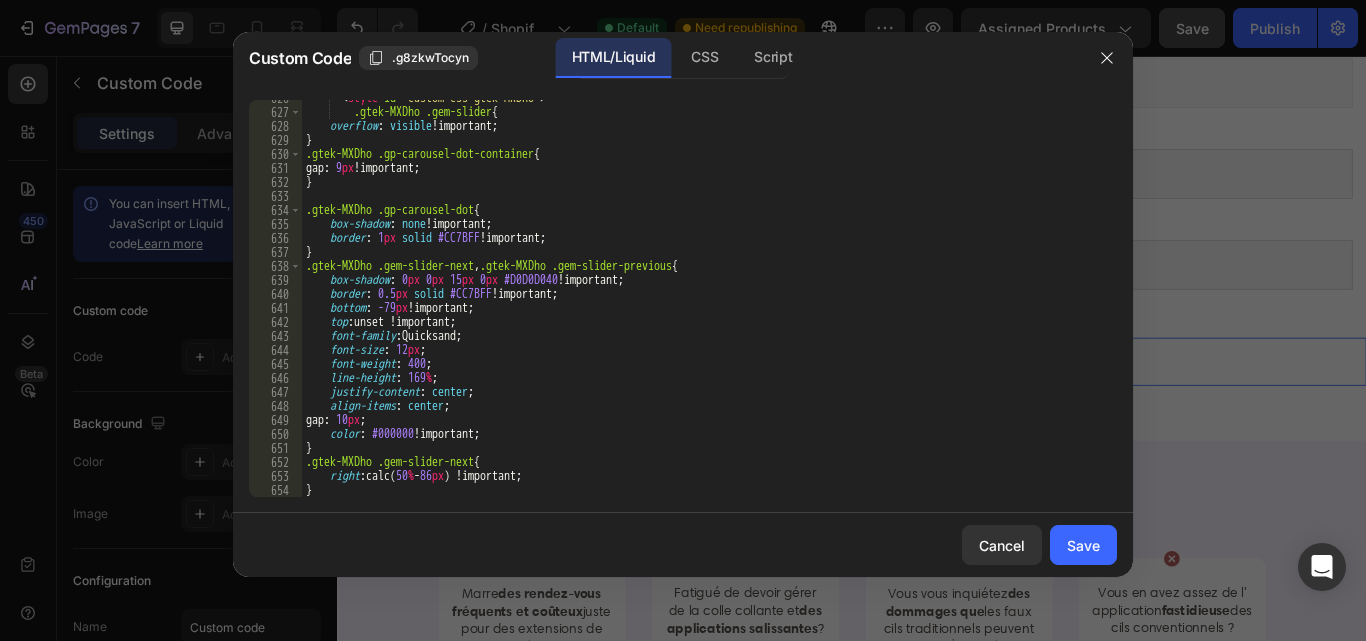 scroll, scrollTop: 14569, scrollLeft: 0, axis: vertical 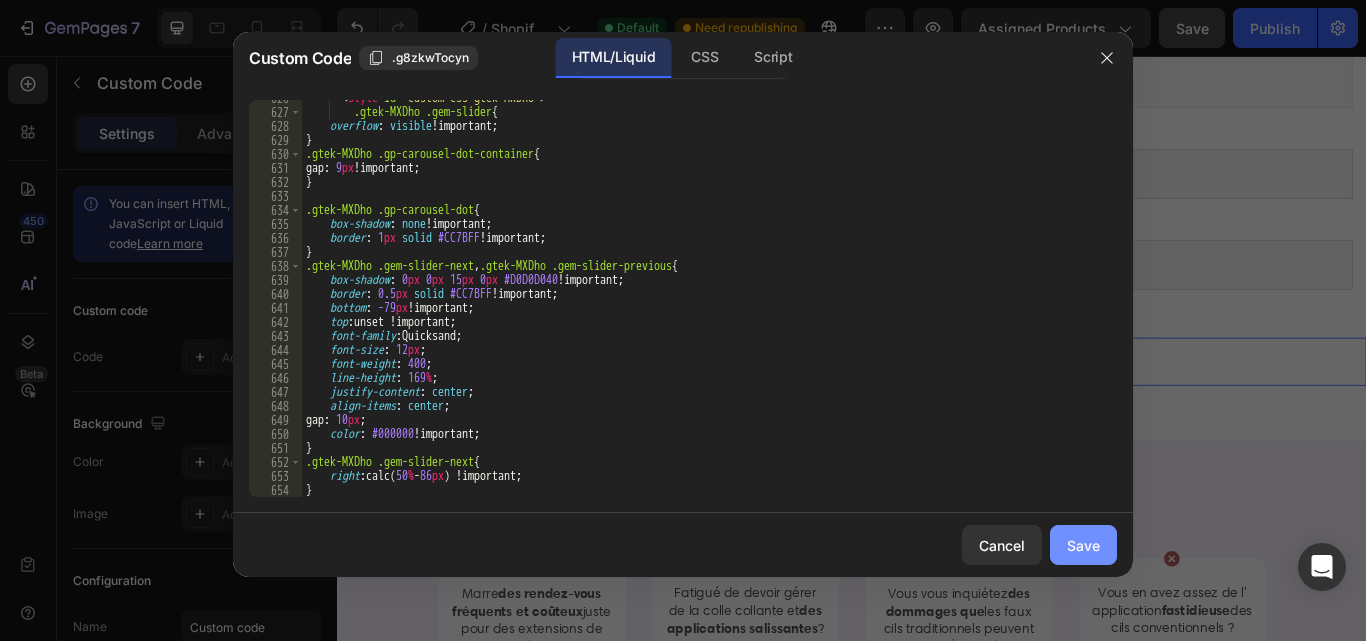 click on "Save" at bounding box center [1083, 545] 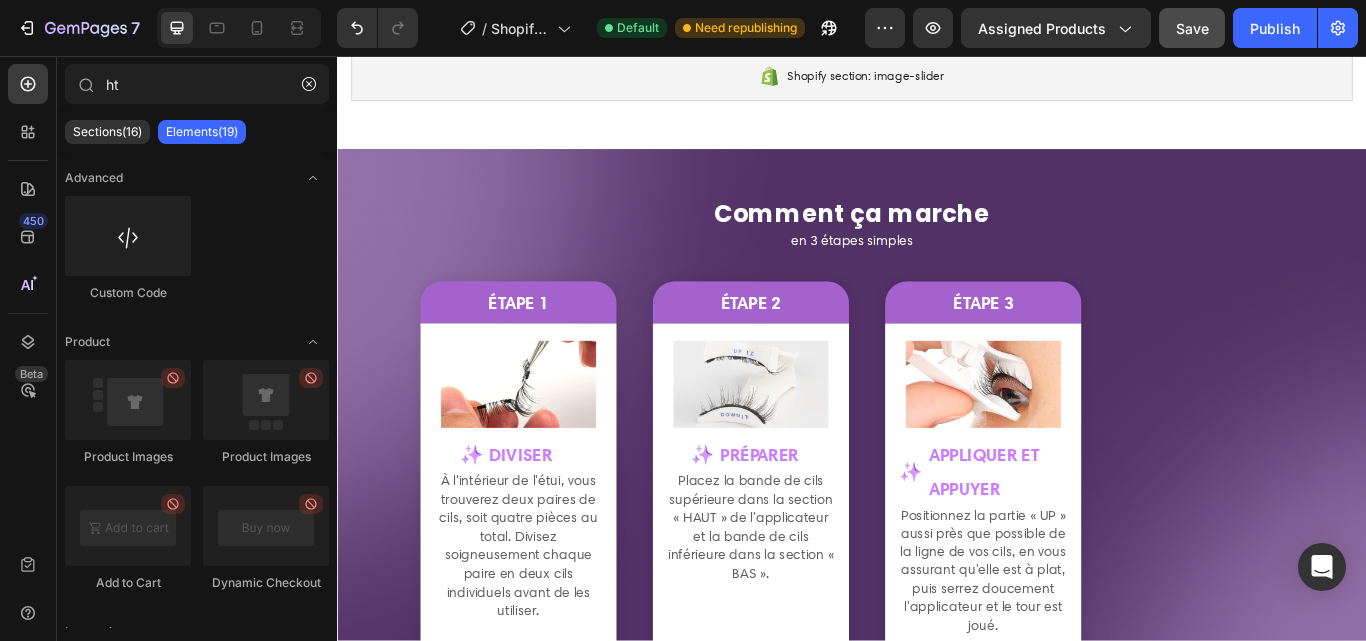 scroll, scrollTop: 383, scrollLeft: 0, axis: vertical 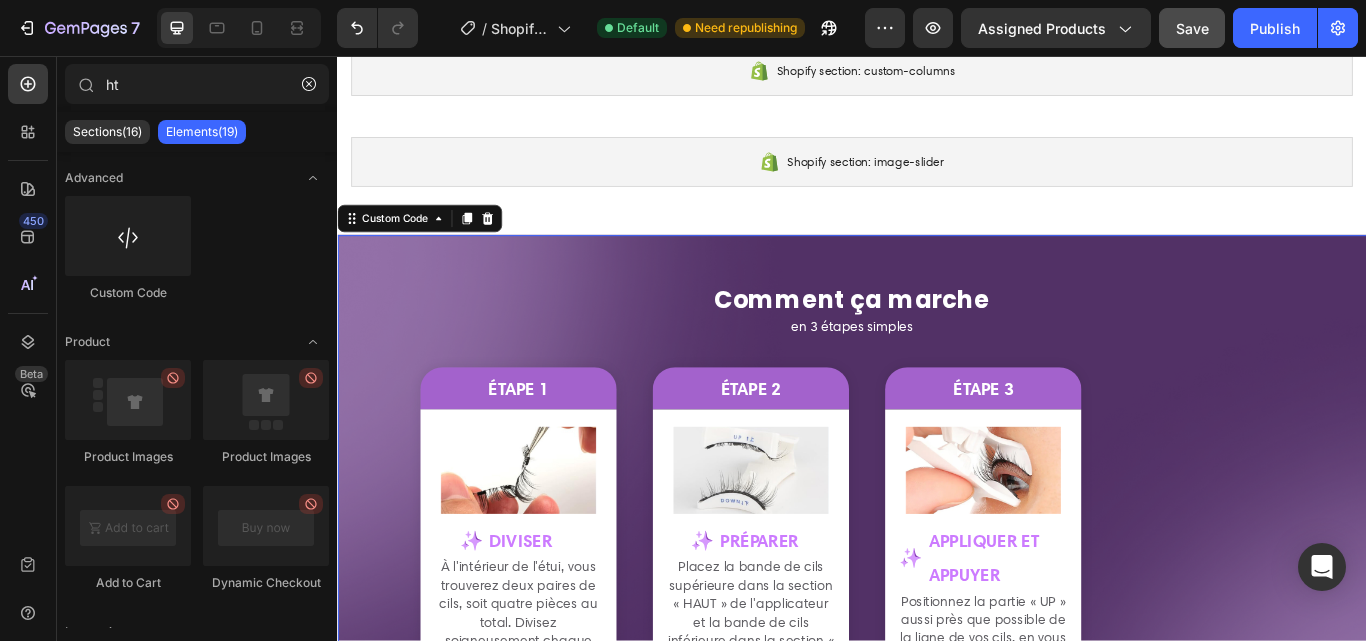 click on "Comment ça marche
en 3 étapes simples
étape 1
diviser" at bounding box center (937, 604) 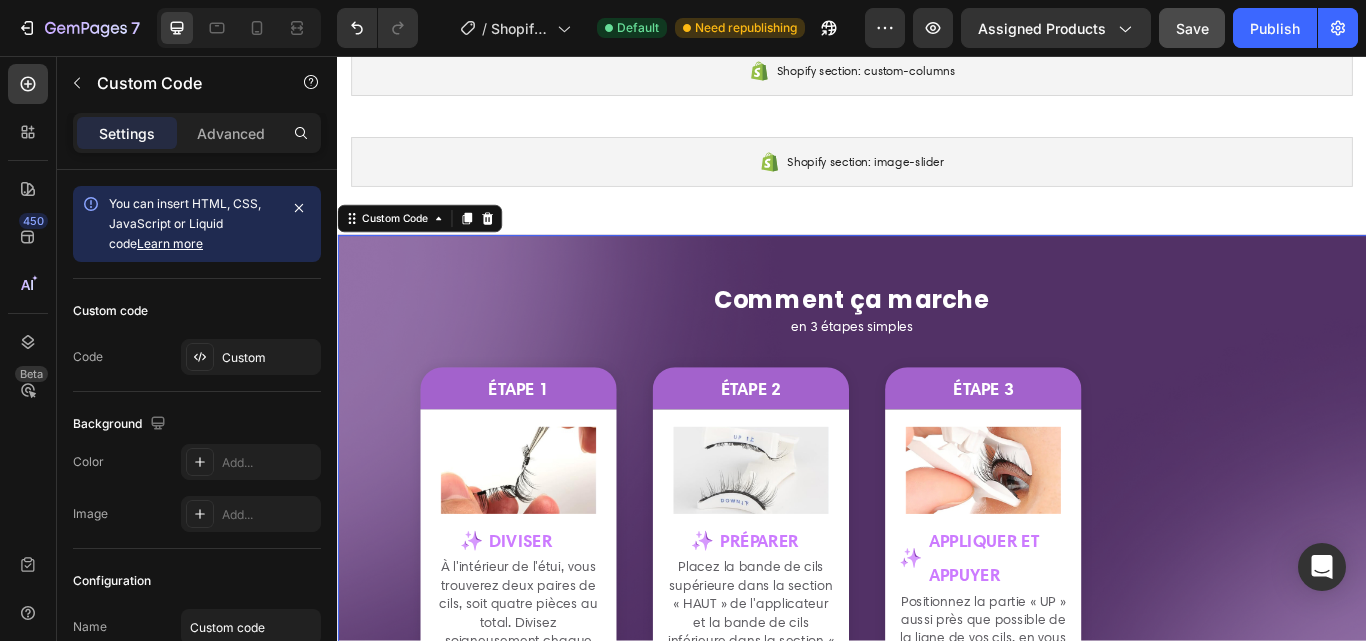 click on "Comment ça marche
en 3 étapes simples
étape 1
diviser" at bounding box center (937, 604) 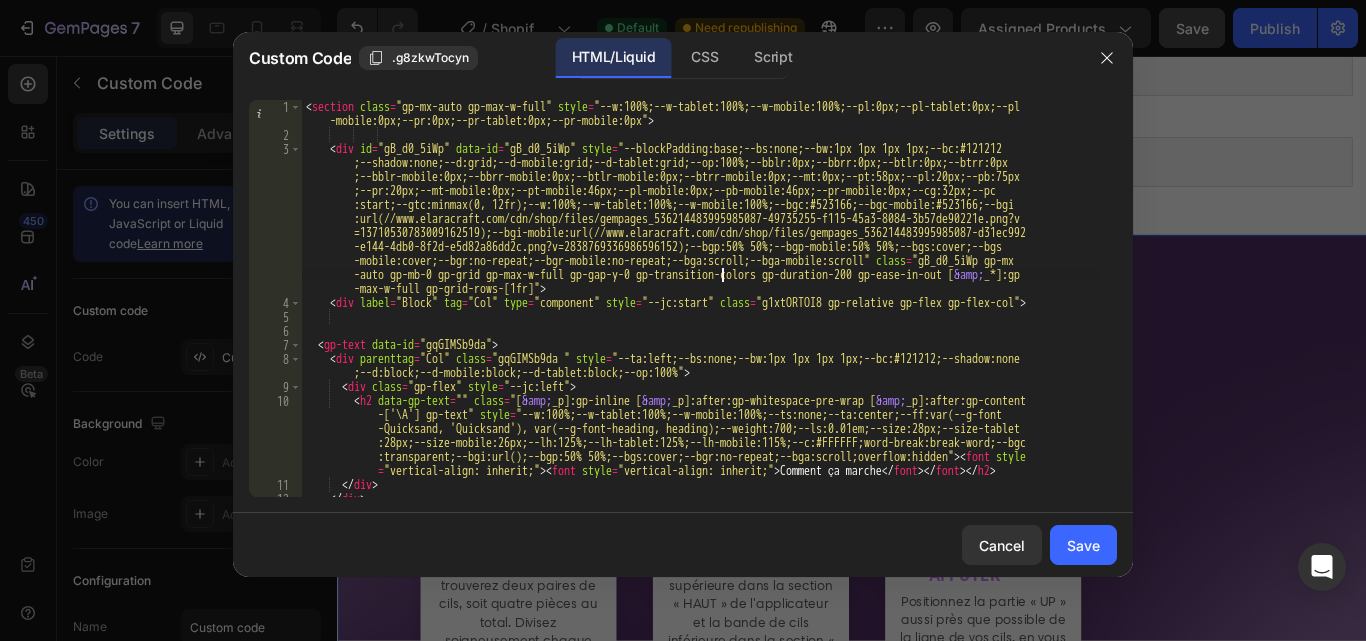 click on "< section   class = "gp-mx-auto gp-max-w-full"   style = "--w:100%;--w-tablet:100%;--w-mobile:100%;--pl:0px;--pl-tablet:0px;--pl      -mobile:0px;--pr:0px;--pr-tablet:0px;--pr-mobile:0px" >                        < div   id = "gB_d0_5iWp"   data-id = "gB_d0_5iWp"   style = "--blockPadding:base;--bs:none;--bw:1px 1px 1px 1px;--bc:#121212          ;--shadow:none;--d:grid;--d-mobile:grid;--d-tablet:grid;--op:100%;--bblr:0px;--bbrr:0px;--btlr:0px;--btrr:0px          ;--bblr-mobile:0px;--bbrr-mobile:0px;--btlr-mobile:0px;--btrr-mobile:0px;--mt:0px;--pt:58px;--pl:20px;--pb:75px          ;--pr:20px;--mt-mobile:0px;--pt-mobile:46px;--pl-mobile:0px;--pb-mobile:46px;--pr-mobile:0px;--cg:32px;--pc          :start;--gtc:minmax(0, 12fr);--w:100%;--w-tablet:100%;--w-mobile:100%;--bgc:#523166;--bgc-mobile:#523166;--bgi          :url(//www.elaracraft.com/cdn/shop/files/gempages_536214483995985087-49735255-f115-45a3-8084-3b57de90221e.png?v                     class =" at bounding box center (702, 319) 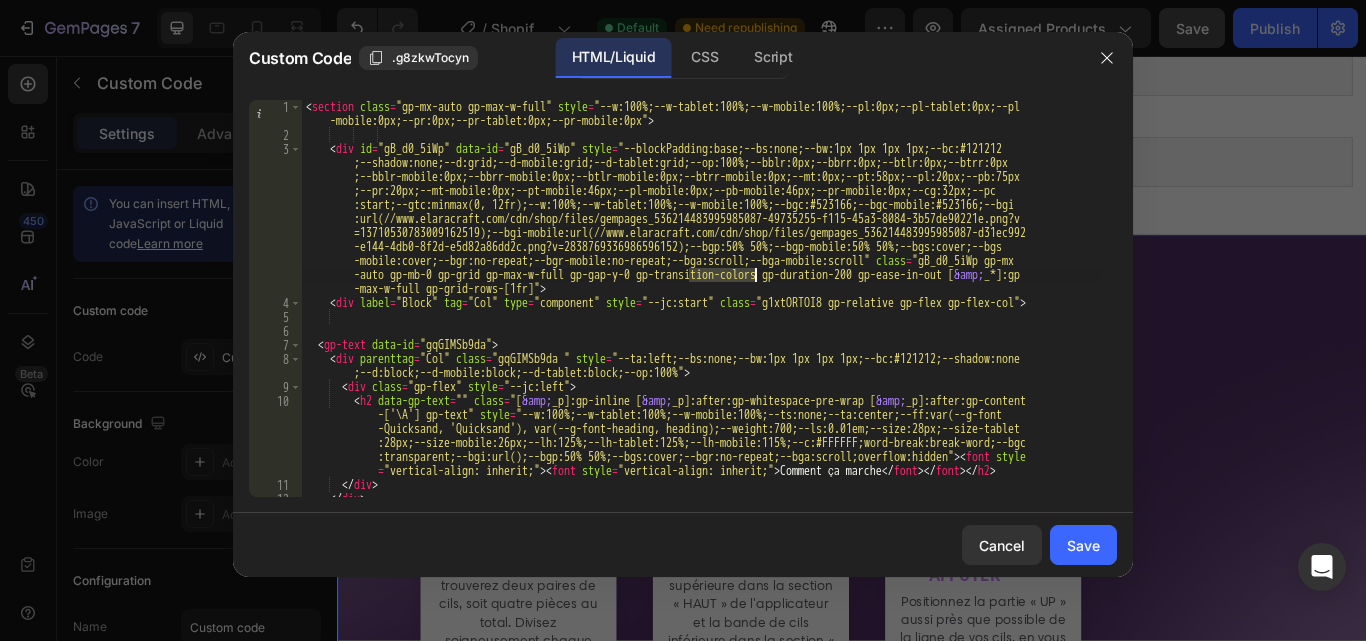 click on "< section   class = "gp-mx-auto gp-max-w-full"   style = "--w:100%;--w-tablet:100%;--w-mobile:100%;--pl:0px;--pl-tablet:0px;--pl      -mobile:0px;--pr:0px;--pr-tablet:0px;--pr-mobile:0px" >                        < div   id = "gB_d0_5iWp"   data-id = "gB_d0_5iWp"   style = "--blockPadding:base;--bs:none;--bw:1px 1px 1px 1px;--bc:#121212          ;--shadow:none;--d:grid;--d-mobile:grid;--d-tablet:grid;--op:100%;--bblr:0px;--bbrr:0px;--btlr:0px;--btrr:0px          ;--bblr-mobile:0px;--bbrr-mobile:0px;--btlr-mobile:0px;--btrr-mobile:0px;--mt:0px;--pt:58px;--pl:20px;--pb:75px          ;--pr:20px;--mt-mobile:0px;--pt-mobile:46px;--pl-mobile:0px;--pb-mobile:46px;--pr-mobile:0px;--cg:32px;--pc          :start;--gtc:minmax(0, 12fr);--w:100%;--w-tablet:100%;--w-mobile:100%;--bgc:#523166;--bgc-mobile:#523166;--bgi          :url(//www.elaracraft.com/cdn/shop/files/gempages_536214483995985087-49735255-f115-45a3-8084-3b57de90221e.png?v                     class =" at bounding box center (702, 319) 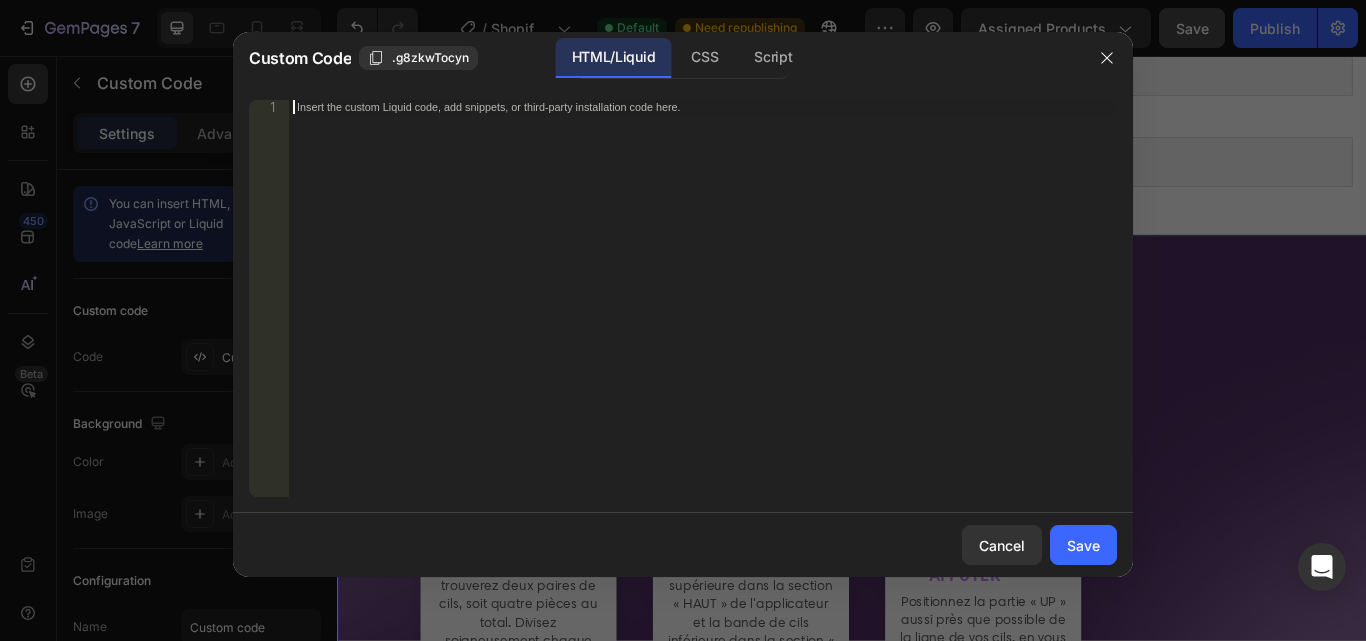 paste on "</div>" 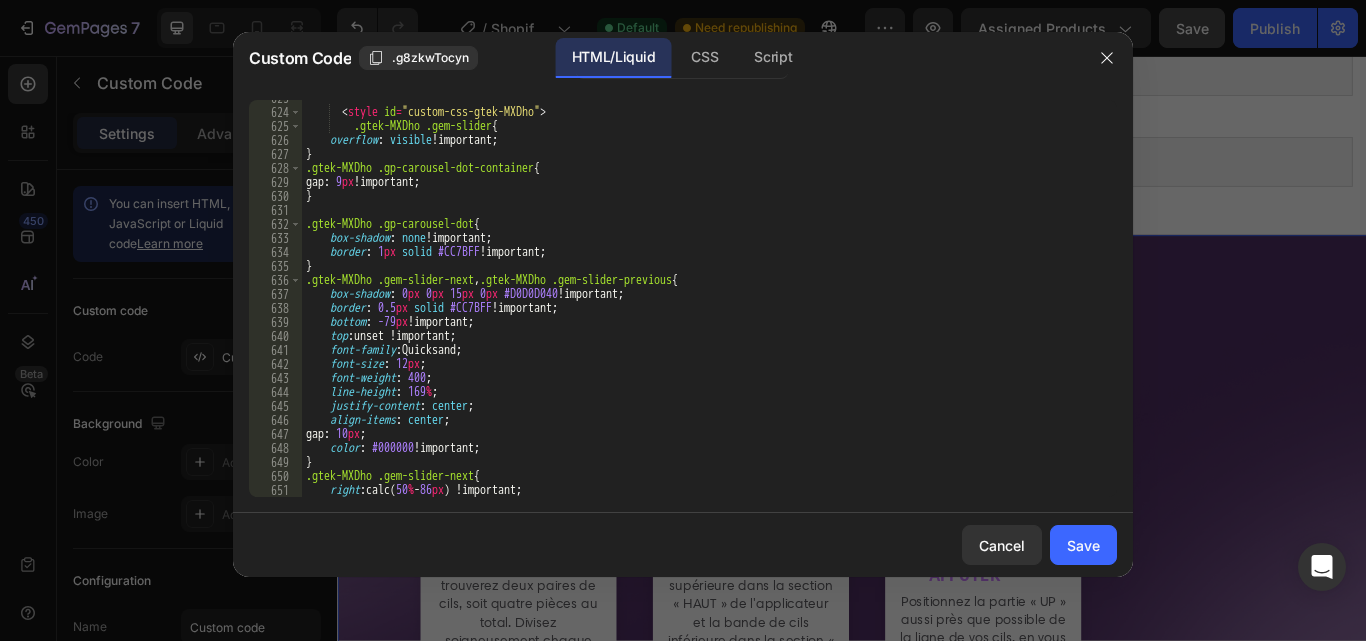 scroll, scrollTop: 14499, scrollLeft: 0, axis: vertical 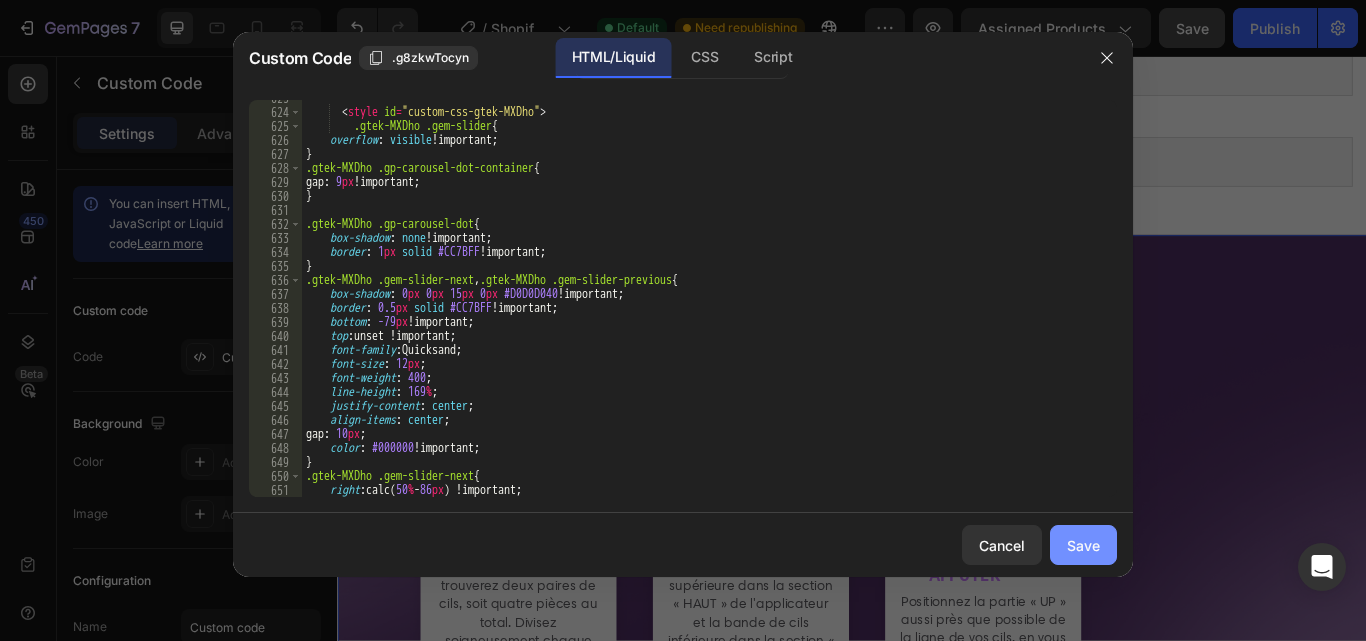 click on "Save" at bounding box center (1083, 545) 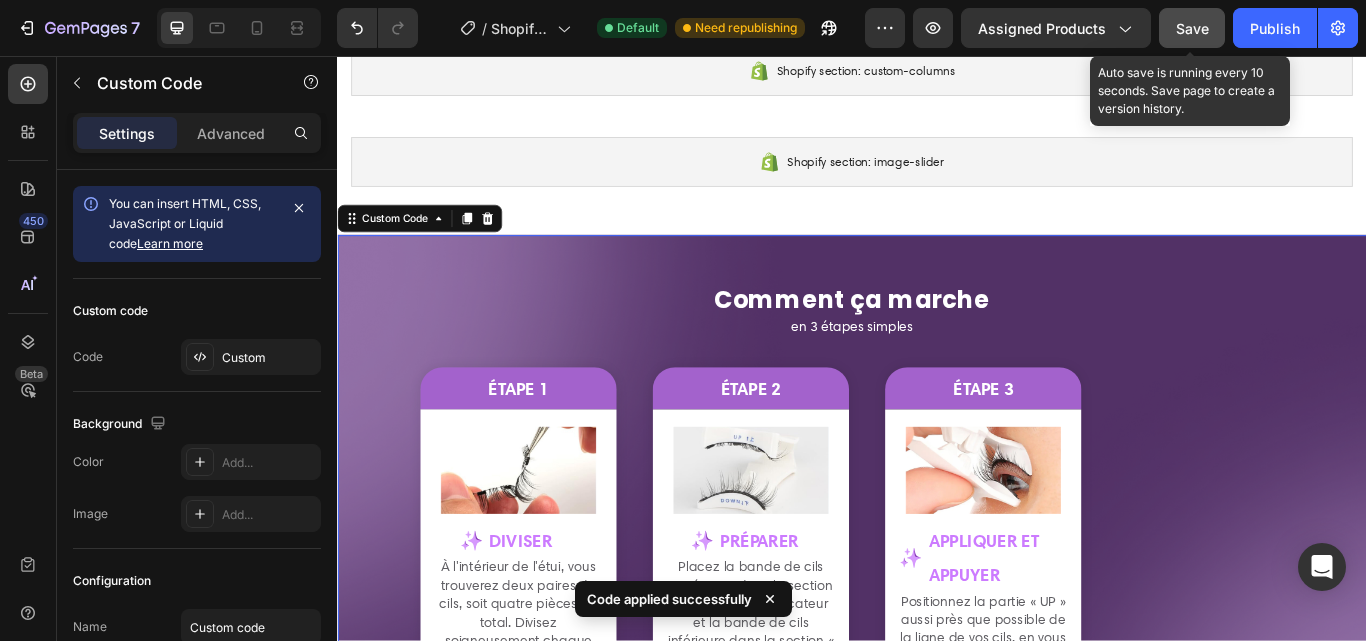 click on "Save" at bounding box center (1192, 28) 